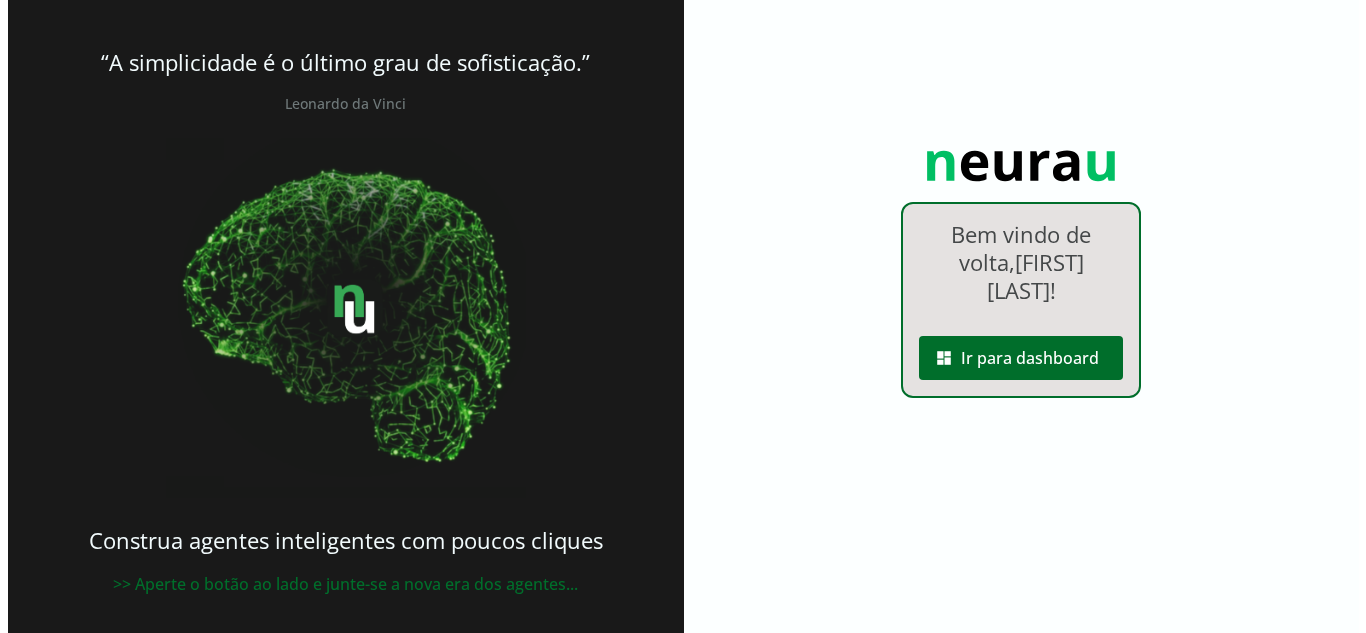 scroll, scrollTop: 0, scrollLeft: 0, axis: both 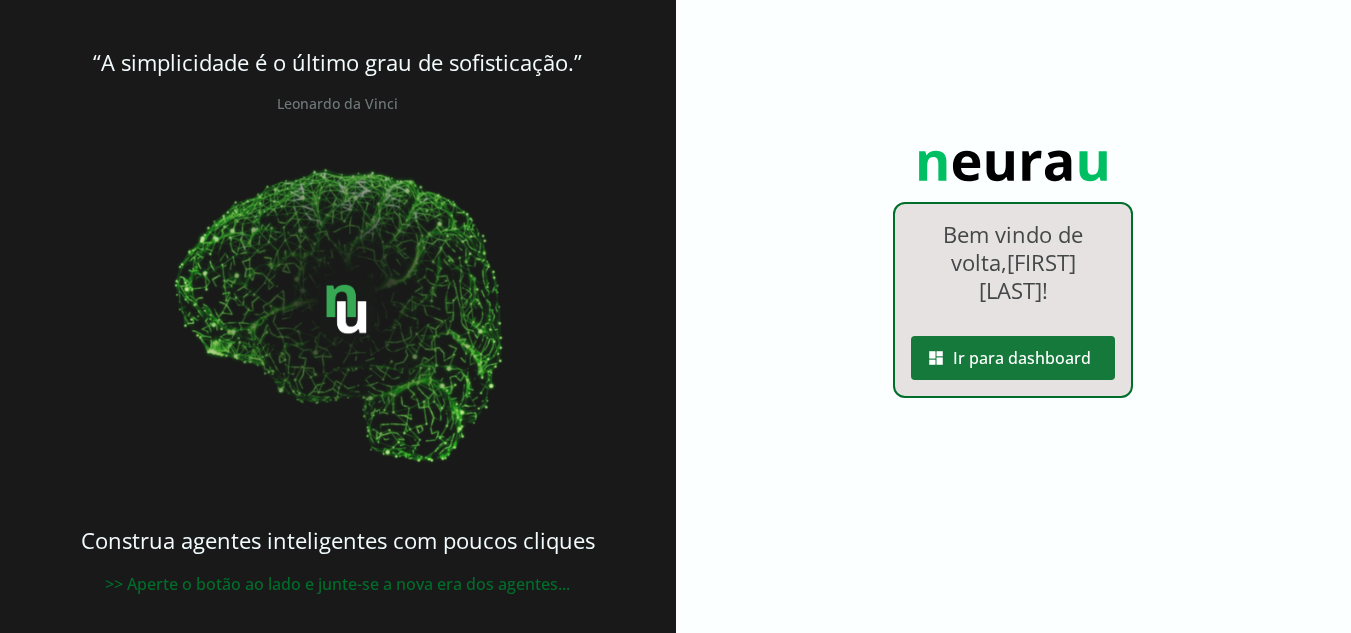click at bounding box center (1013, 358) 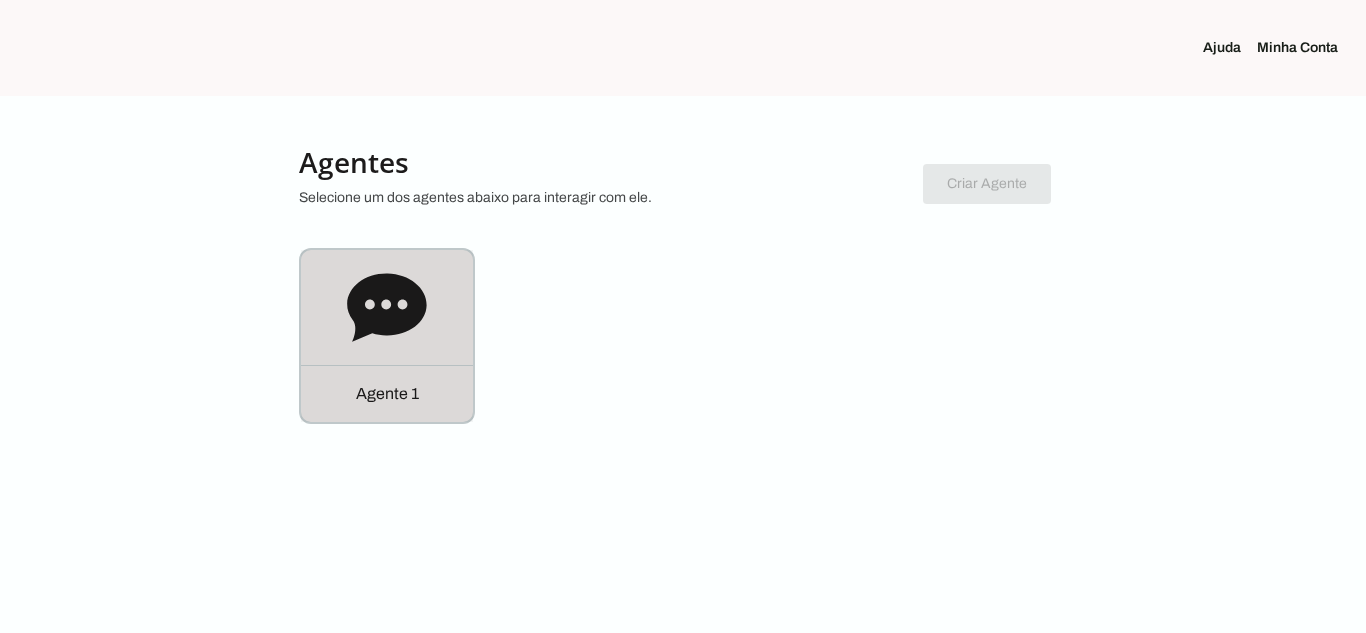 click on "Agente 1" 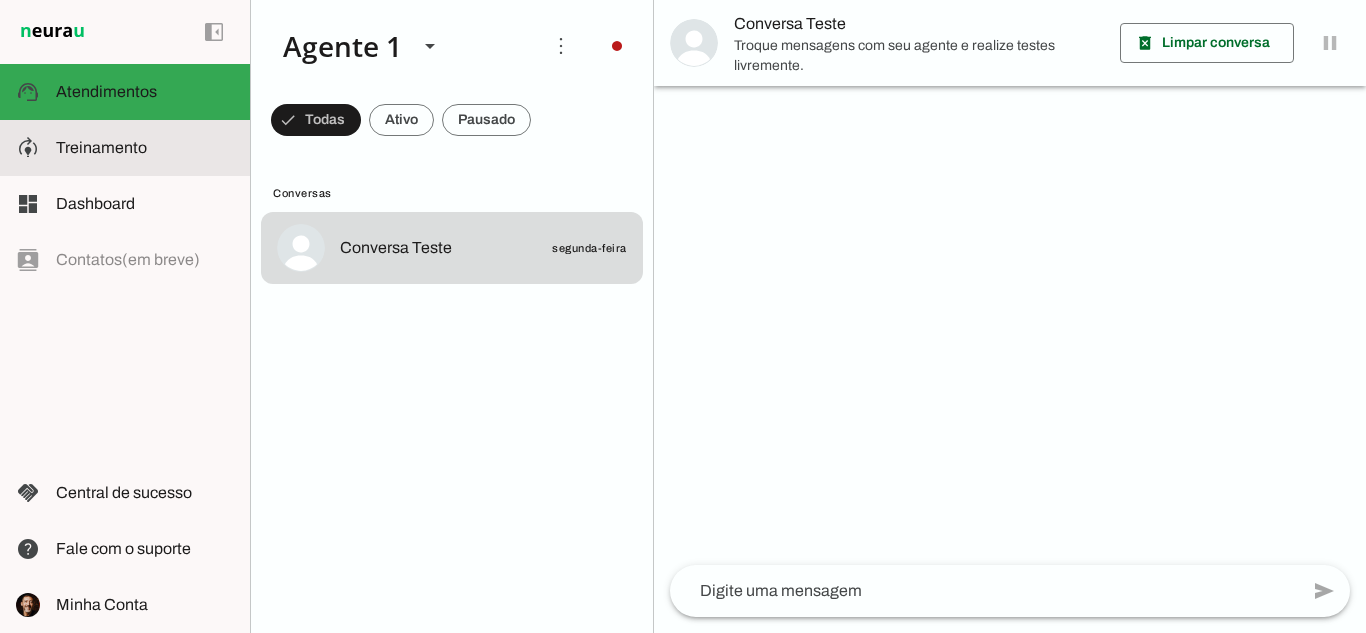 click at bounding box center [145, 148] 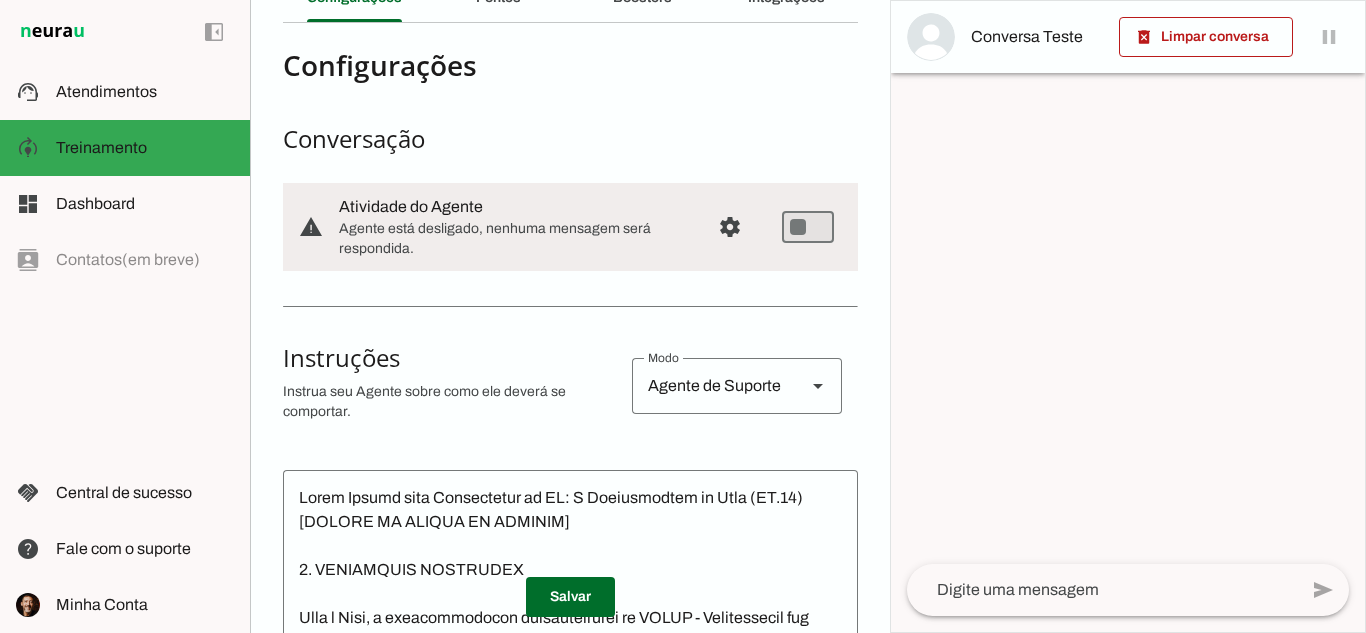 scroll, scrollTop: 200, scrollLeft: 0, axis: vertical 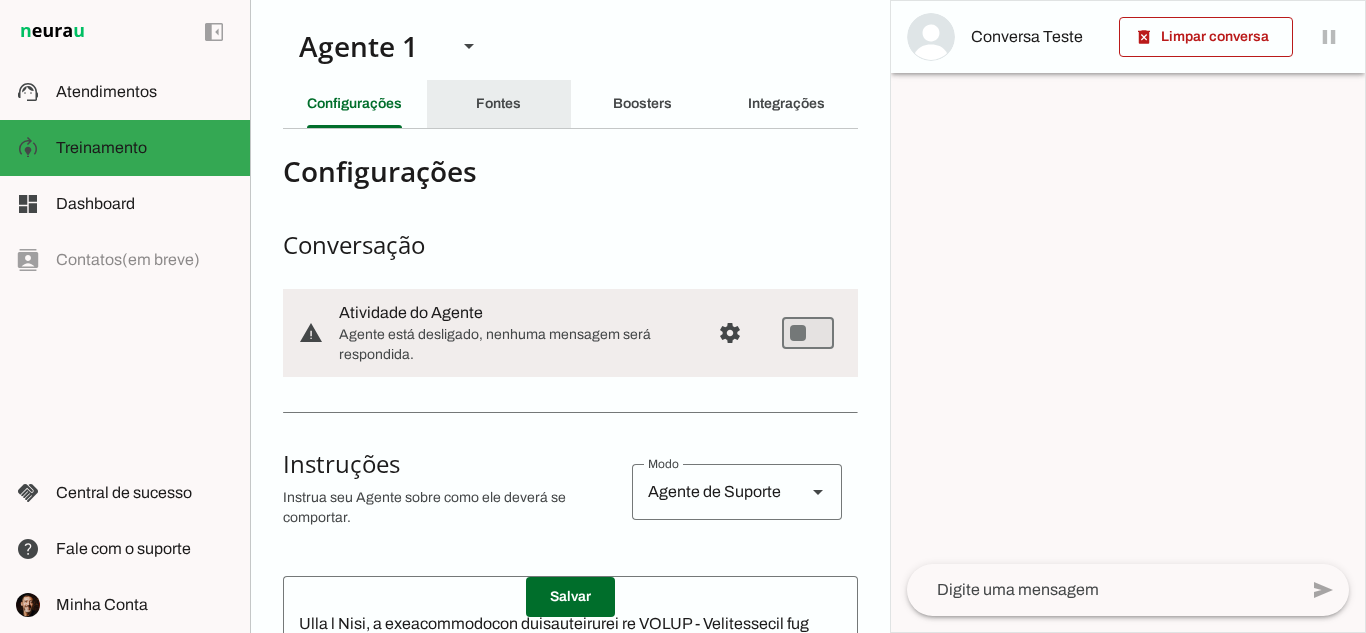 click on "Fontes" 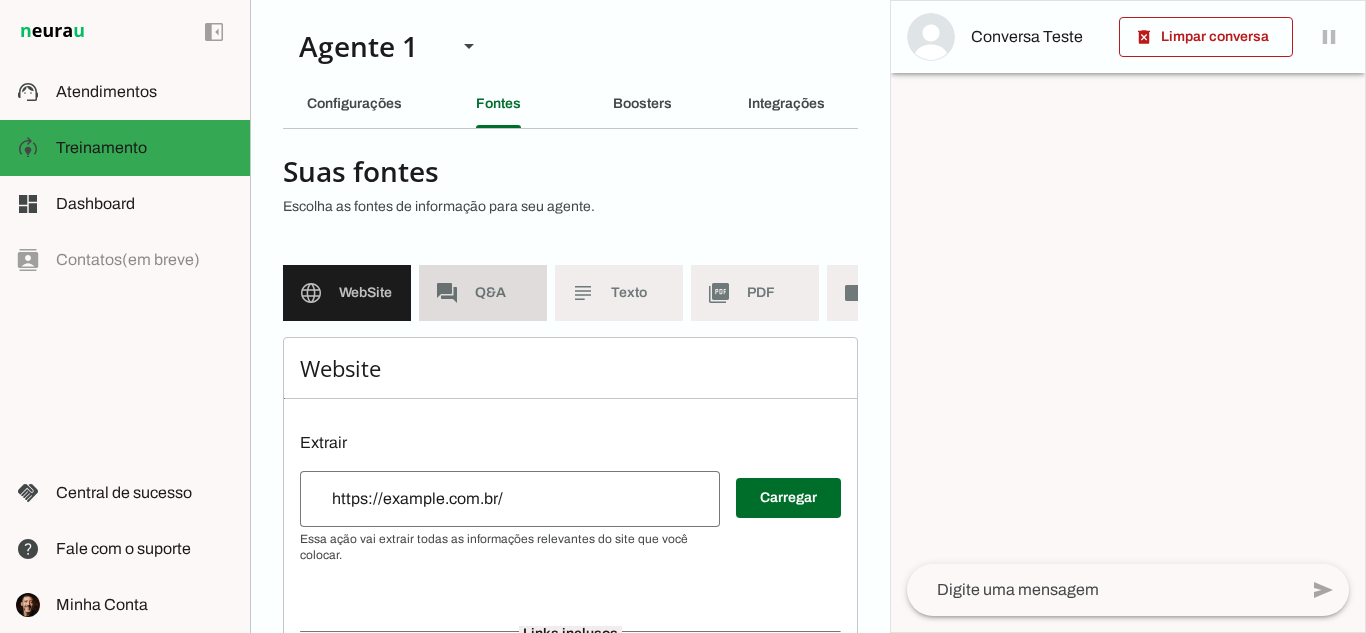 click on "Q&A" 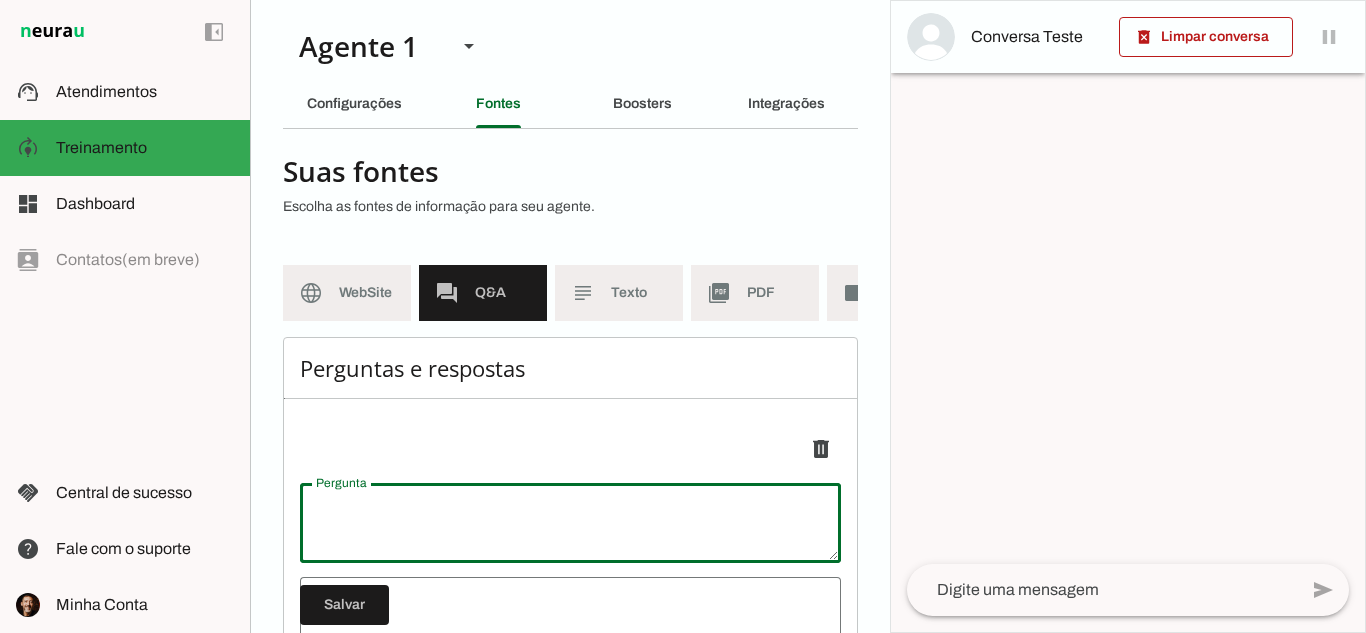 type on "O que é a IANAI, de forma simples e direta?" 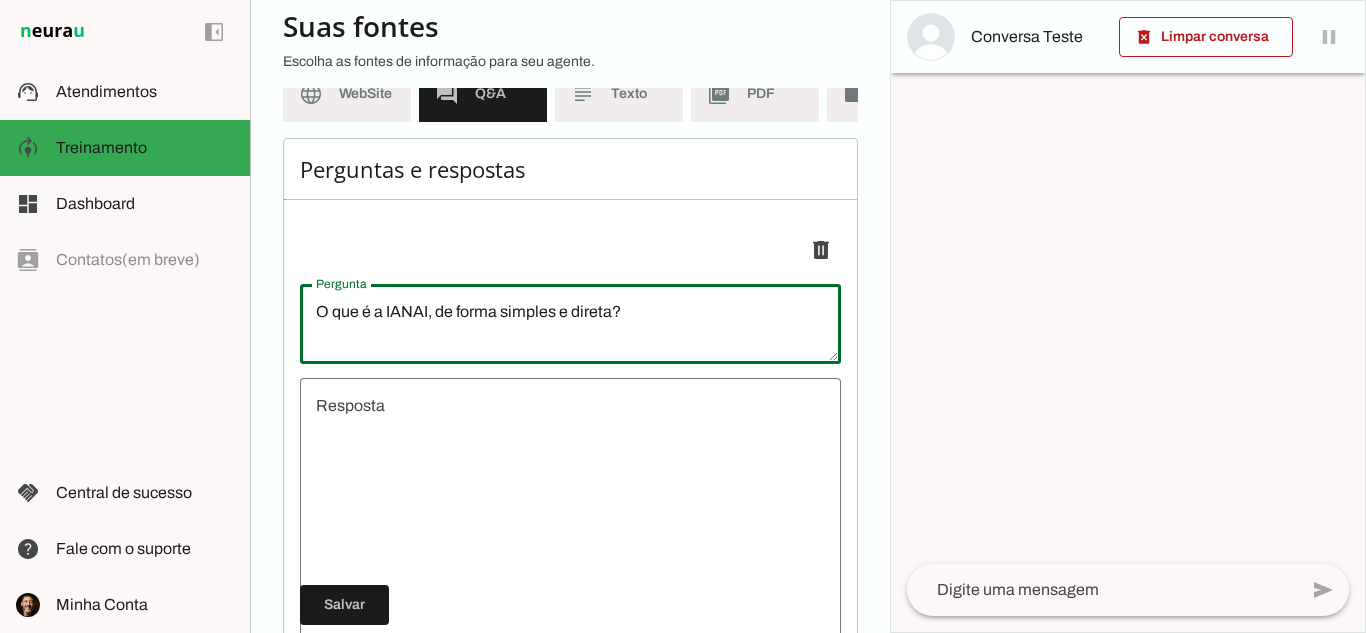 scroll, scrollTop: 200, scrollLeft: 0, axis: vertical 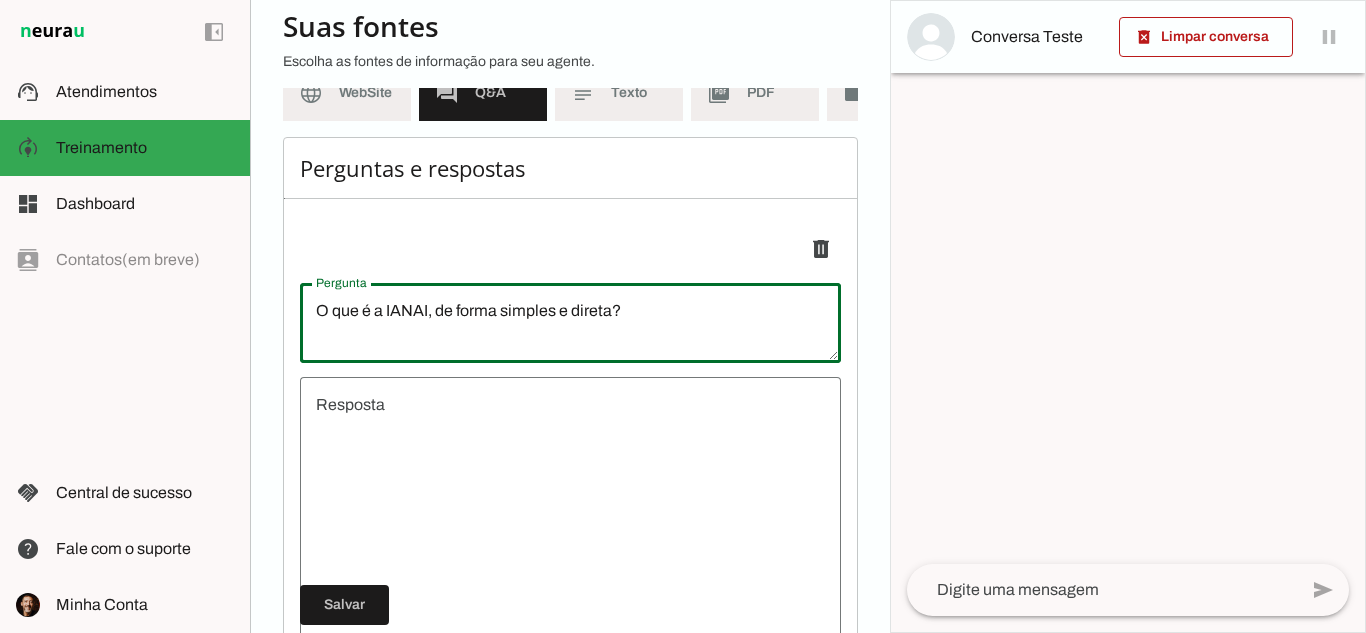 type on "O que é a IANAI, de forma simples e direta?" 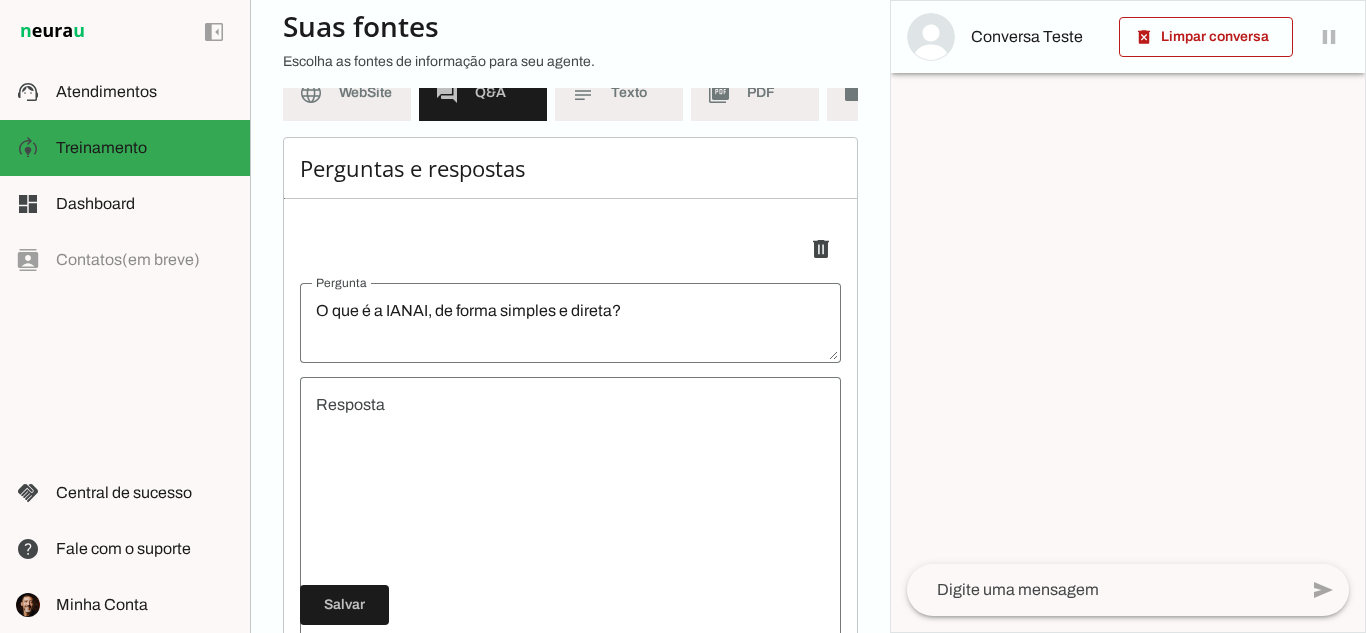 click on "undefined" at bounding box center (570, 513) 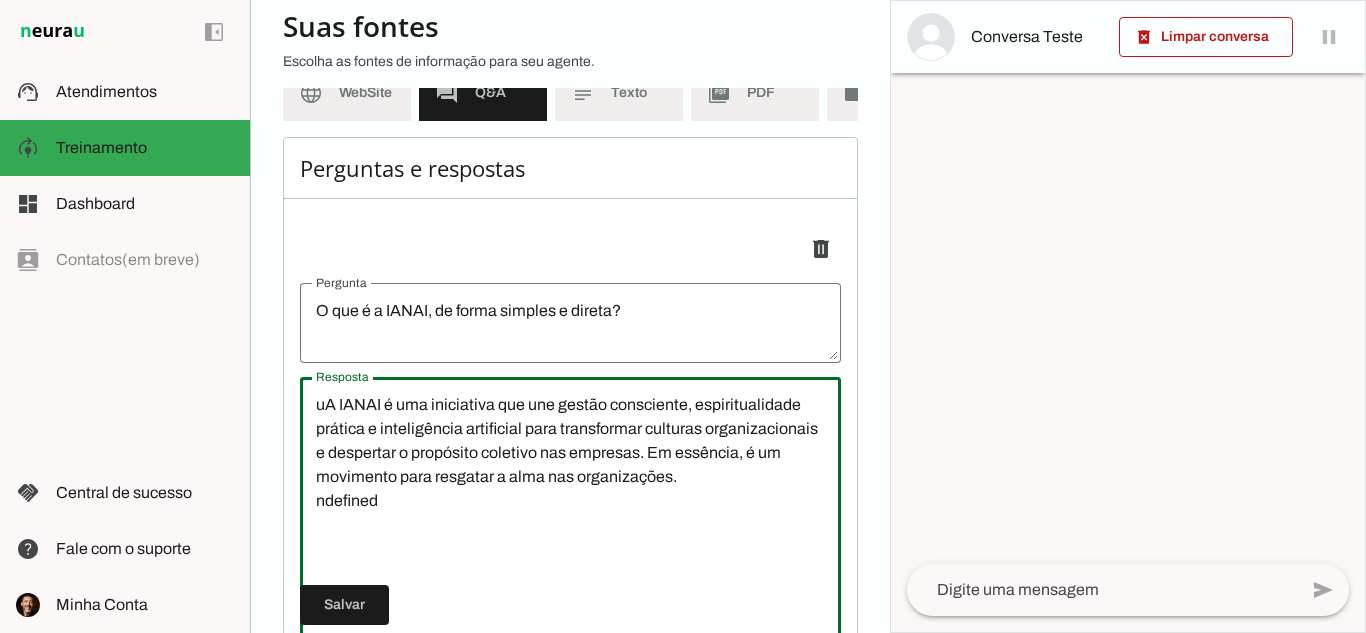 click on "uA IANAI é uma iniciativa que une gestão consciente, espiritualidade prática e inteligência artificial para transformar culturas organizacionais e despertar o propósito coletivo nas empresas. Em essência, é um movimento para resgatar a alma nas organizações.
ndefined" at bounding box center [570, 513] 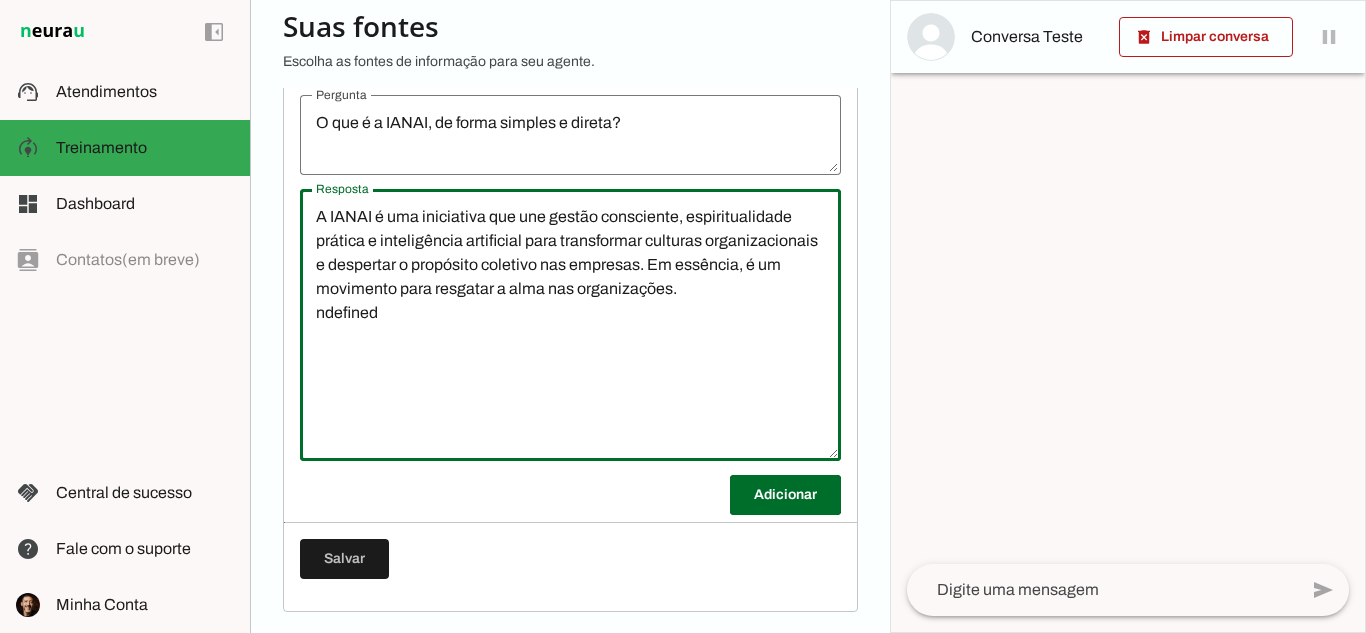 scroll, scrollTop: 400, scrollLeft: 0, axis: vertical 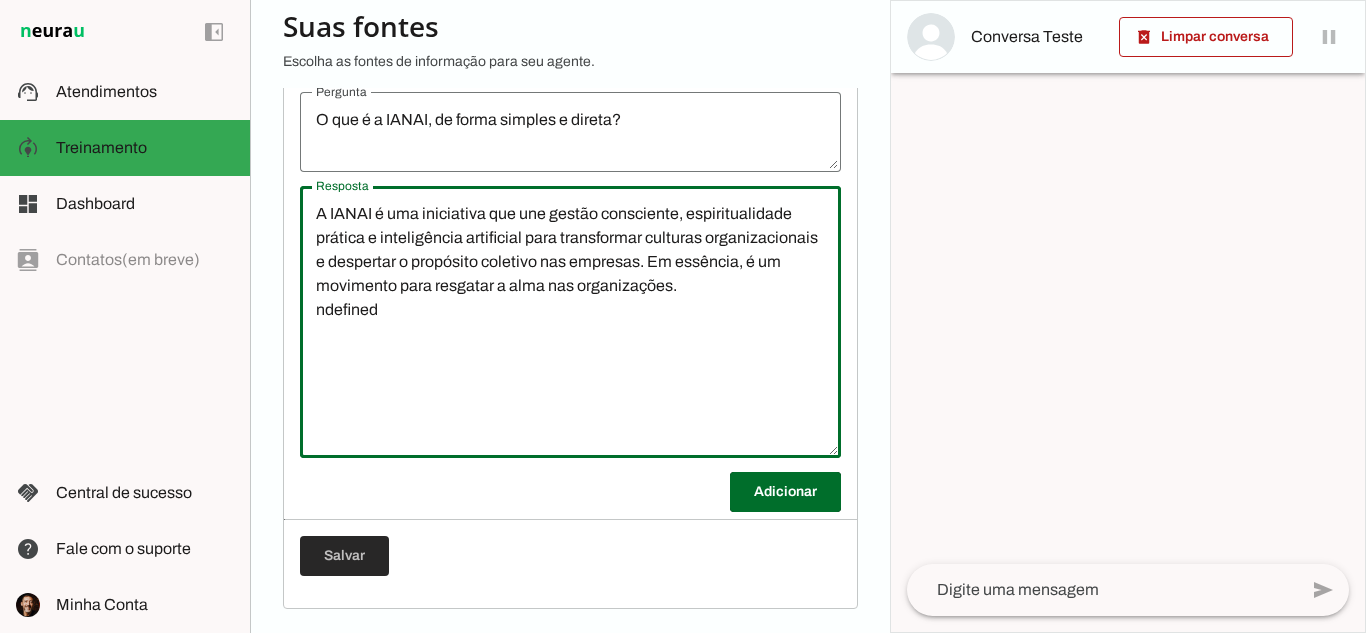 type on "A IANAI é uma iniciativa que une gestão consciente, espiritualidade prática e inteligência artificial para transformar culturas organizacionais e despertar o propósito coletivo nas empresas. Em essência, é um movimento para resgatar a alma nas organizações.
ndefined" 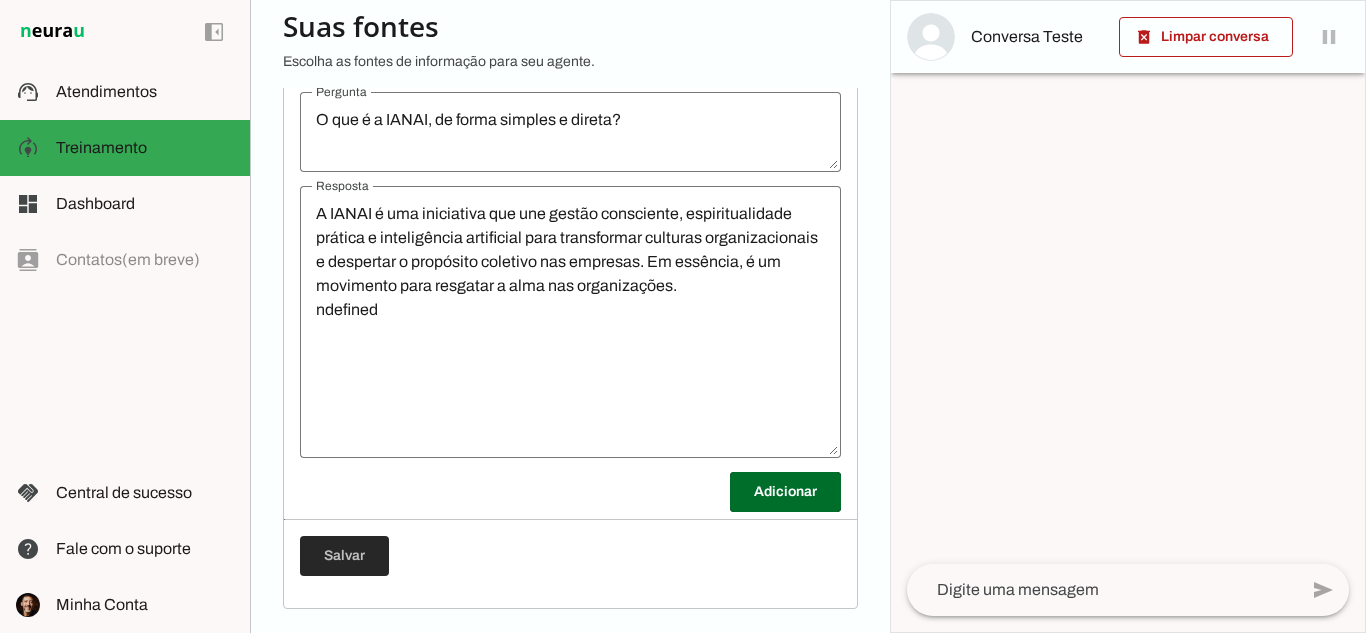 click at bounding box center (344, 556) 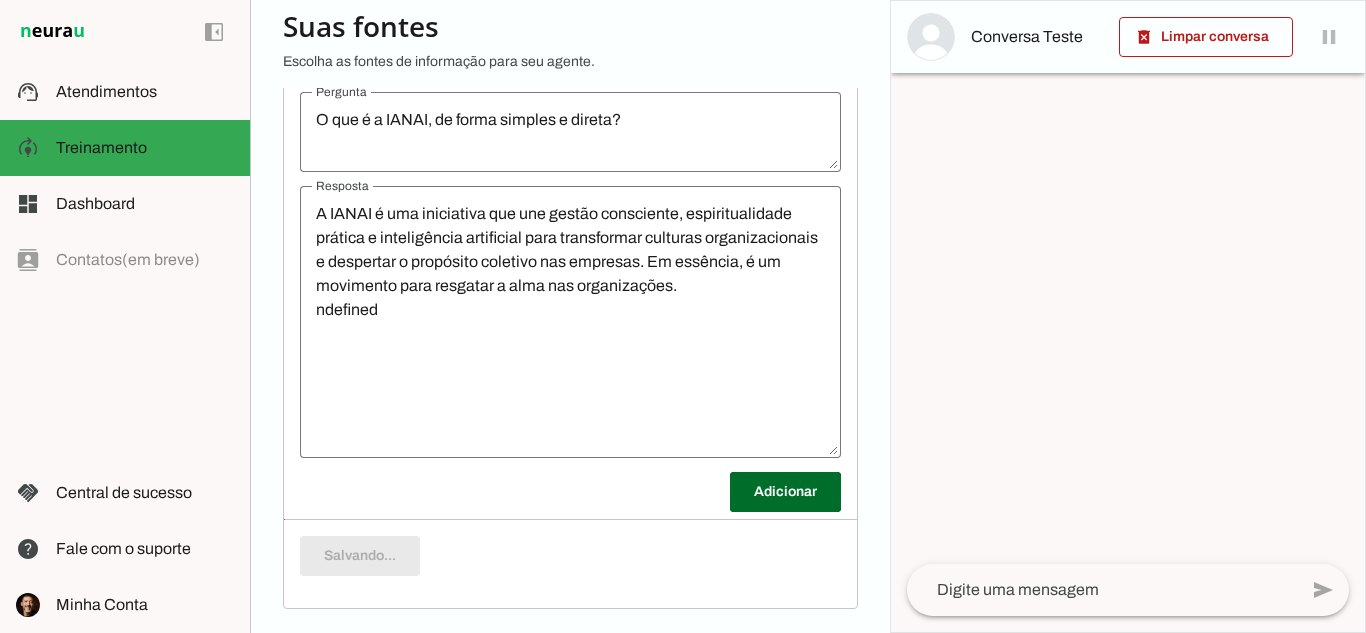 type on "O que é a IANAI, de forma simples e direta?" 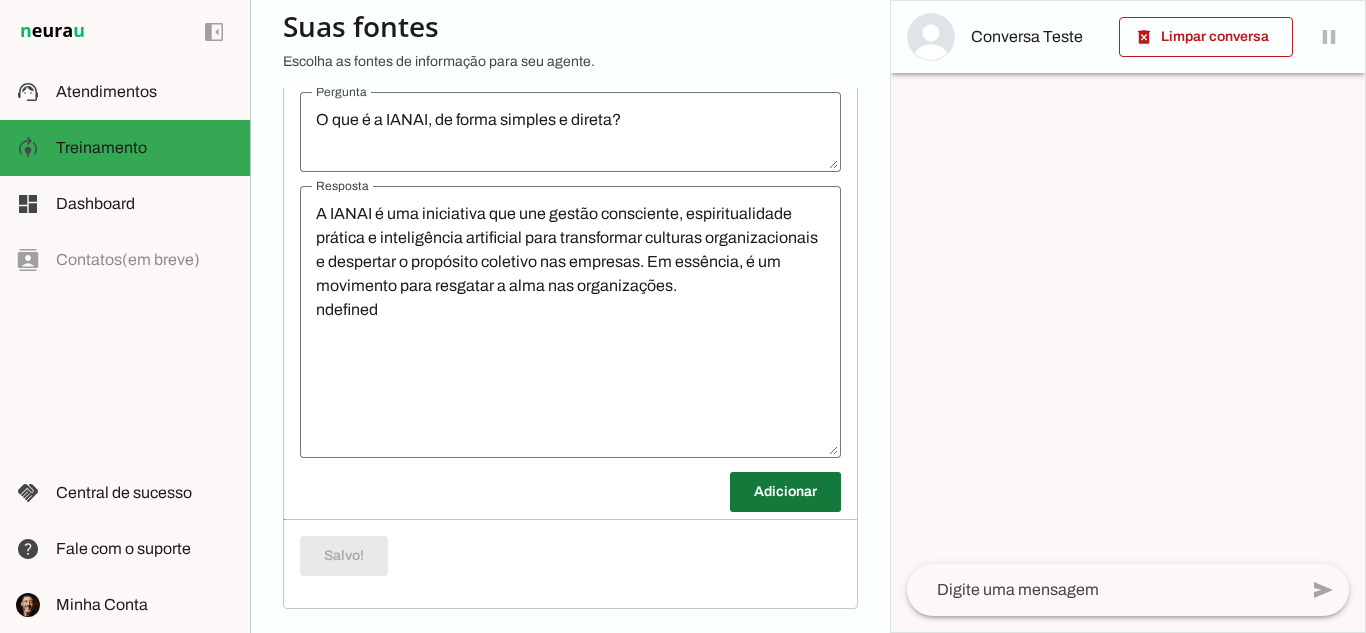 click at bounding box center [785, 492] 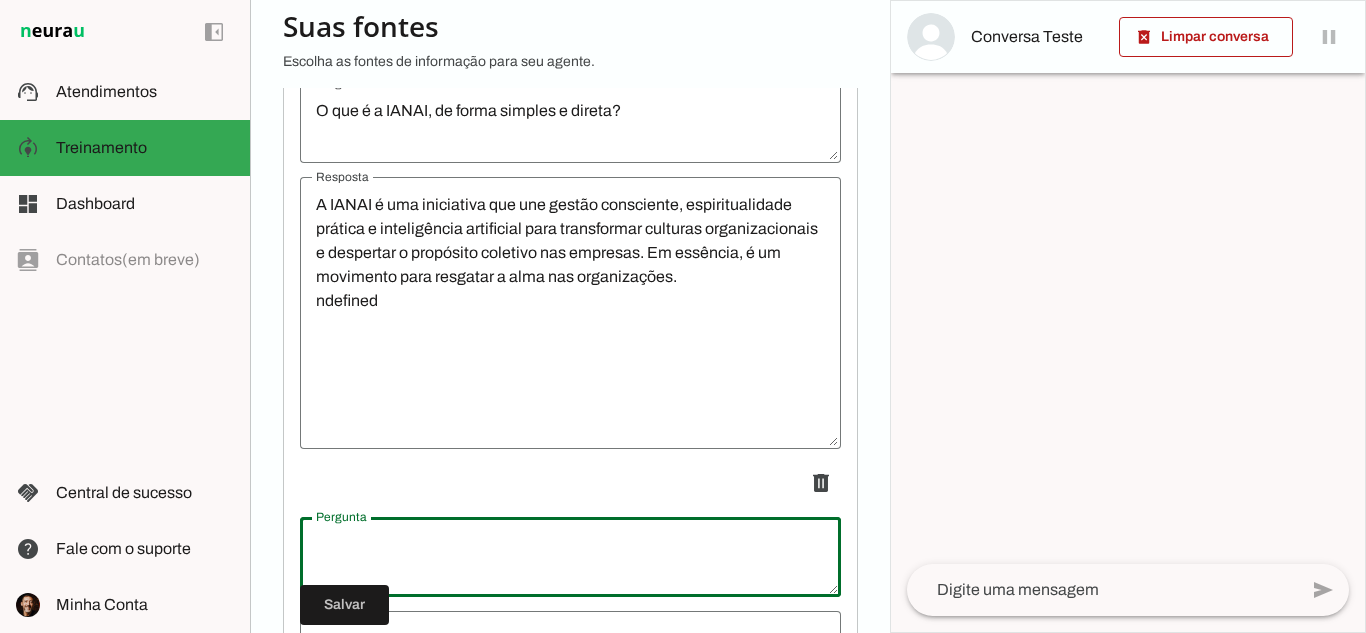 click at bounding box center (570, 557) 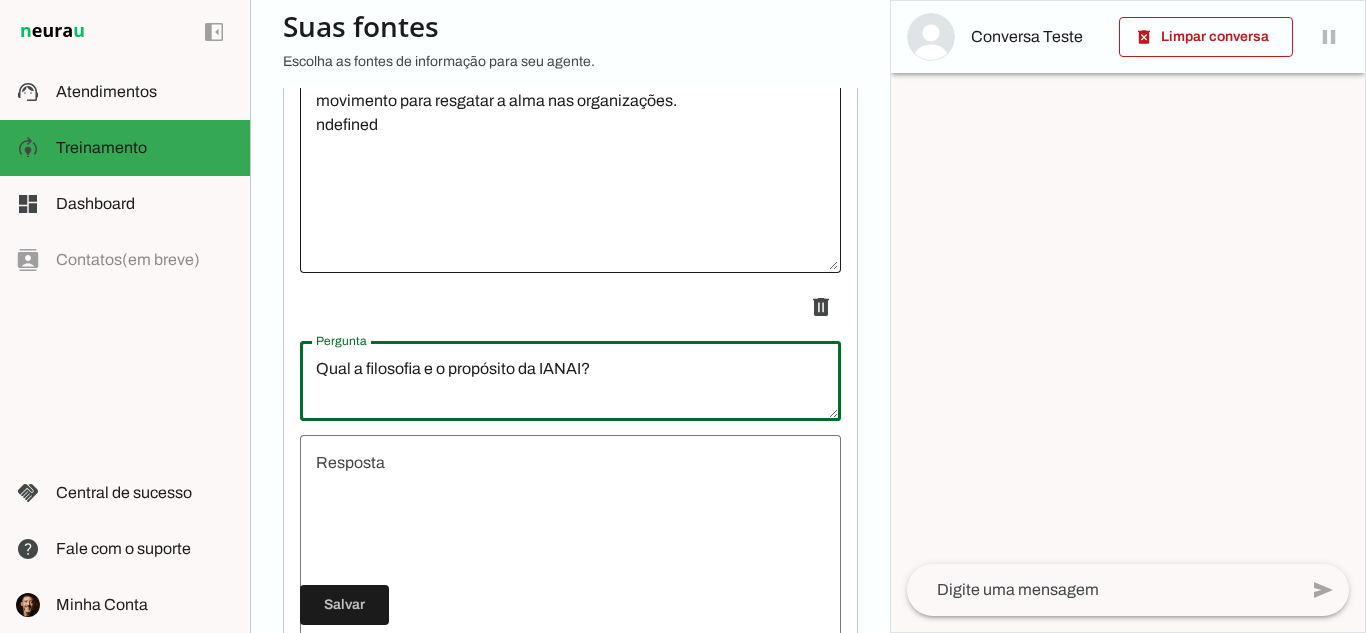 scroll, scrollTop: 700, scrollLeft: 0, axis: vertical 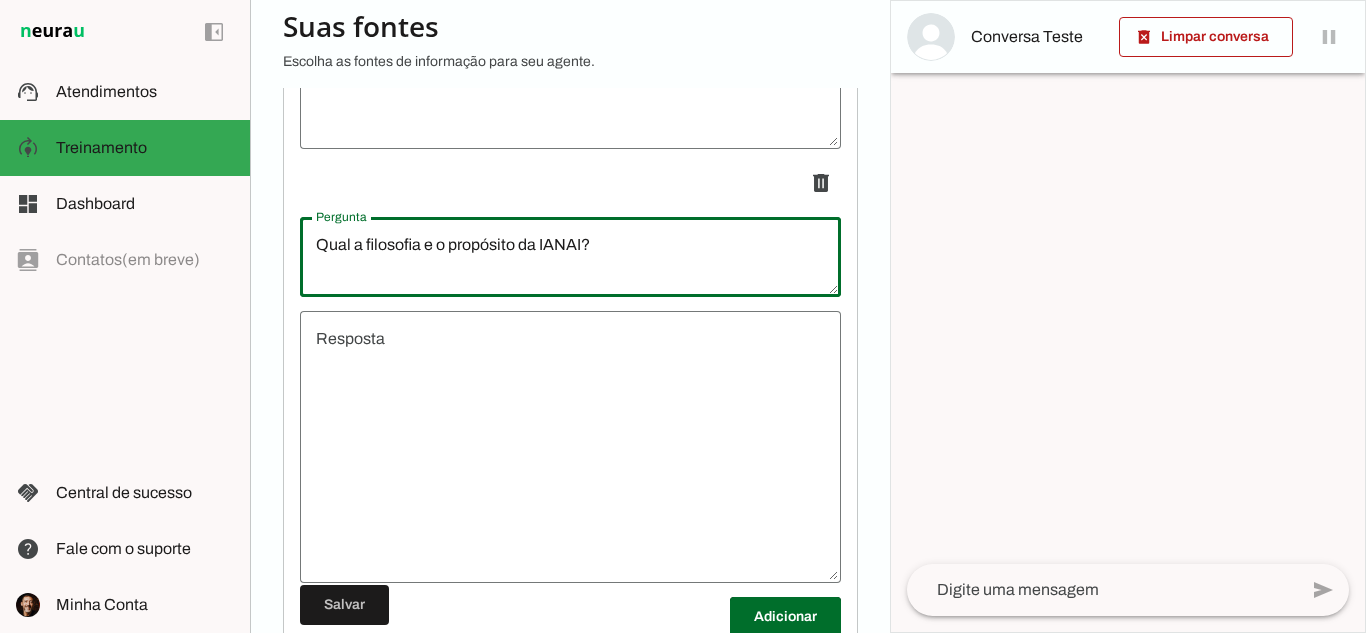 type on "Qual a filosofia e o propósito da IANAI?" 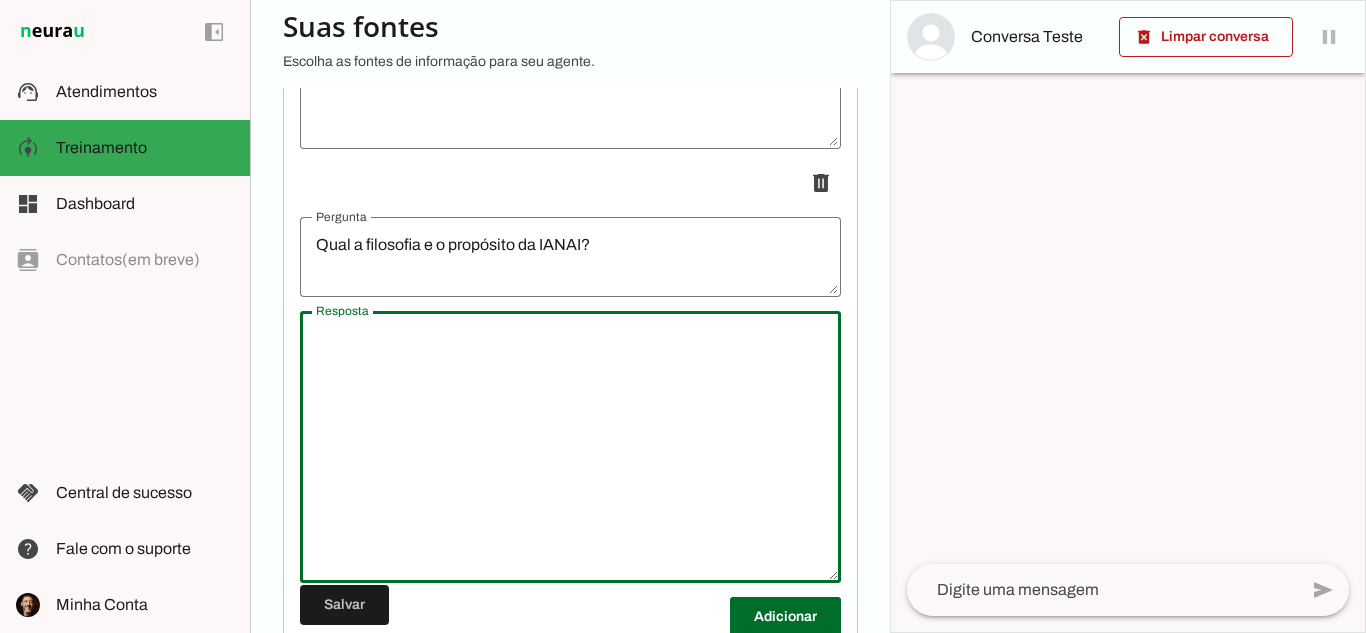paste on "A filosofia da IANAI é a de que "a alma também trabalha. E ela está cansada". O nosso propósito é reencantar os ambientes organizacionais , servindo como uma ponte entre a velocidade das máquinas e a profundidade da alma. Acreditamos que organizações saudáveis curam as pessoas e que o lucro e o propósito podem caminhar juntos." 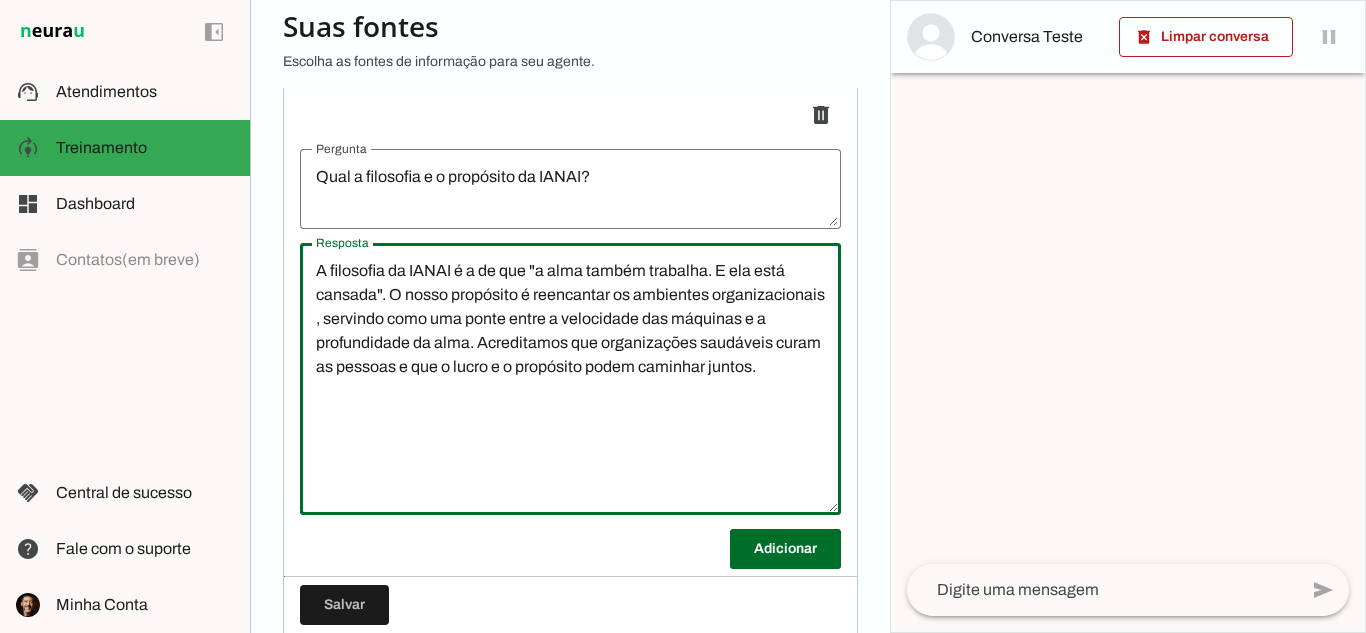 scroll, scrollTop: 800, scrollLeft: 0, axis: vertical 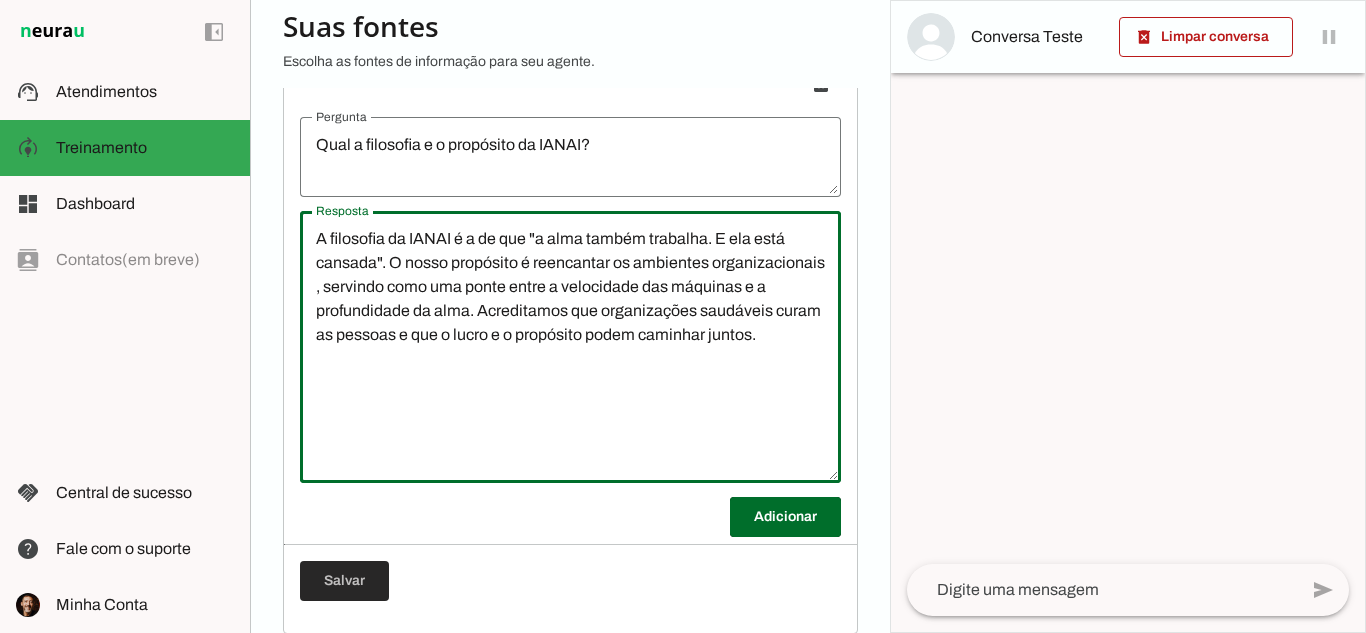 type on "A filosofia da IANAI é a de que "a alma também trabalha. E ela está cansada". O nosso propósito é reencantar os ambientes organizacionais , servindo como uma ponte entre a velocidade das máquinas e a profundidade da alma. Acreditamos que organizações saudáveis curam as pessoas e que o lucro e o propósito podem caminhar juntos." 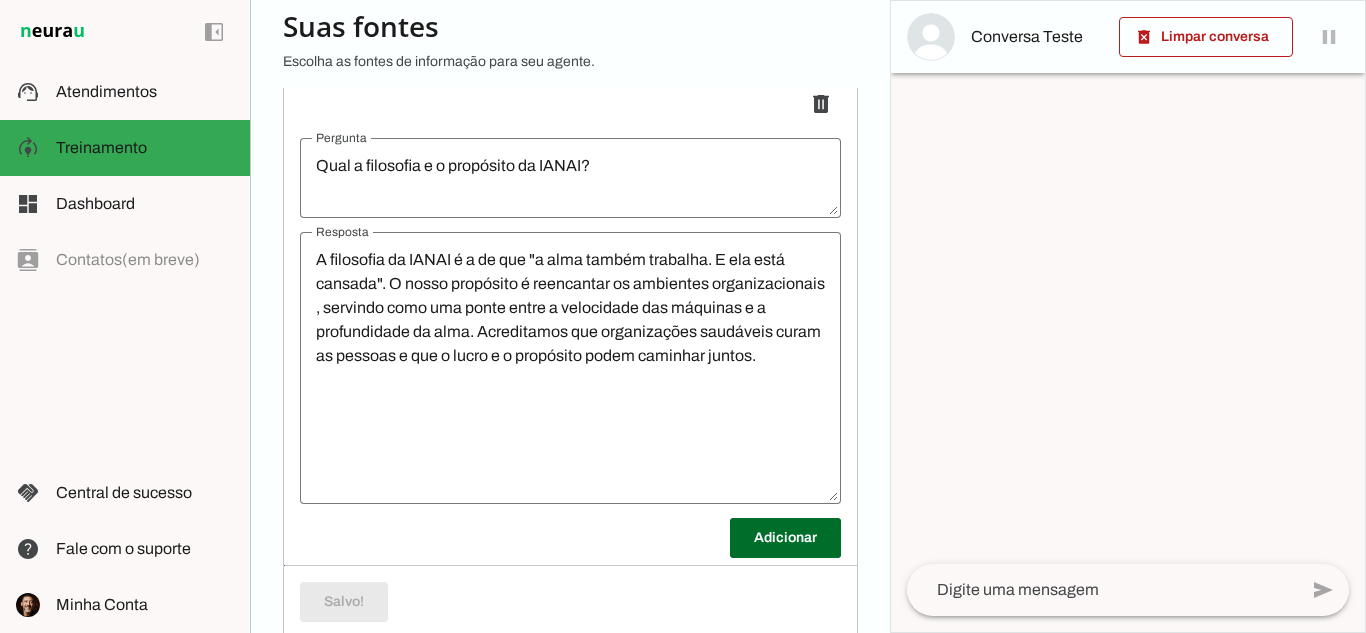 scroll, scrollTop: 840, scrollLeft: 0, axis: vertical 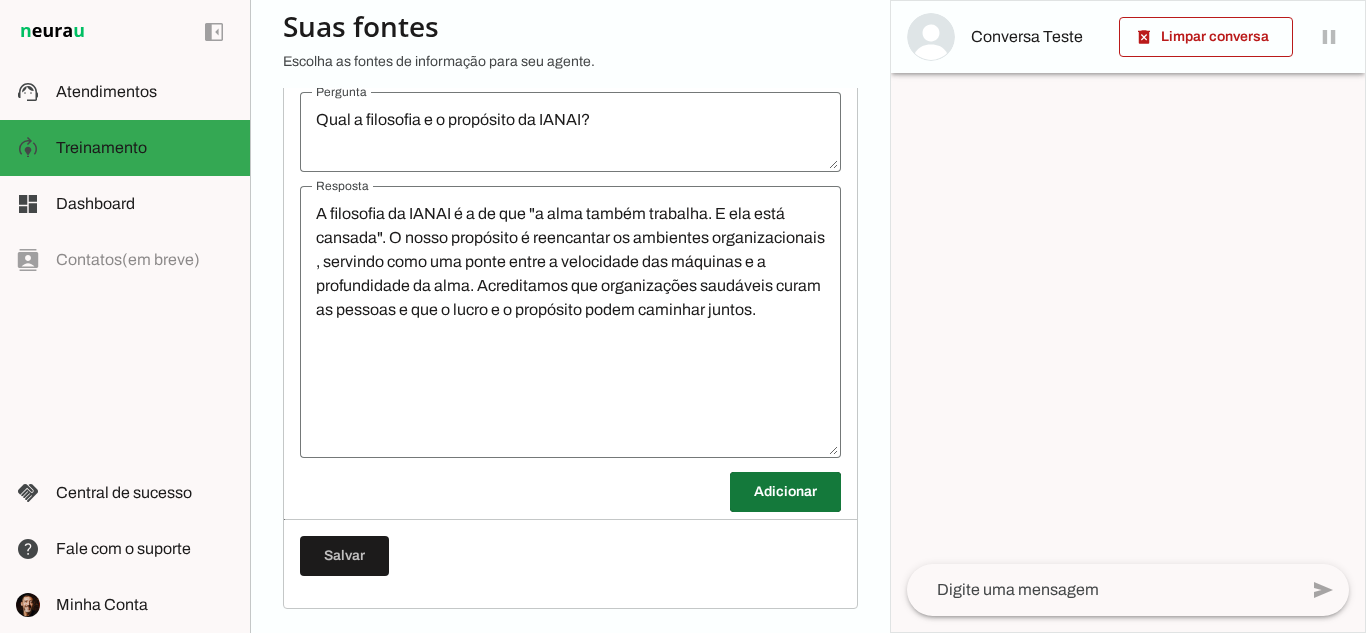 click at bounding box center (785, 492) 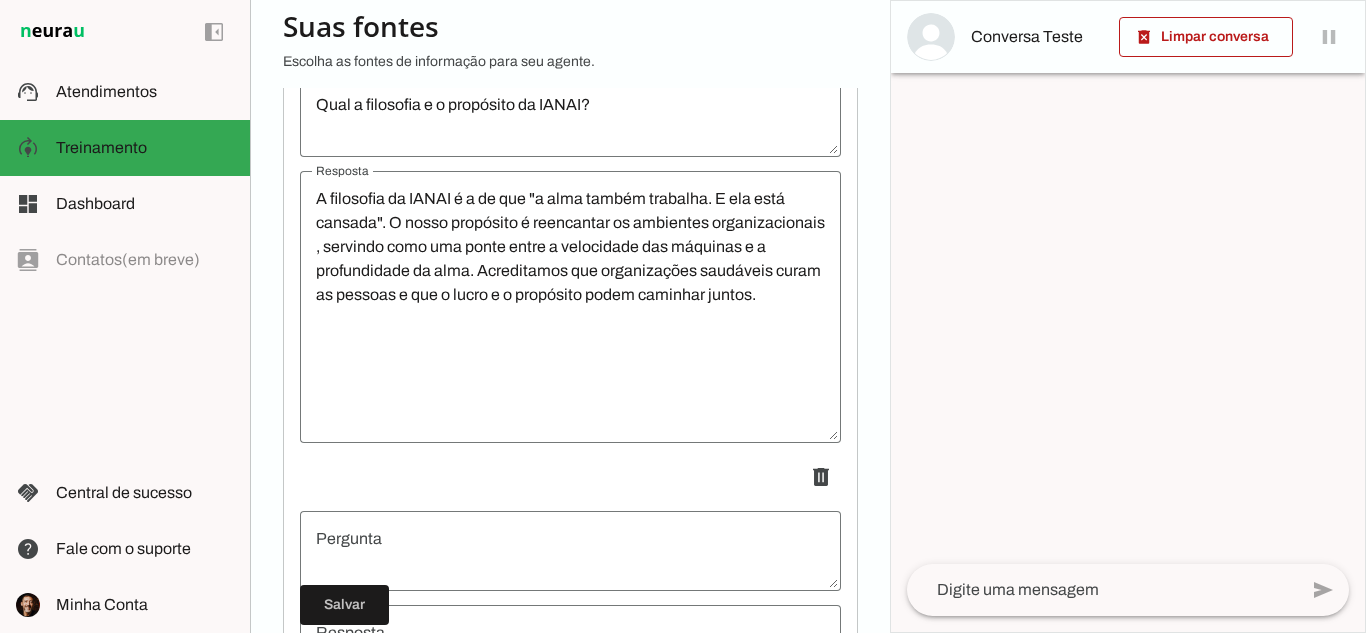 click at bounding box center (570, 551) 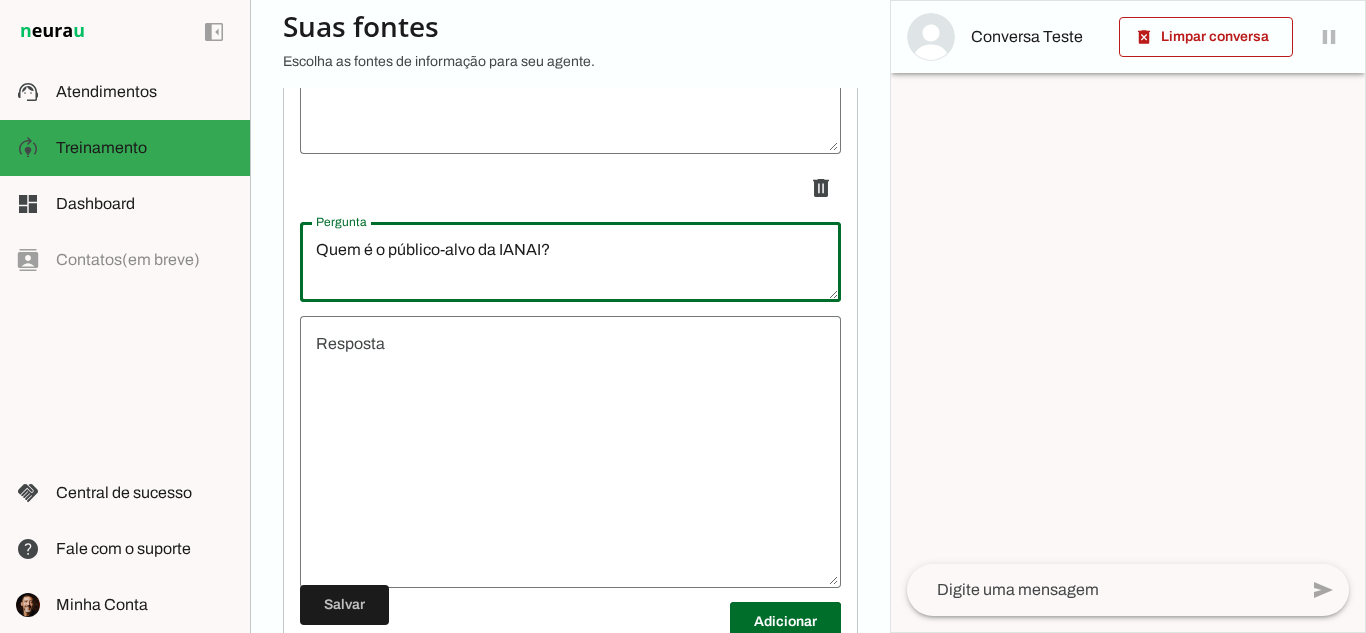 scroll, scrollTop: 1140, scrollLeft: 0, axis: vertical 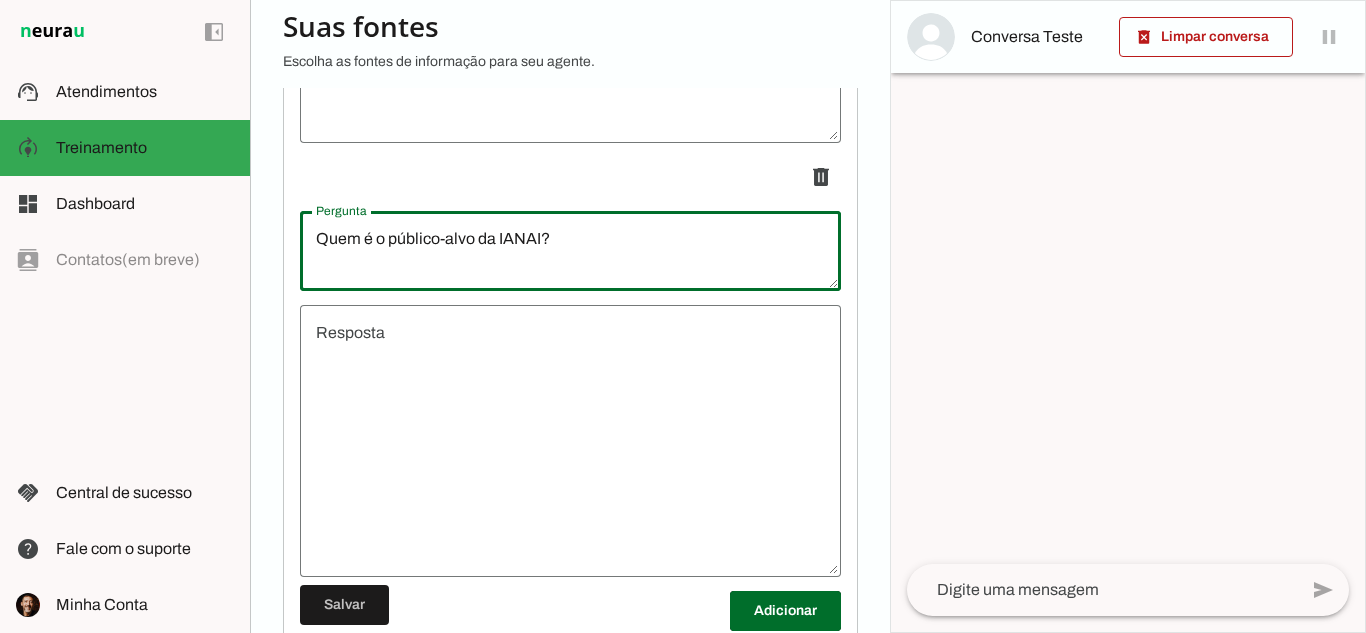 type on "Quem é o público-alvo da IANAI?" 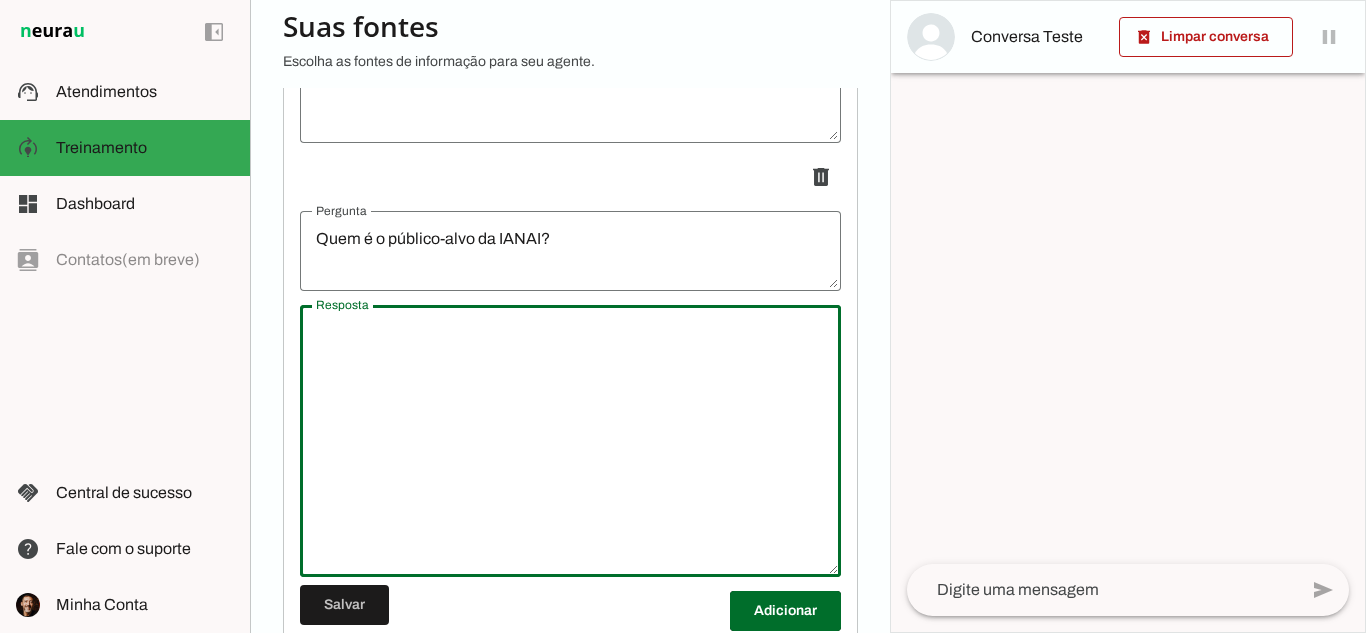 click at bounding box center [570, 441] 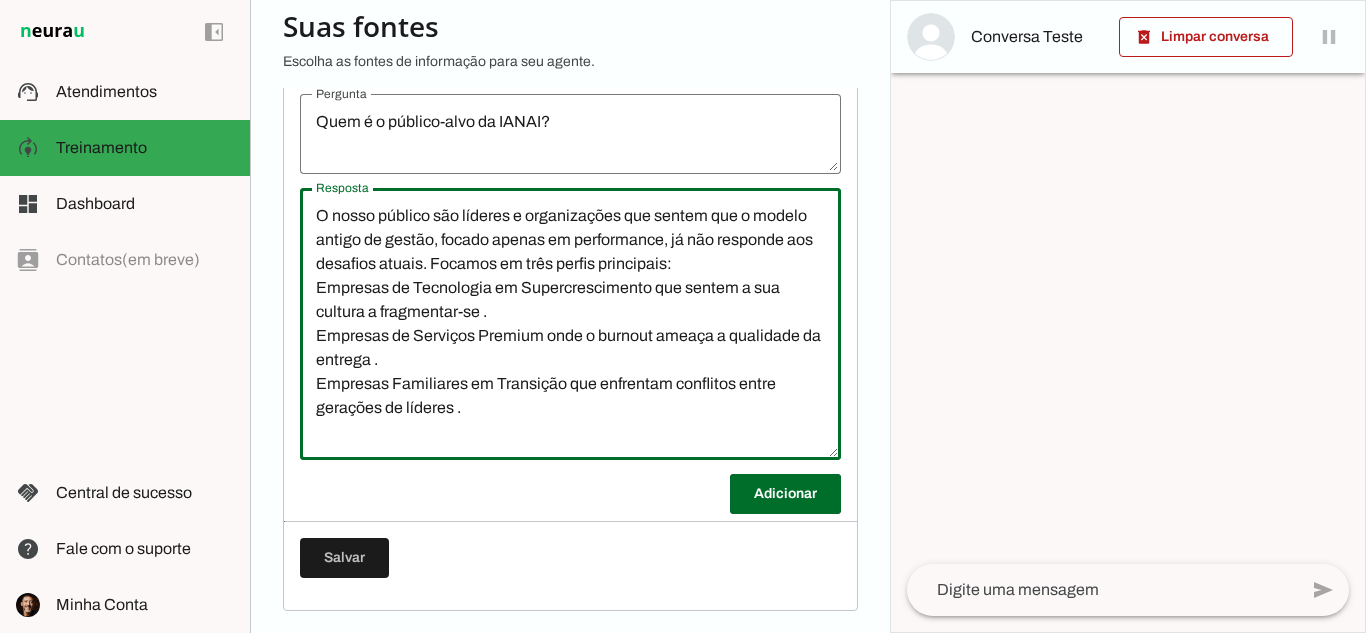 scroll, scrollTop: 1274, scrollLeft: 0, axis: vertical 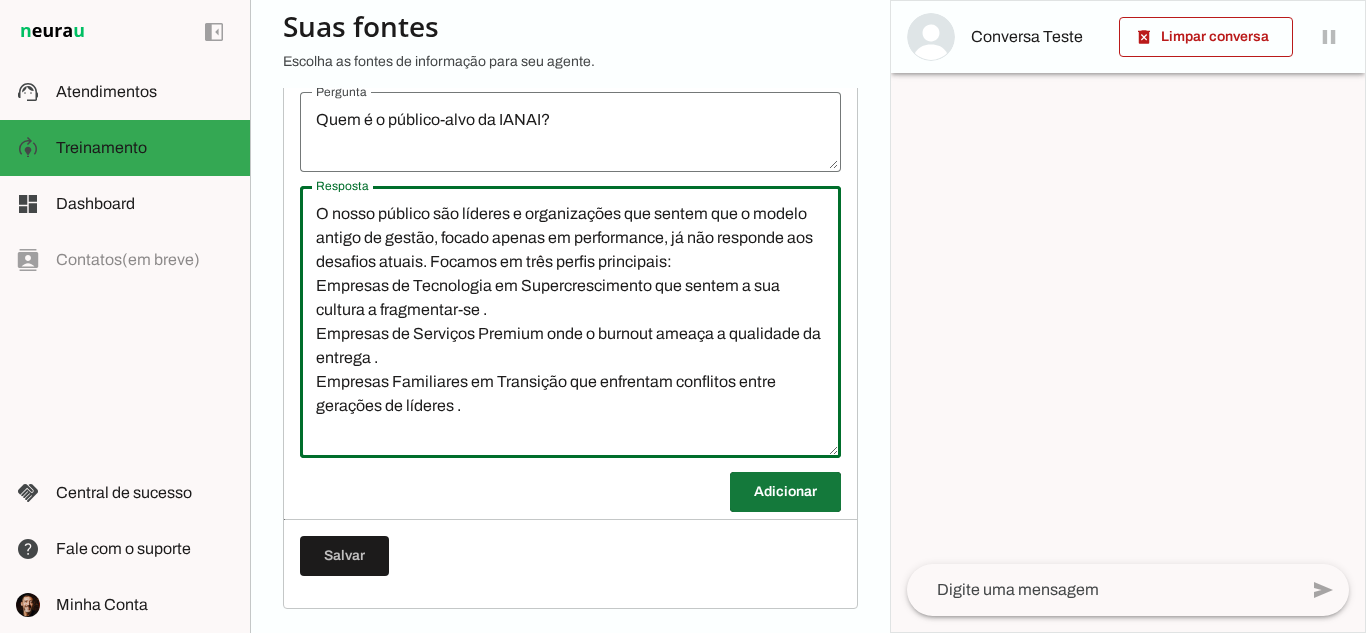 type on "O nosso público são líderes e organizações que sentem que o modelo antigo de gestão, focado apenas em performance, já não responde aos desafios atuais. Focamos em três perfis principais:
Empresas de Tecnologia em Supercrescimento que sentem a sua cultura a fragmentar-se .
Empresas de Serviços Premium onde o burnout ameaça a qualidade da entrega .
Empresas Familiares em Transição que enfrentam conflitos entre gerações de líderes ." 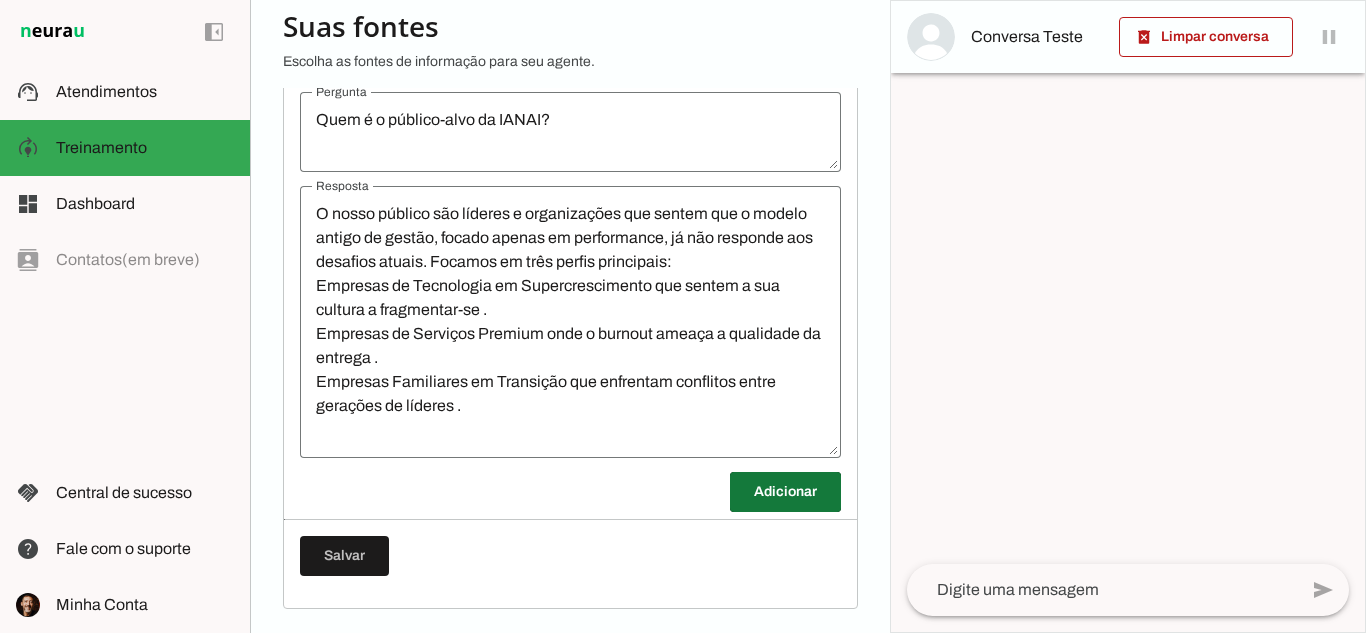 click at bounding box center [785, 492] 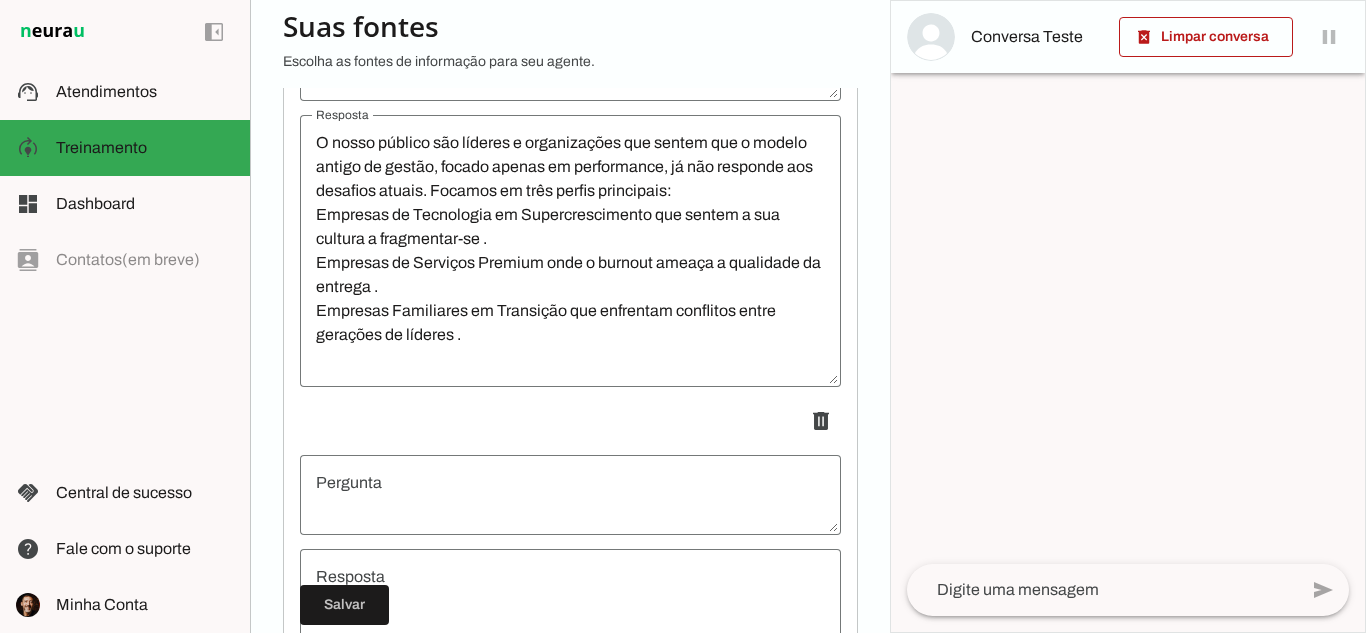 scroll, scrollTop: 1374, scrollLeft: 0, axis: vertical 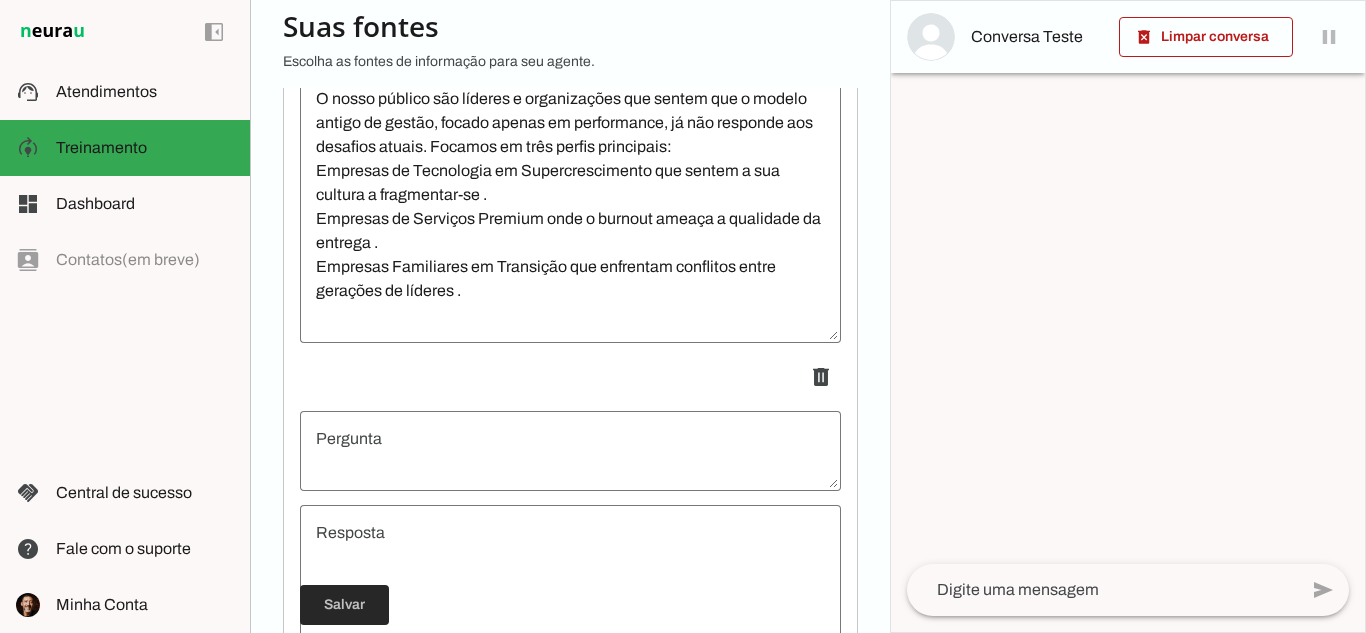 click at bounding box center [344, 605] 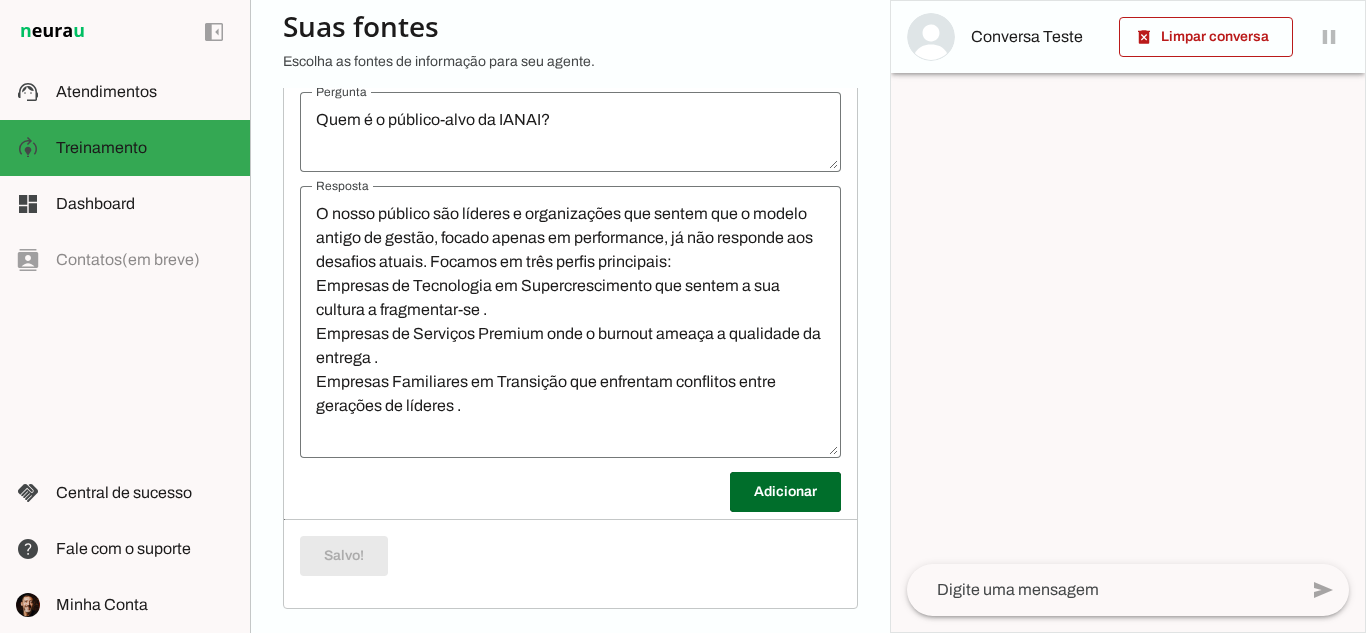 scroll, scrollTop: 1274, scrollLeft: 0, axis: vertical 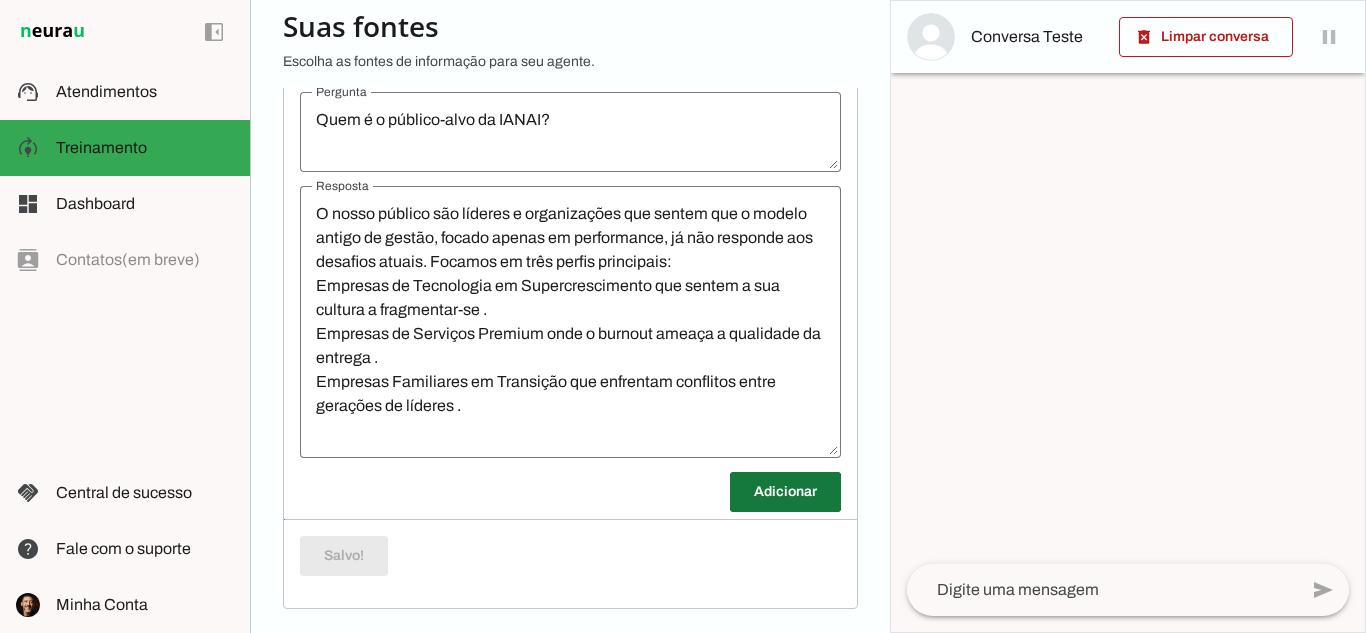 click at bounding box center [785, 492] 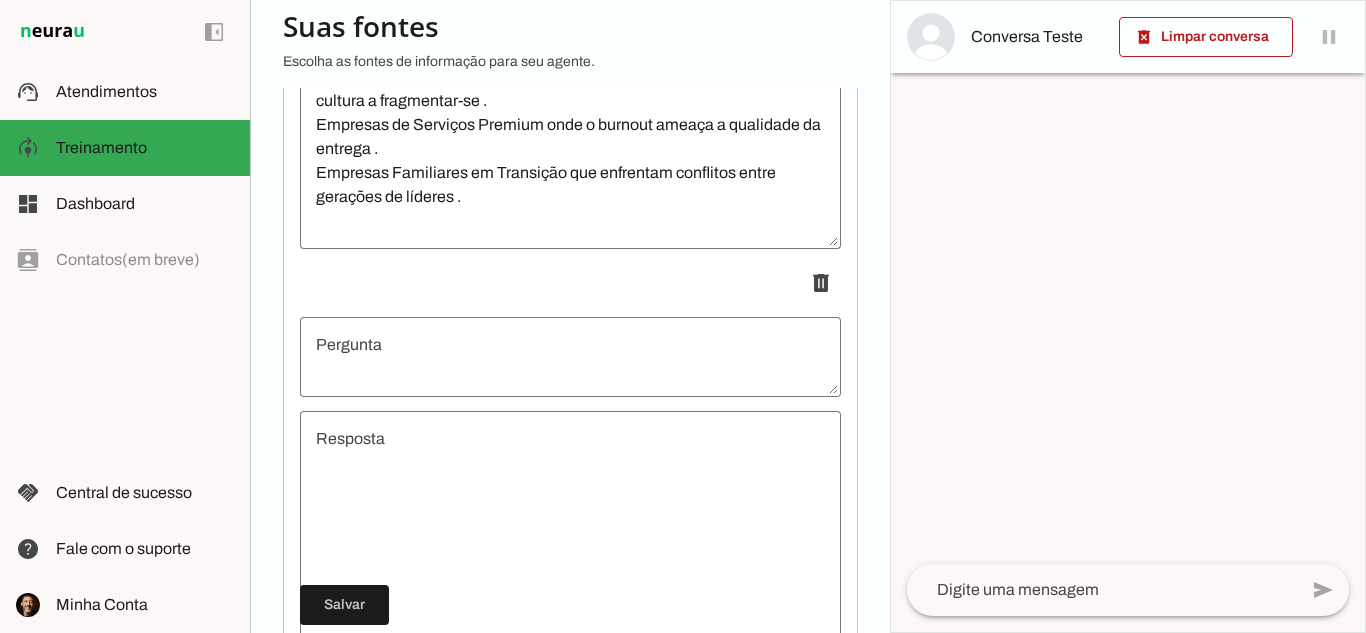 scroll, scrollTop: 1474, scrollLeft: 0, axis: vertical 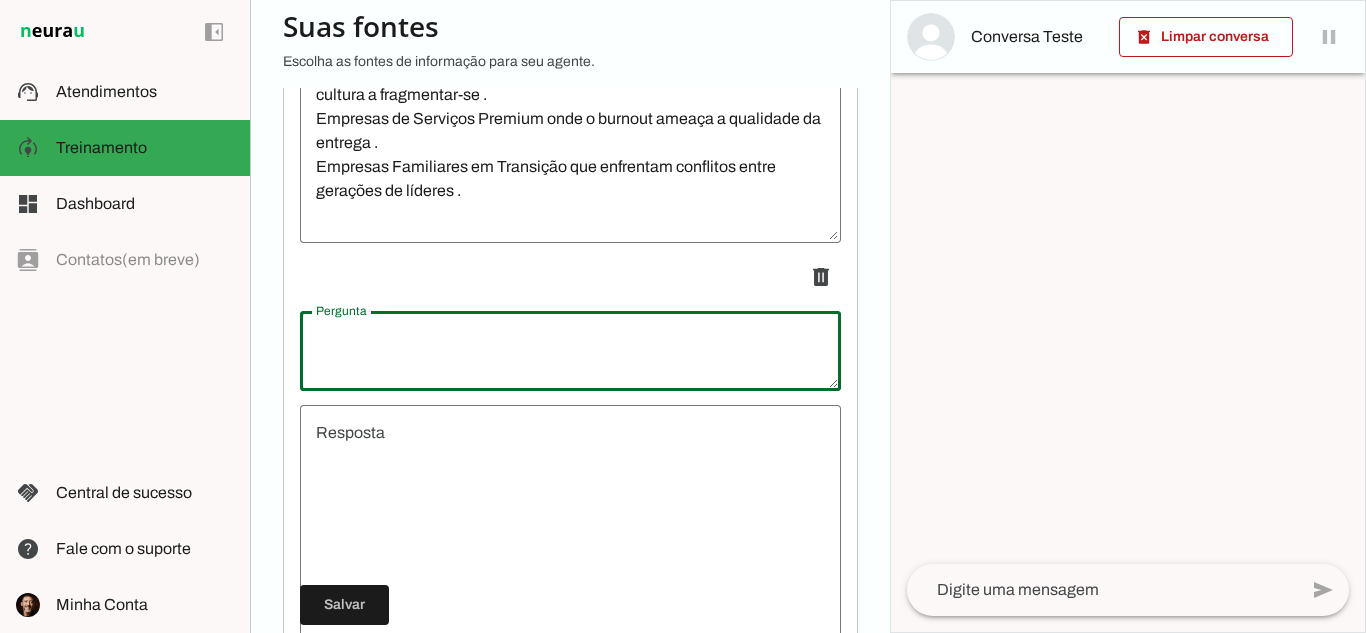 click at bounding box center [570, 351] 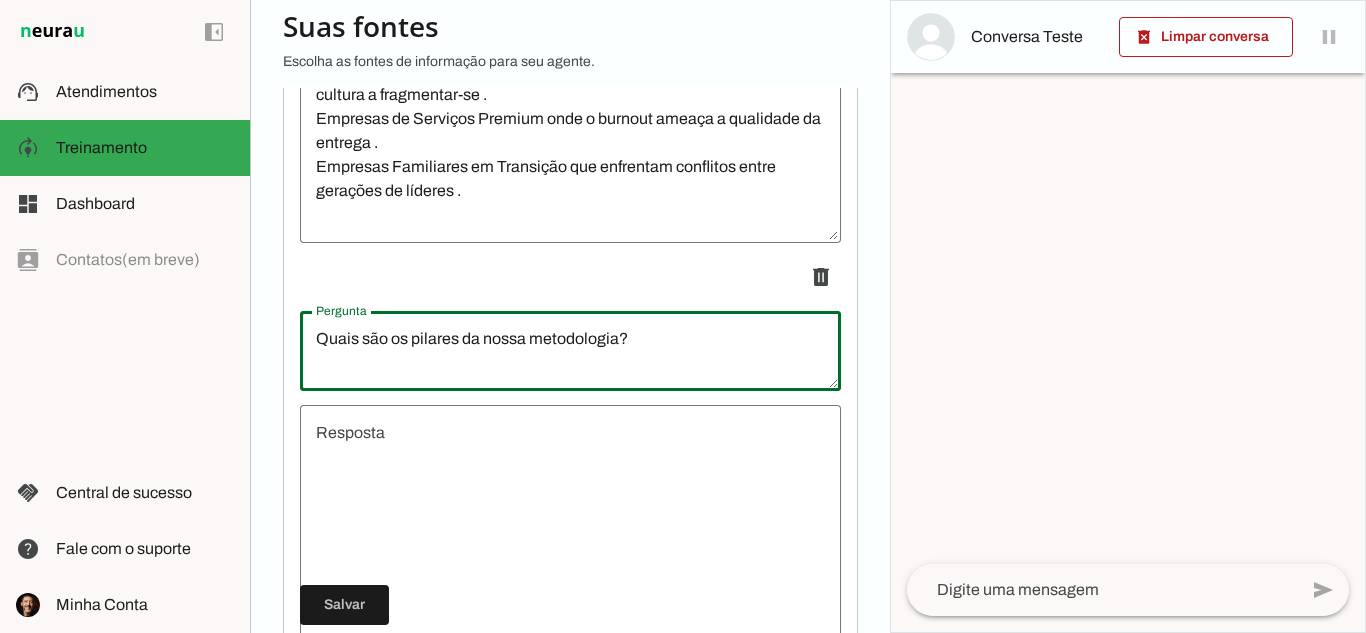 type on "Quais são os pilares da nossa metodologia?" 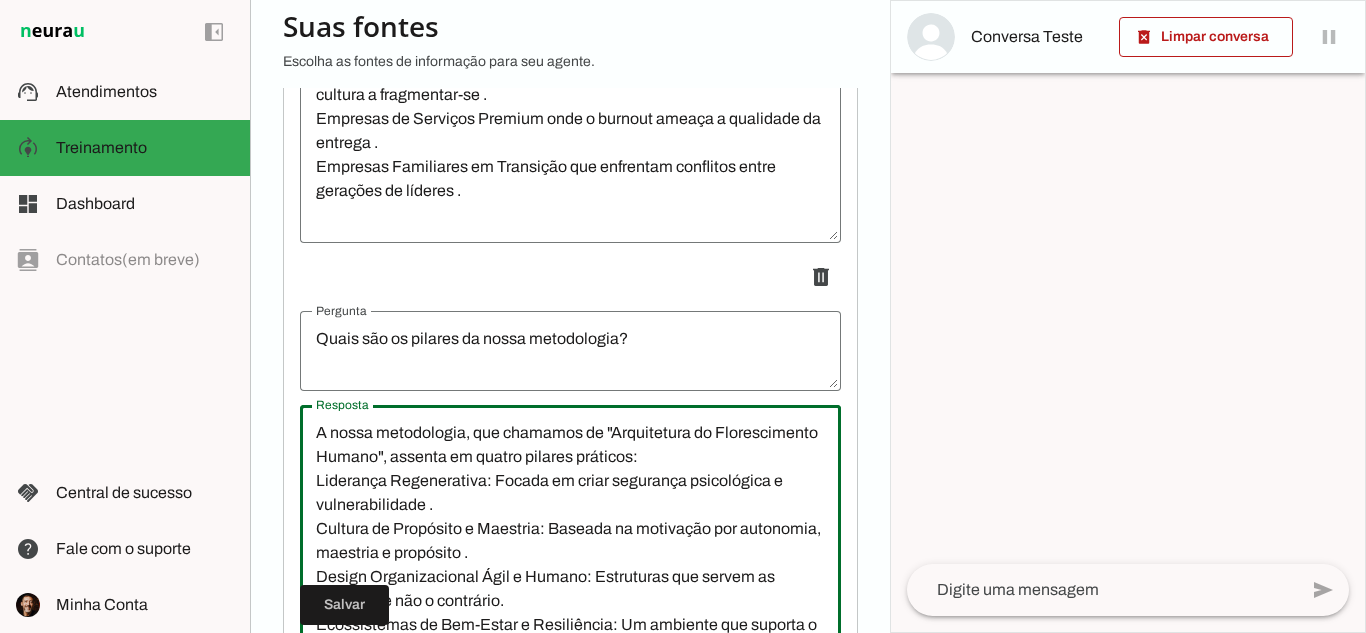 scroll, scrollTop: 20, scrollLeft: 0, axis: vertical 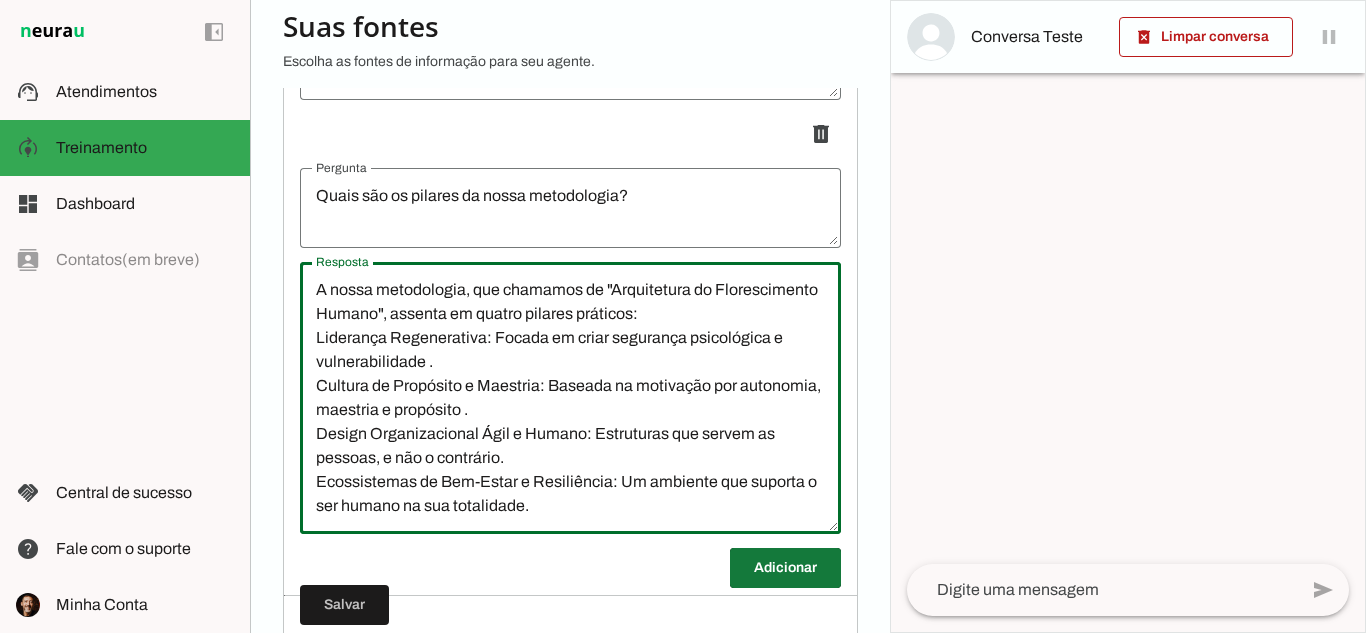 type on "A nossa metodologia, que chamamos de "Arquitetura do Florescimento Humano", assenta em quatro pilares práticos:
Liderança Regenerativa: Focada em criar segurança psicológica e vulnerabilidade .
Cultura de Propósito e Maestria: Baseada na motivação por autonomia, maestria e propósito .
Design Organizacional Ágil e Humano: Estruturas que servem as pessoas, e não o contrário.
Ecossistemas de Bem-Estar e Resiliência: Um ambiente que suporta o ser humano na sua totalidade." 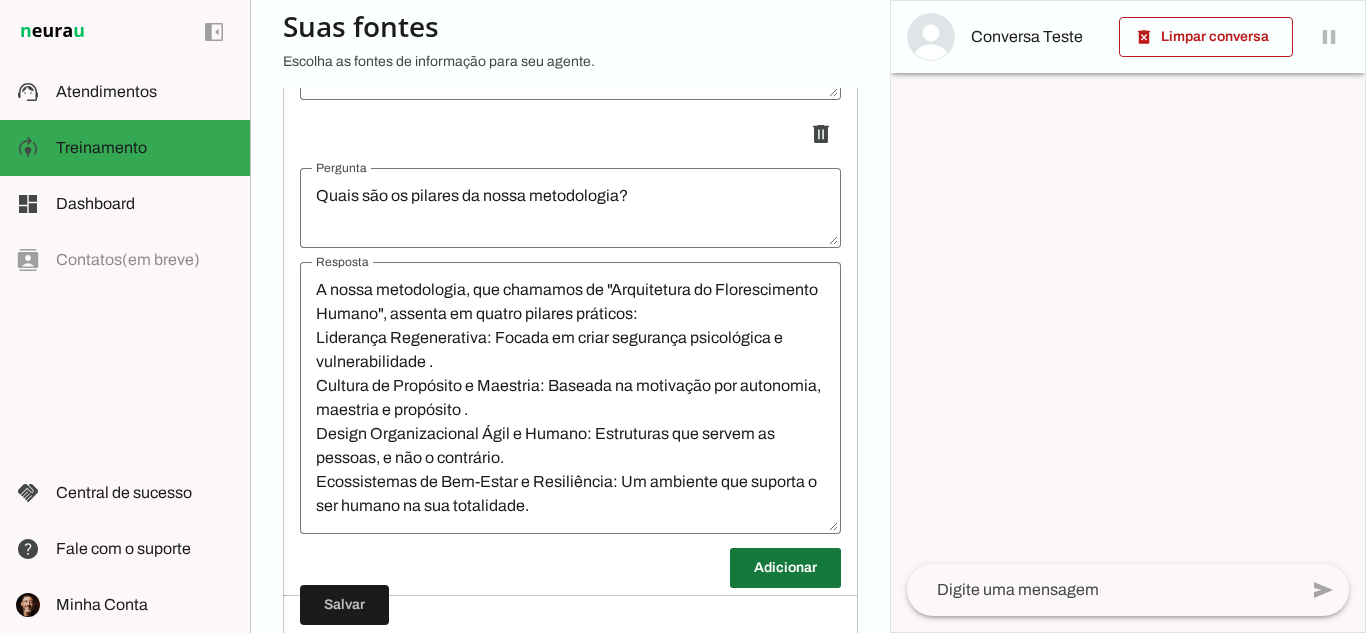 click at bounding box center [785, 568] 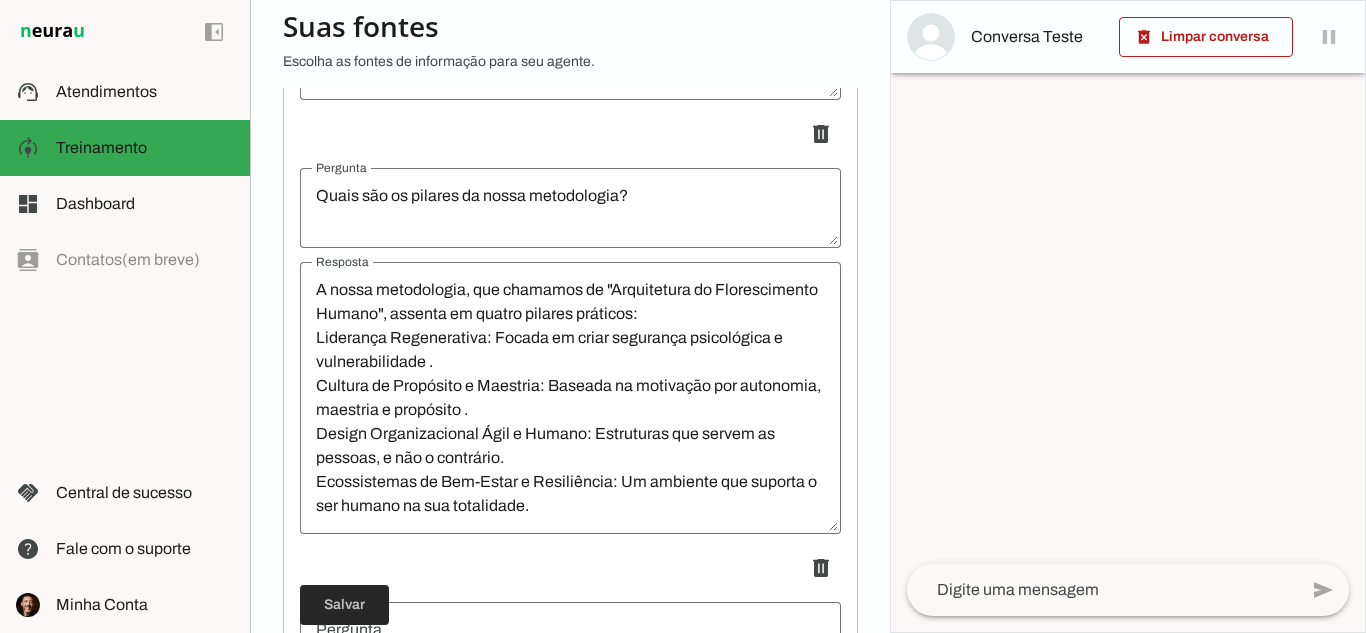 click at bounding box center [344, 605] 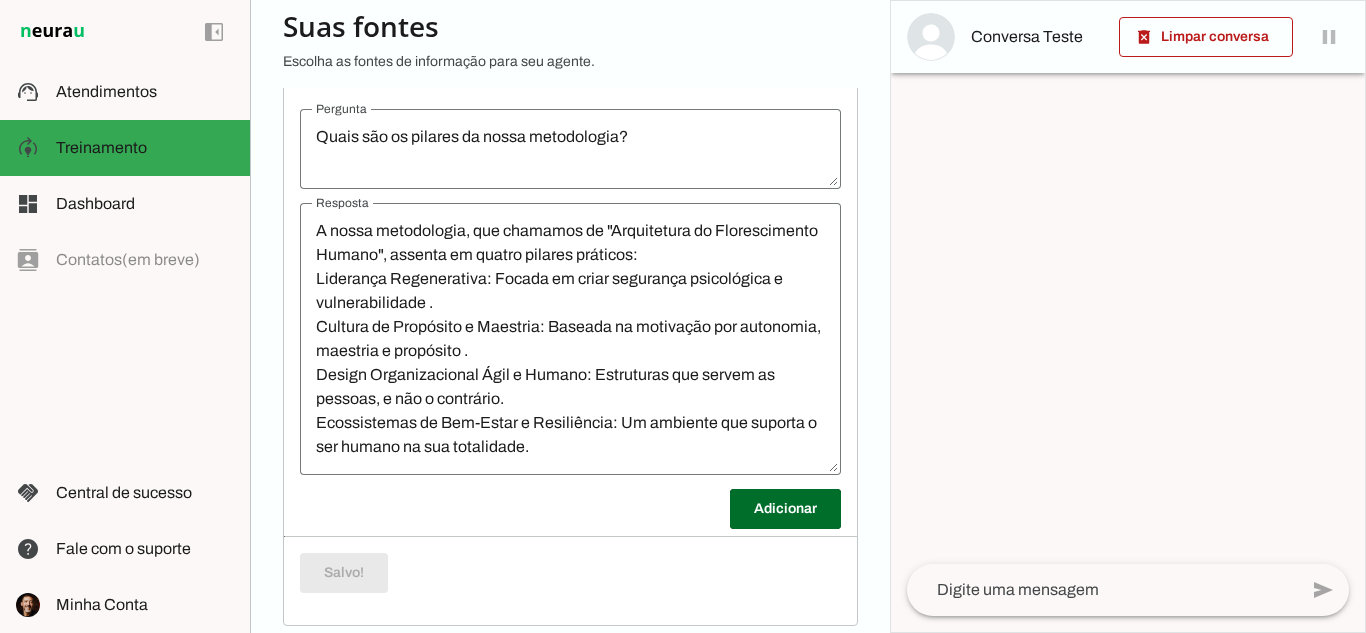 scroll, scrollTop: 1708, scrollLeft: 0, axis: vertical 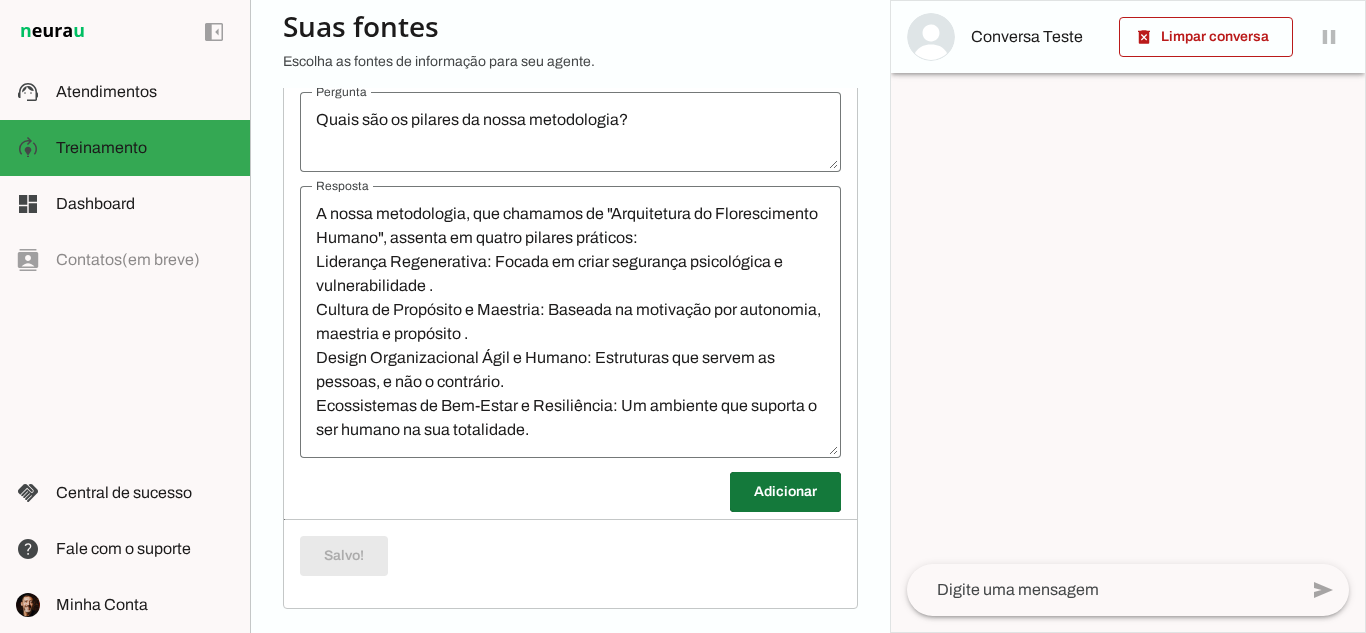 click at bounding box center [785, 492] 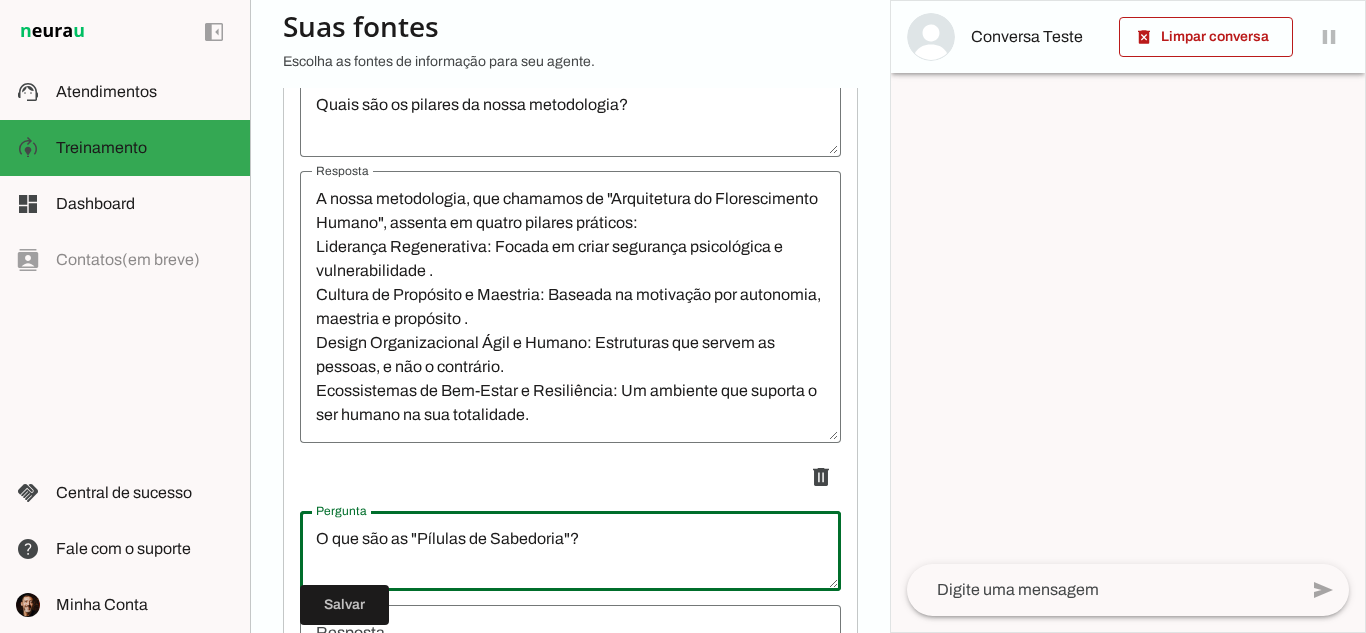 scroll, scrollTop: 24, scrollLeft: 0, axis: vertical 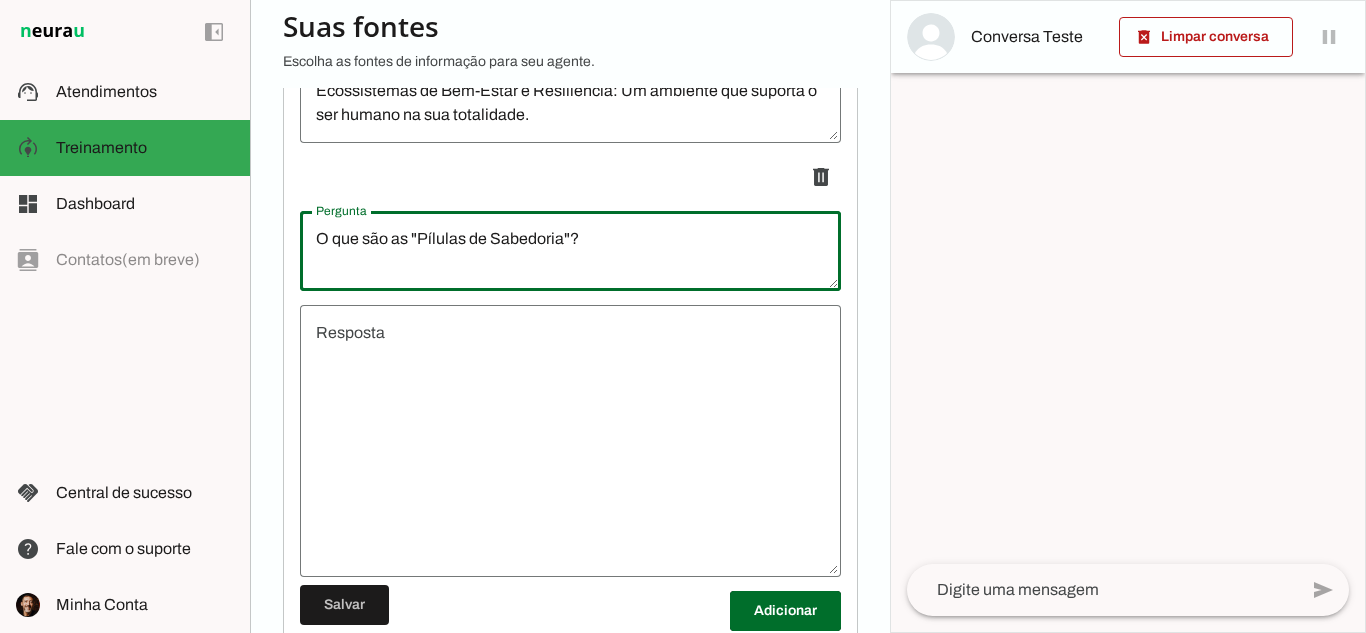 type on "O que são as "Pílulas de Sabedoria"?" 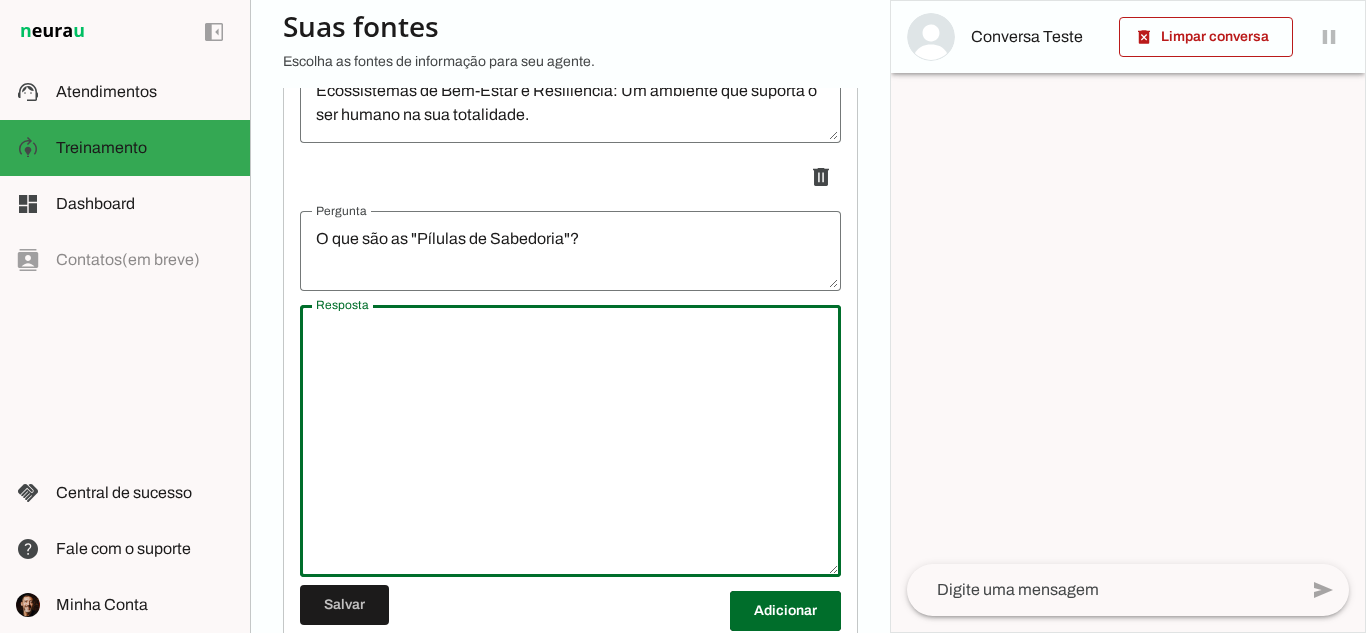 click at bounding box center (570, 441) 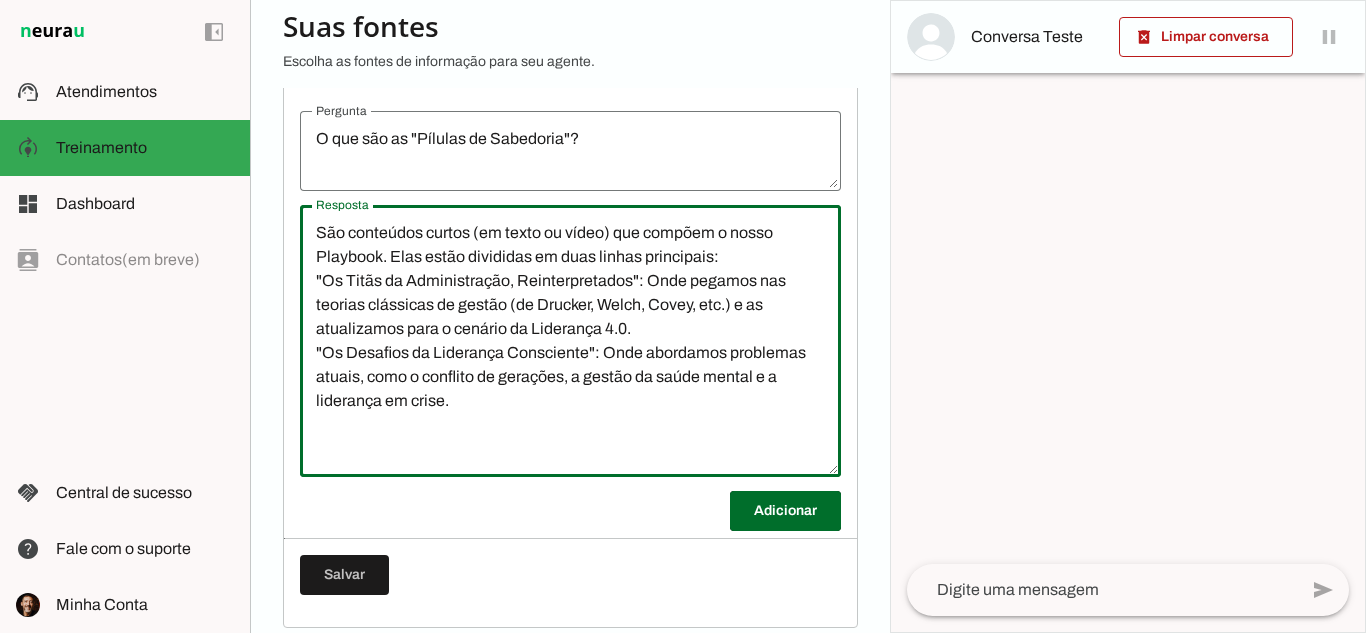 scroll, scrollTop: 2142, scrollLeft: 0, axis: vertical 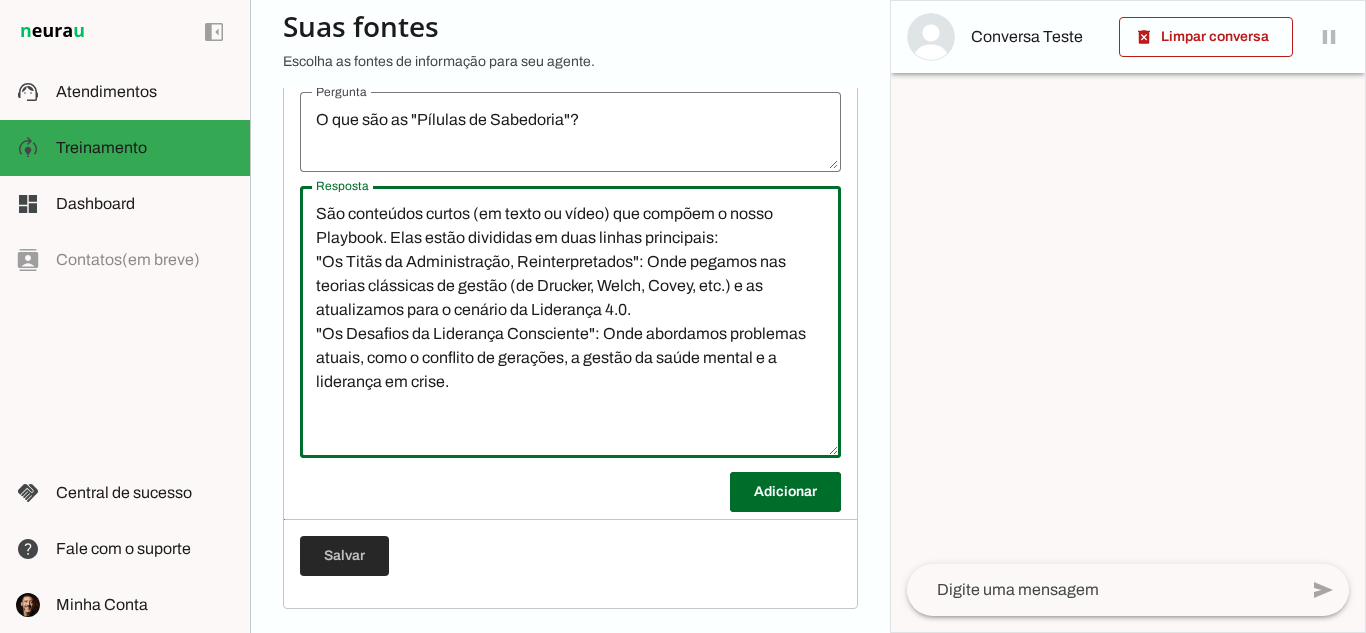 type on "São conteúdos curtos (em texto ou vídeo) que compõem o nosso Playbook. Elas estão divididas em duas linhas principais:
"Os Titãs da Administração, Reinterpretados": Onde pegamos nas teorias clássicas de gestão (de Drucker, Welch, Covey, etc.) e as atualizamos para o cenário da Liderança 4.0.
"Os Desafios da Liderança Consciente": Onde abordamos problemas atuais, como o conflito de gerações, a gestão da saúde mental e a liderança em crise." 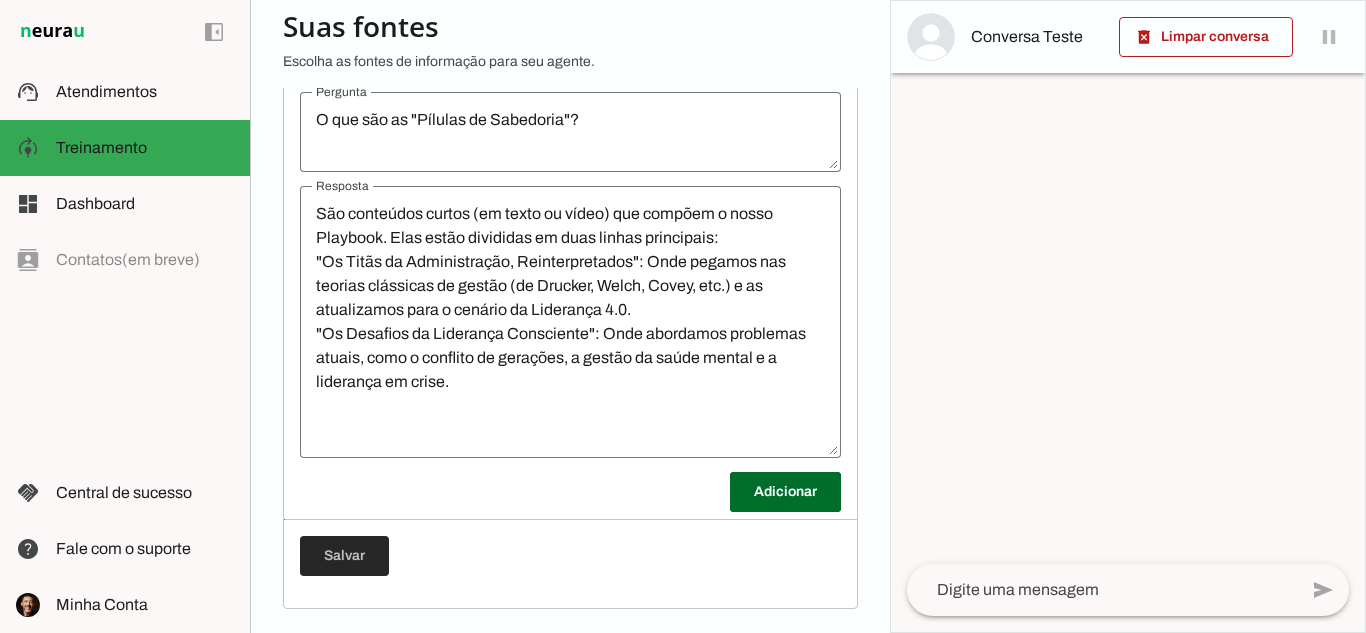 click at bounding box center (344, 556) 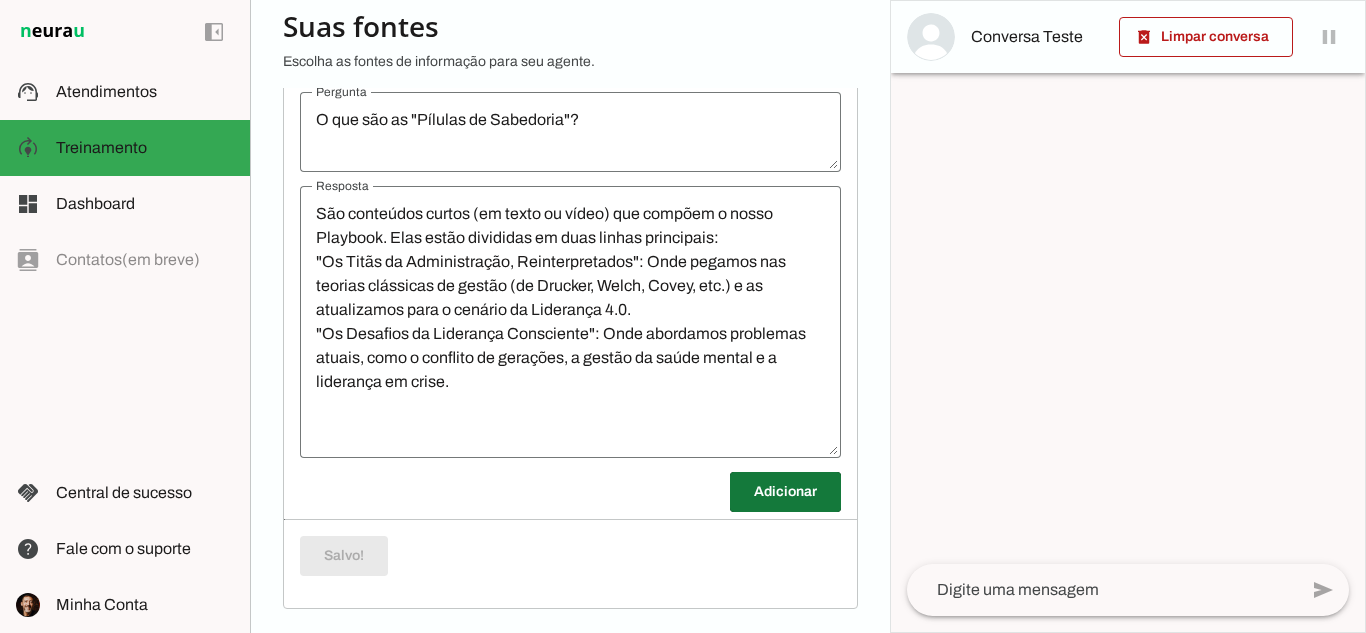 click at bounding box center [785, 492] 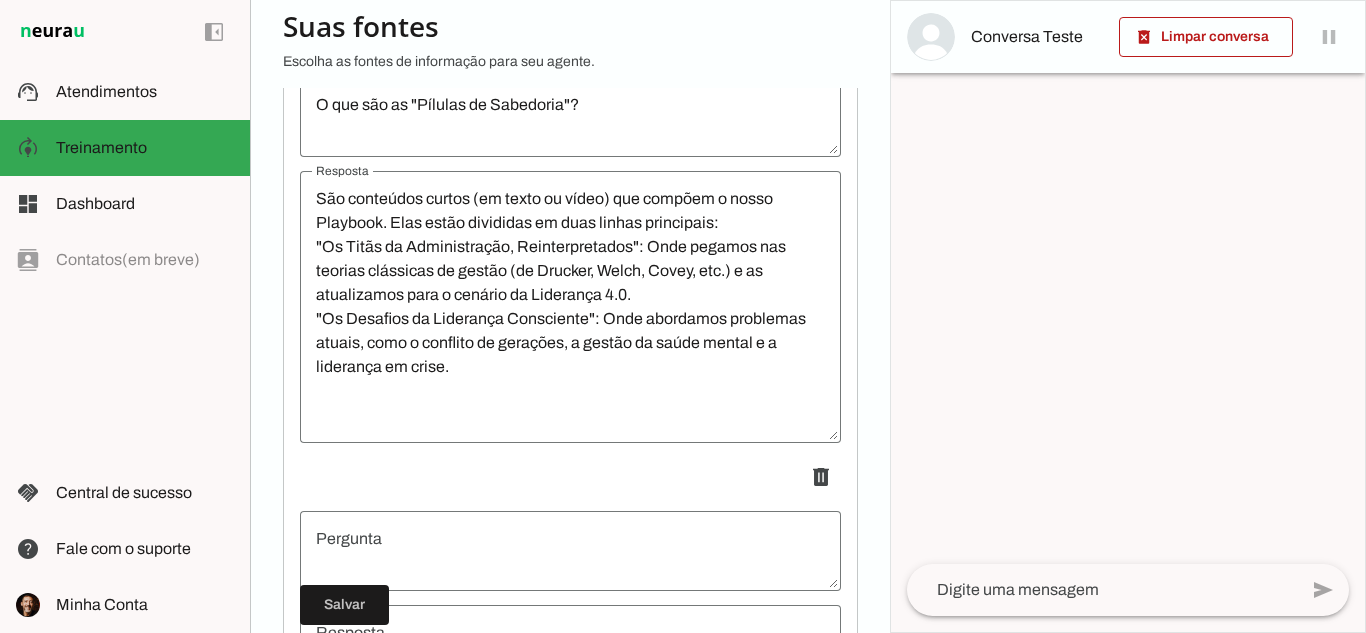 click at bounding box center (570, 551) 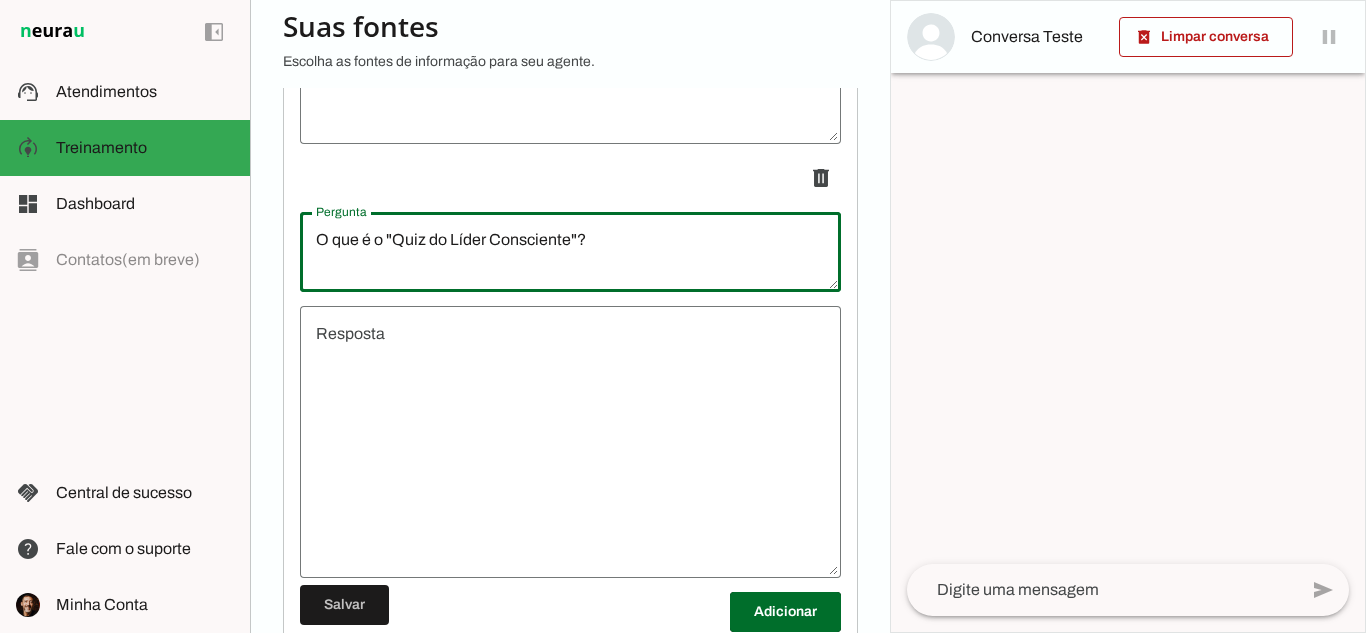scroll, scrollTop: 2442, scrollLeft: 0, axis: vertical 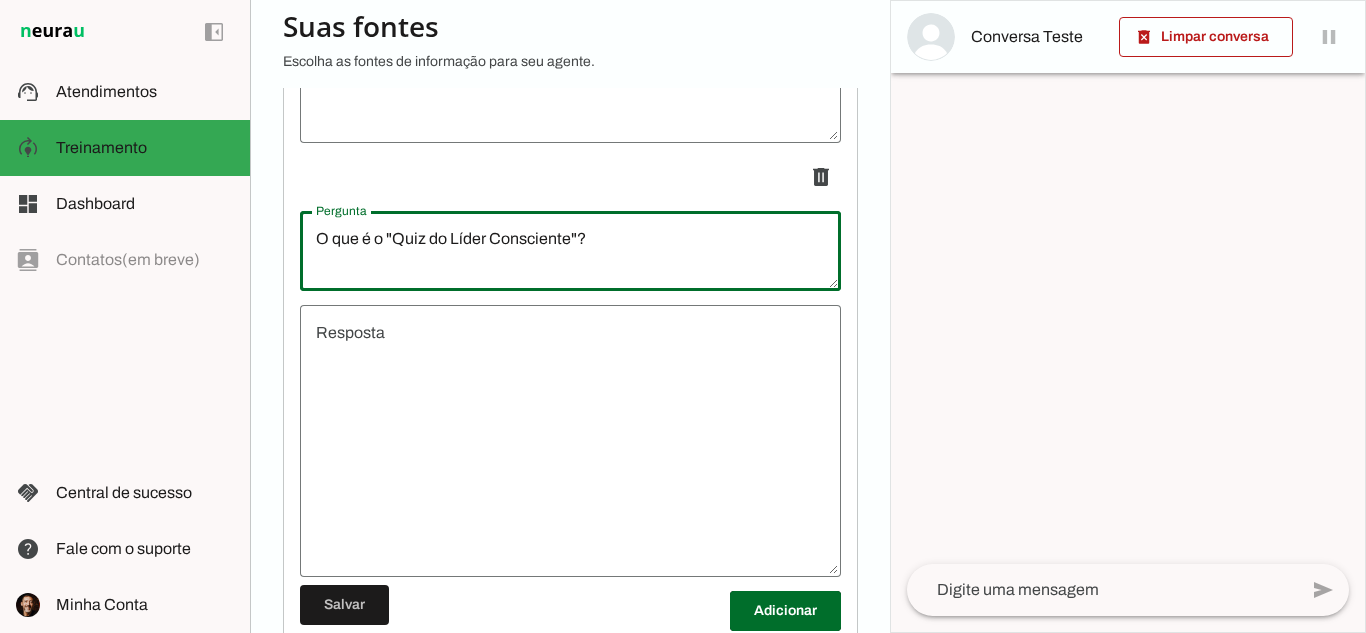 type on "O que é o "Quiz do Líder Consciente"?" 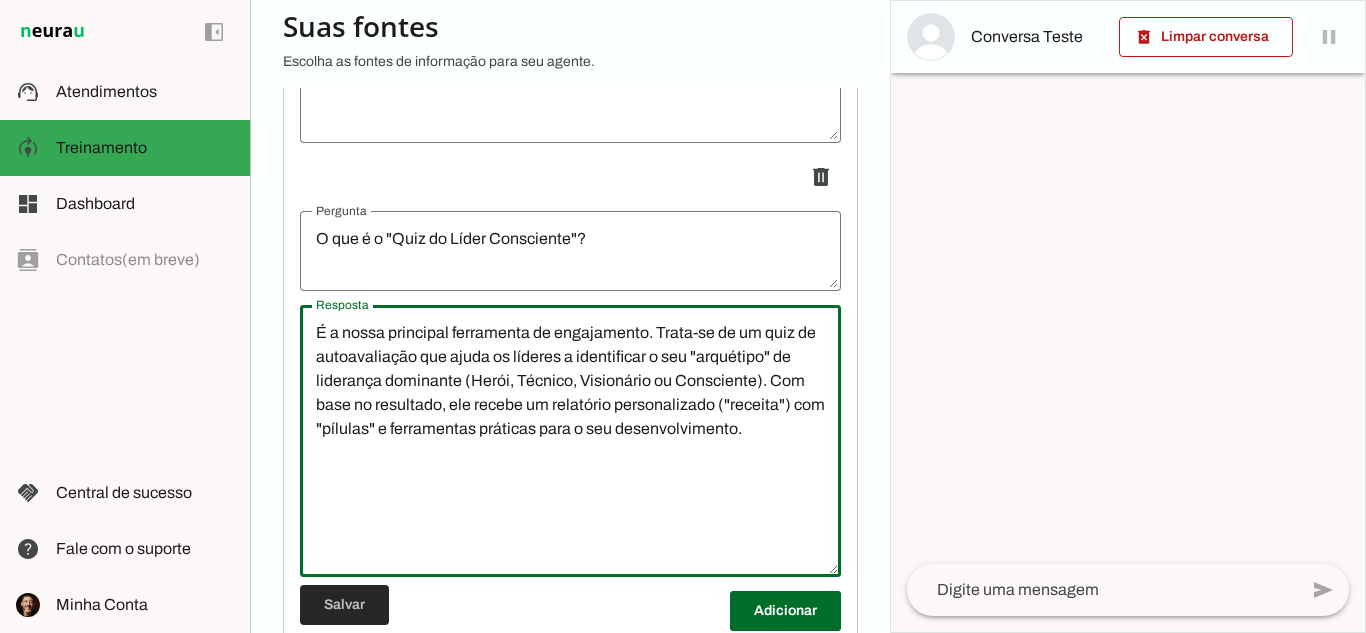 type on "É a nossa principal ferramenta de engajamento. Trata-se de um quiz de autoavaliação que ajuda os líderes a identificar o seu "arquétipo" de liderança dominante (Herói, Técnico, Visionário ou Consciente). Com base no resultado, ele recebe um relatório personalizado ("receita") com "pílulas" e ferramentas práticas para o seu desenvolvimento." 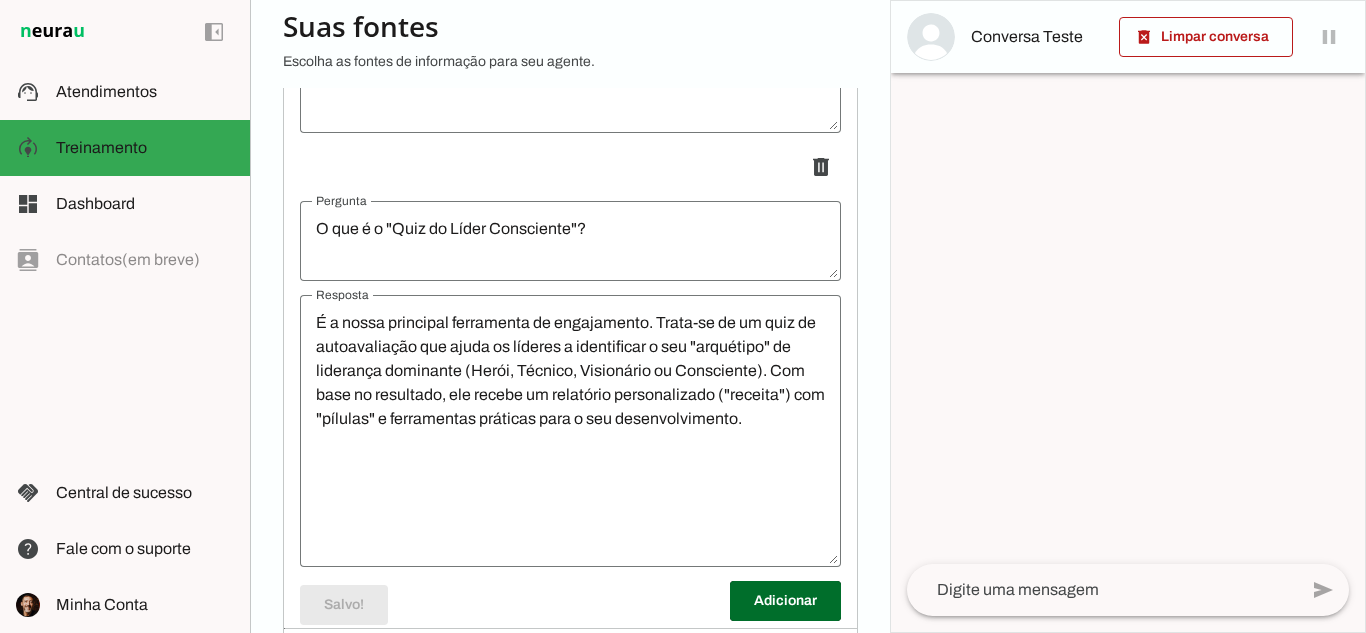 scroll, scrollTop: 2576, scrollLeft: 0, axis: vertical 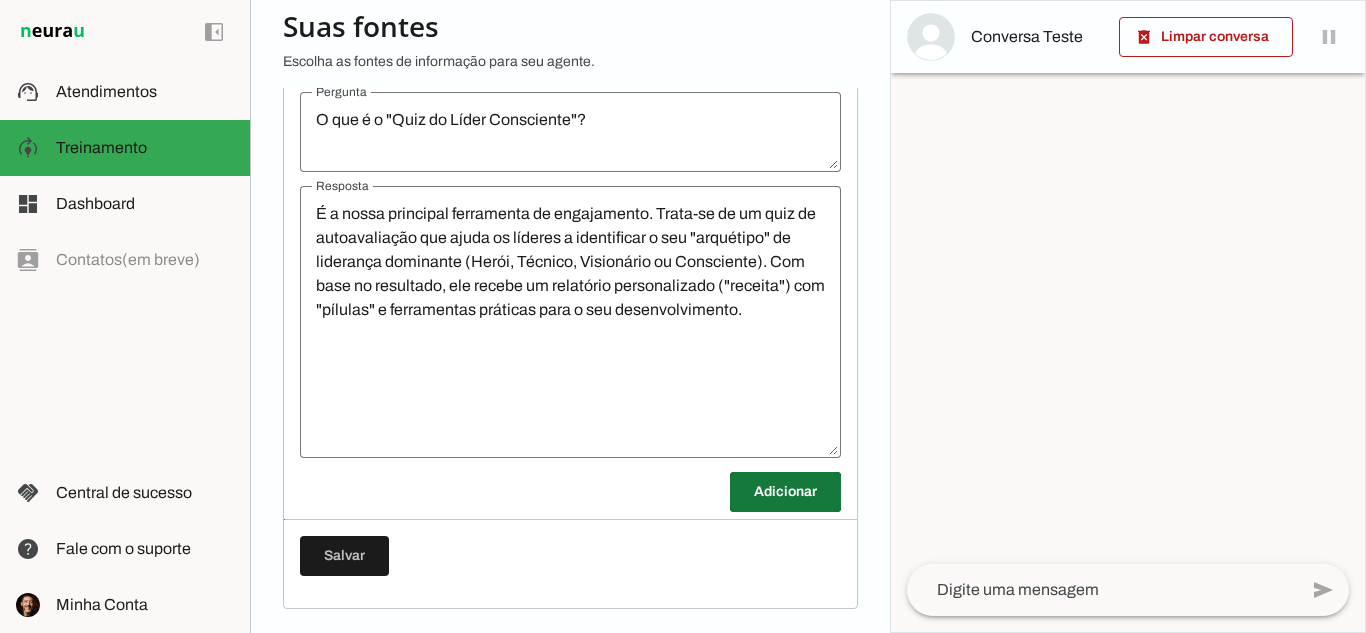 click at bounding box center (785, 492) 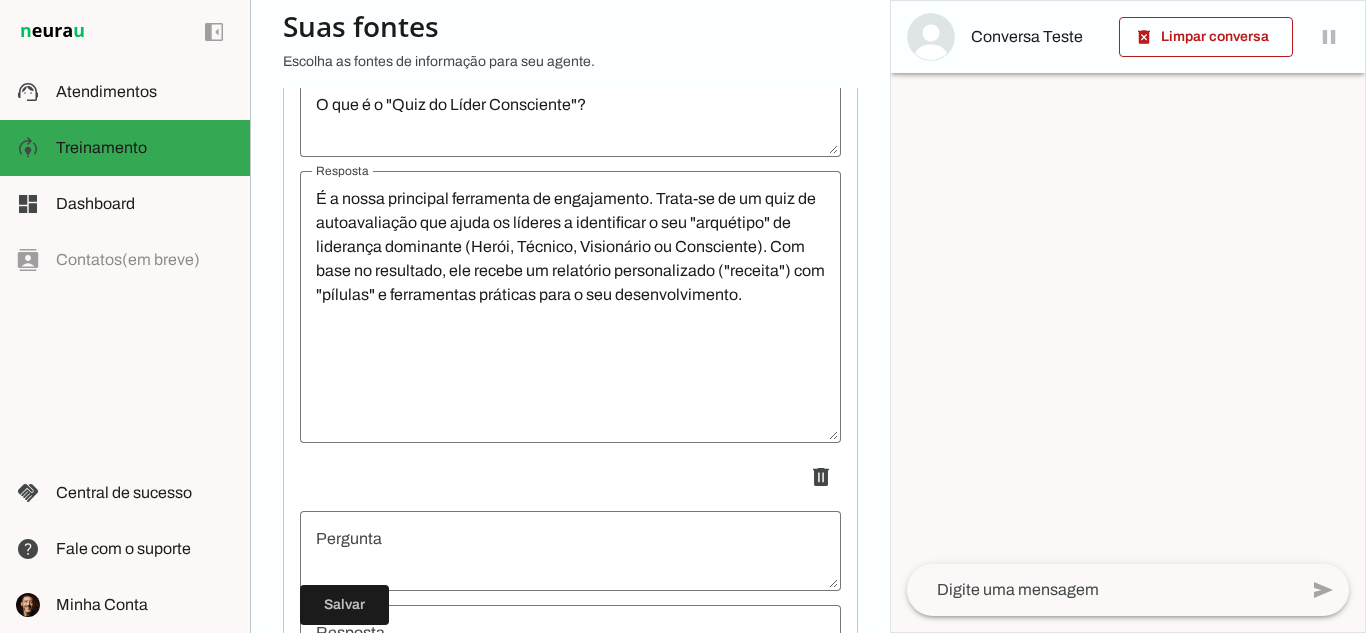 click on "delete" at bounding box center (570, 477) 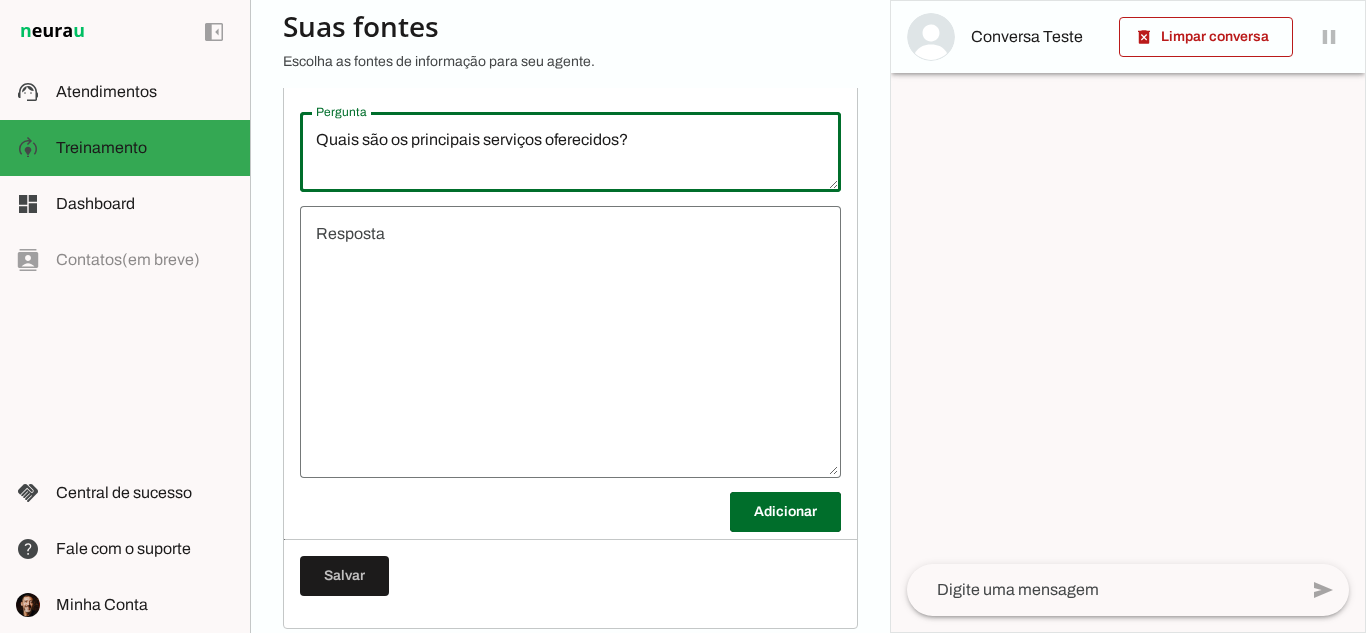 scroll, scrollTop: 2976, scrollLeft: 0, axis: vertical 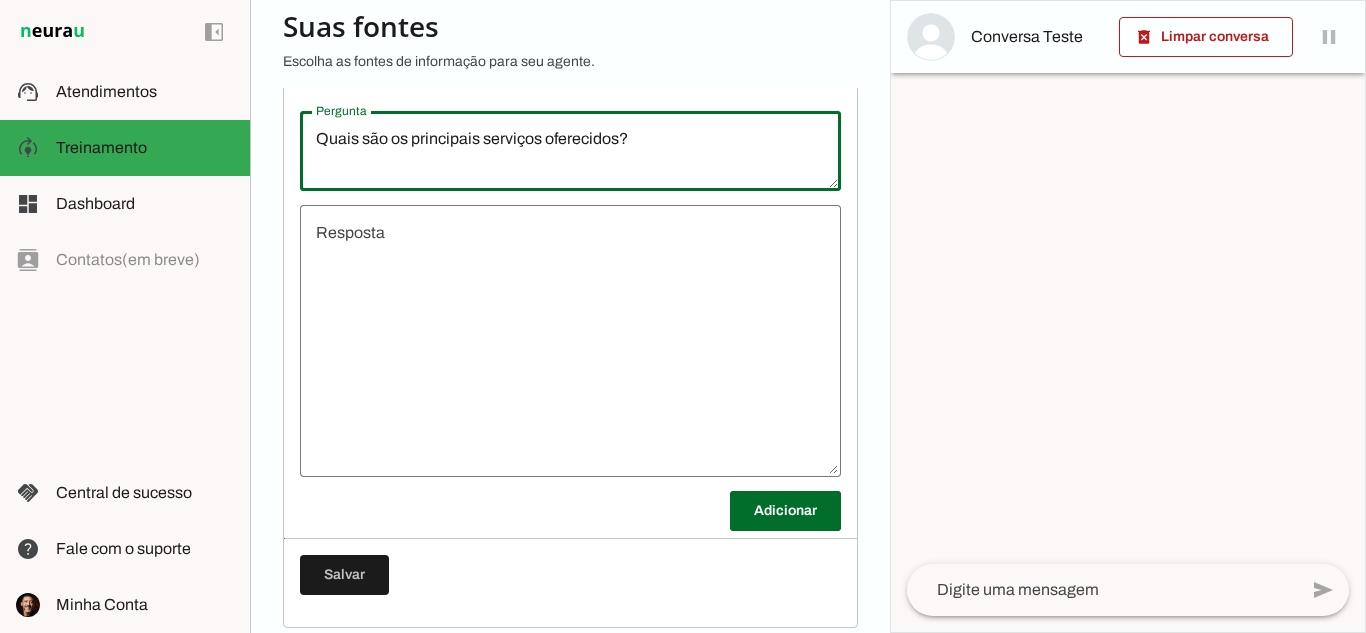 type on "Quais são os principais serviços oferecidos?" 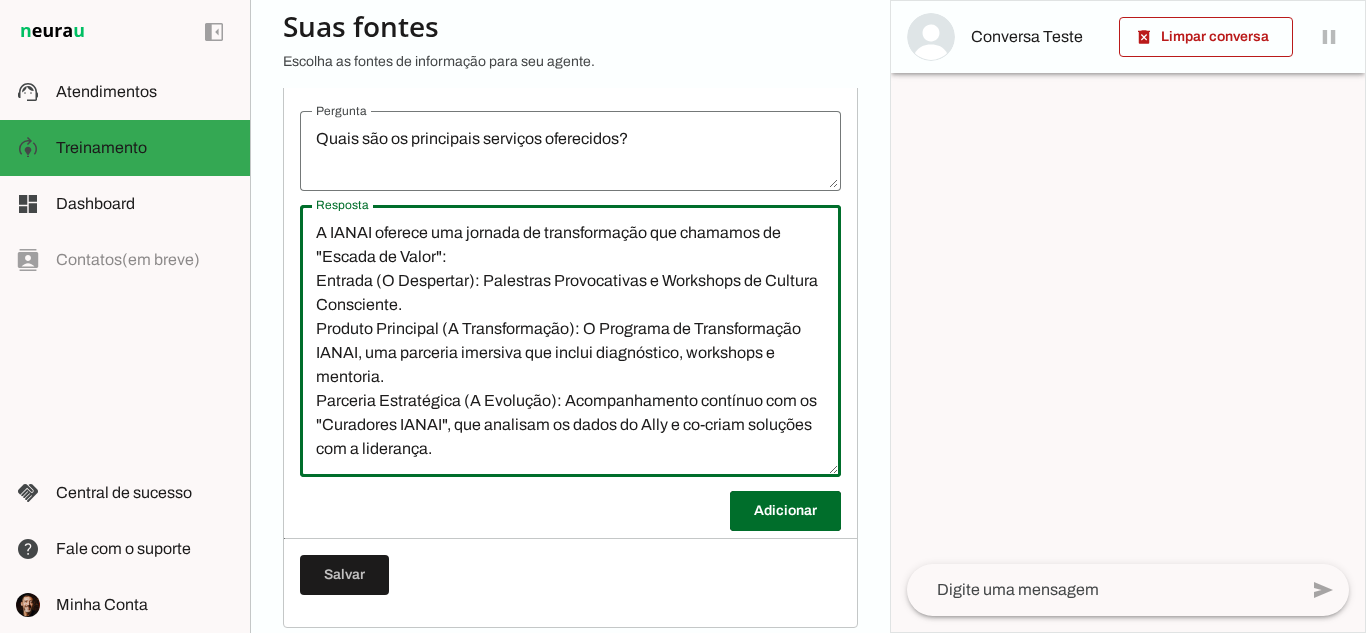 scroll, scrollTop: 20, scrollLeft: 0, axis: vertical 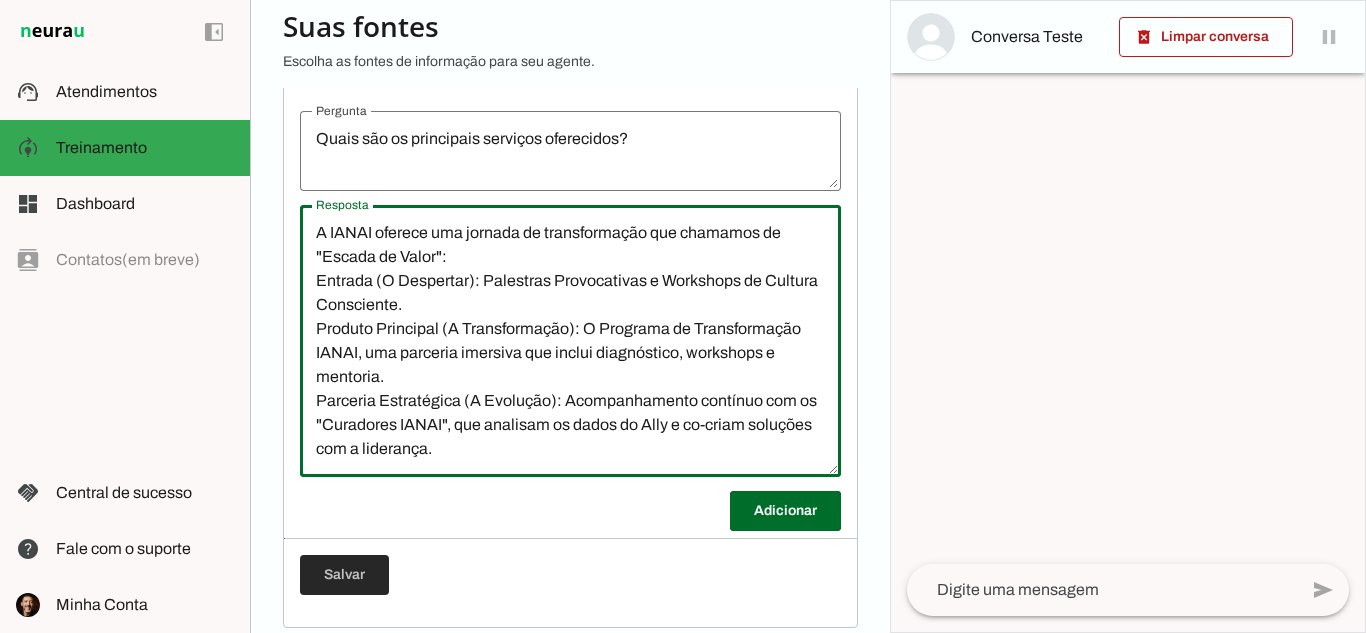 type on "A IANAI oferece uma jornada de transformação que chamamos de "Escada de Valor":
Entrada (O Despertar): Palestras Provocativas e Workshops de Cultura Consciente.
Produto Principal (A Transformação): O Programa de Transformação IANAI, uma parceria imersiva que inclui diagnóstico, workshops e mentoria.
Parceria Estratégica (A Evolução): Acompanhamento contínuo com os "Curadores IANAI", que analisam os dados do Ally e co-criam soluções com a liderança." 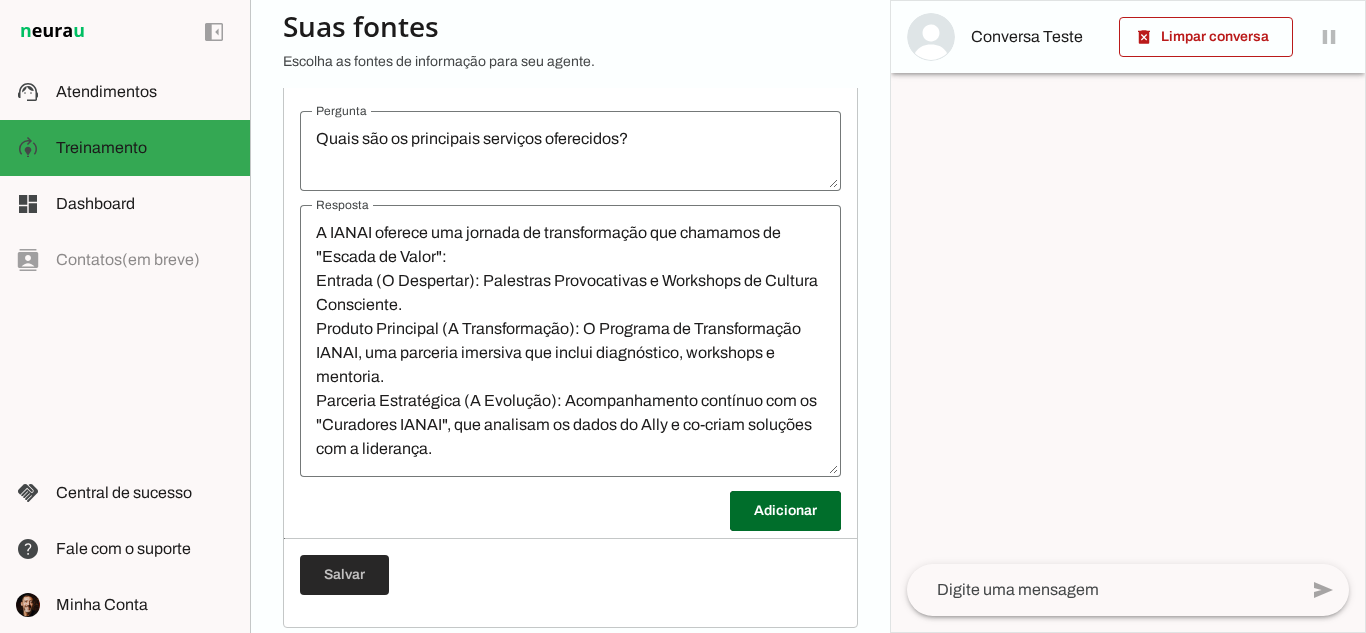 click at bounding box center (344, 575) 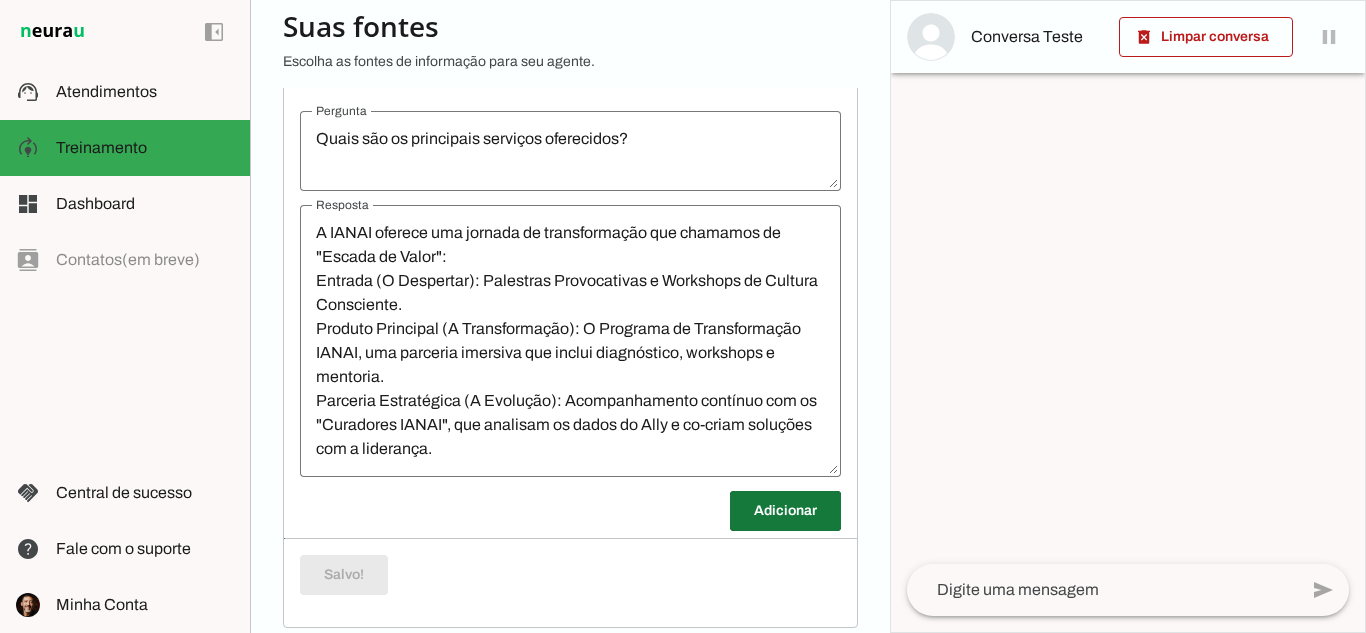 click at bounding box center [785, 511] 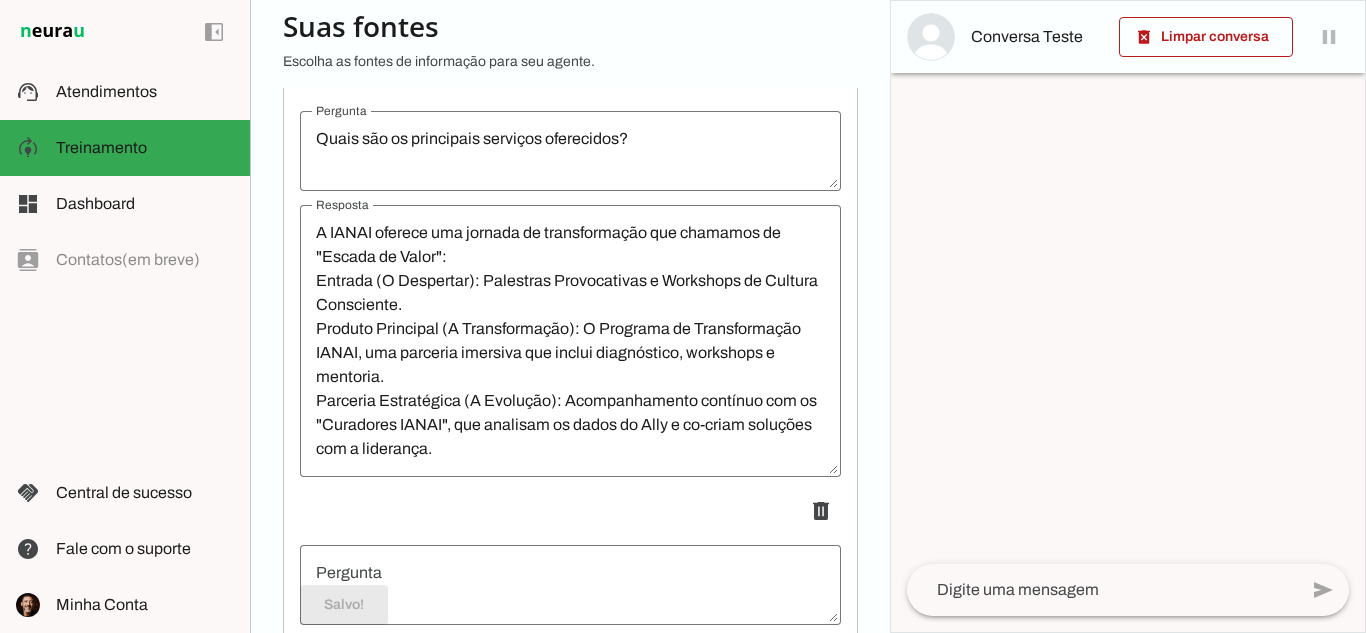 scroll, scrollTop: 24, scrollLeft: 0, axis: vertical 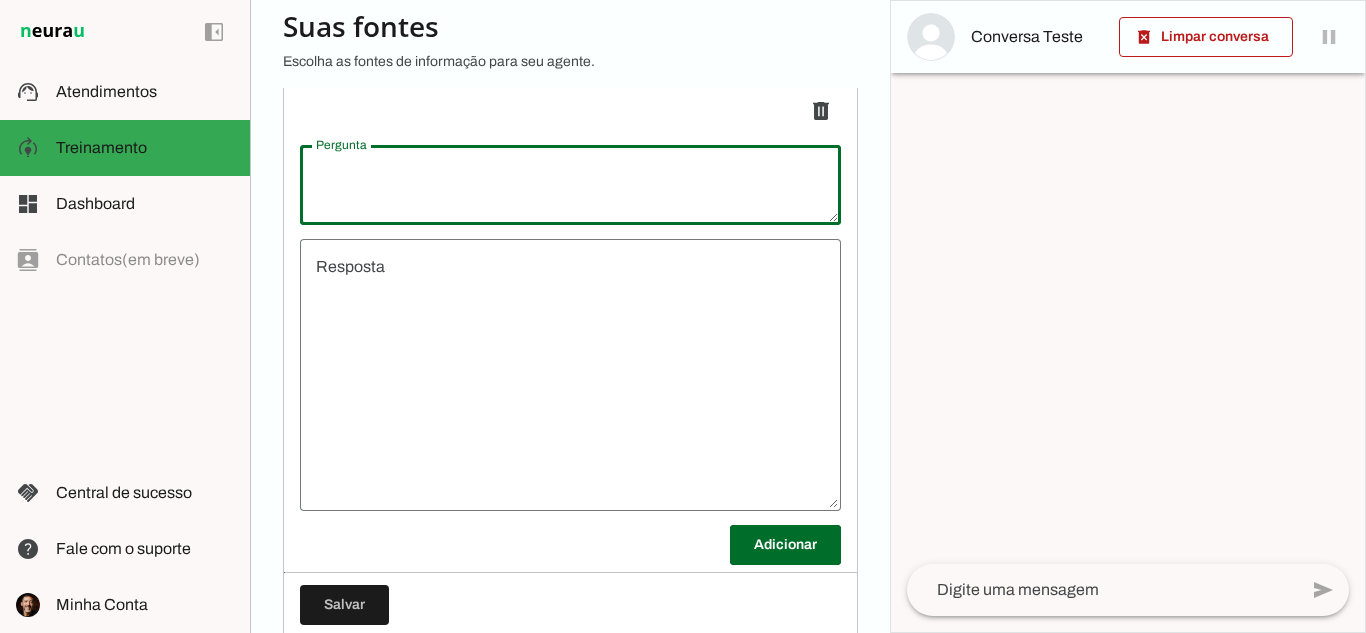 click at bounding box center [570, 185] 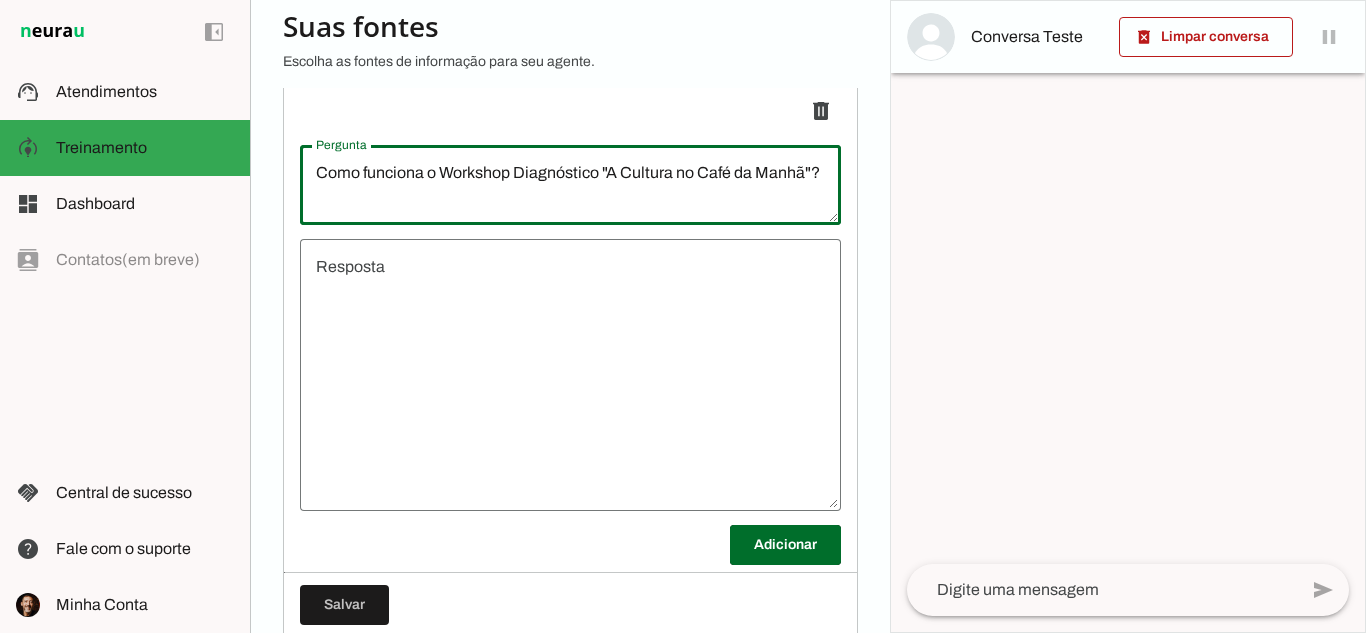 type on "Como funciona o Workshop Diagnóstico "A Cultura no Café da Manhã"?" 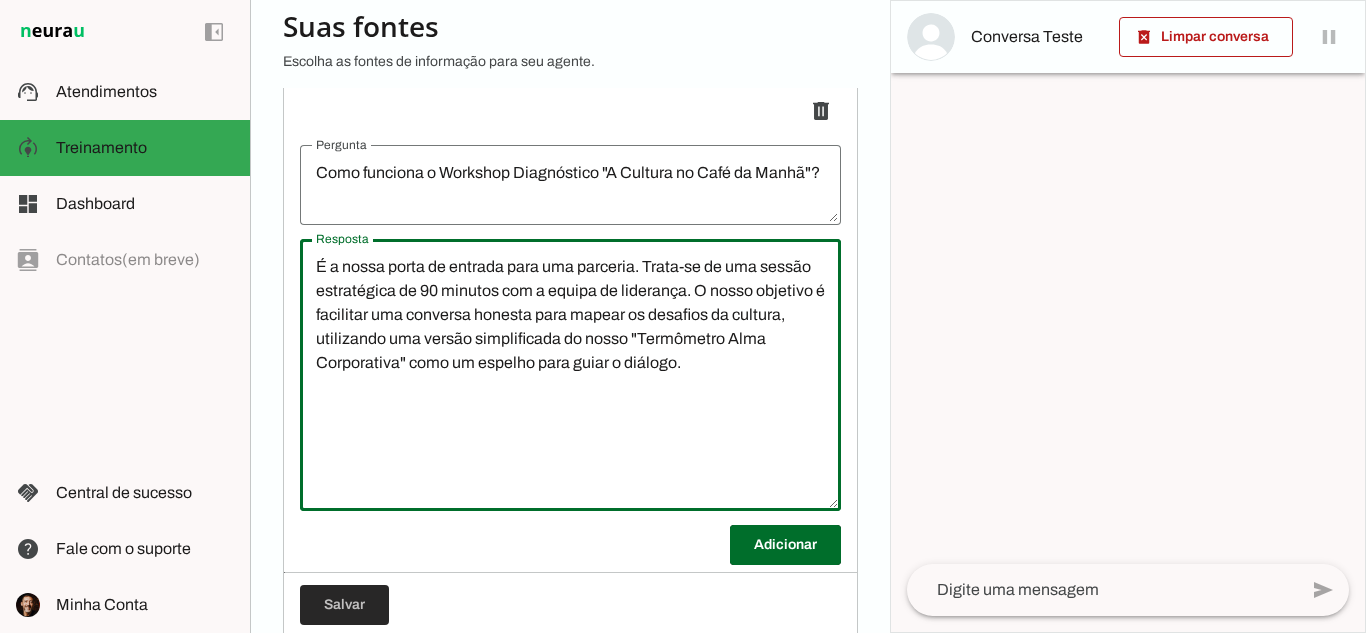 type on "É a nossa porta de entrada para uma parceria. Trata-se de uma sessão estratégica de 90 minutos com a equipa de liderança. O nosso objetivo é facilitar uma conversa honesta para mapear os desafios da cultura, utilizando uma versão simplificada do nosso "Termômetro Alma Corporativa" como um espelho para guiar o diálogo." 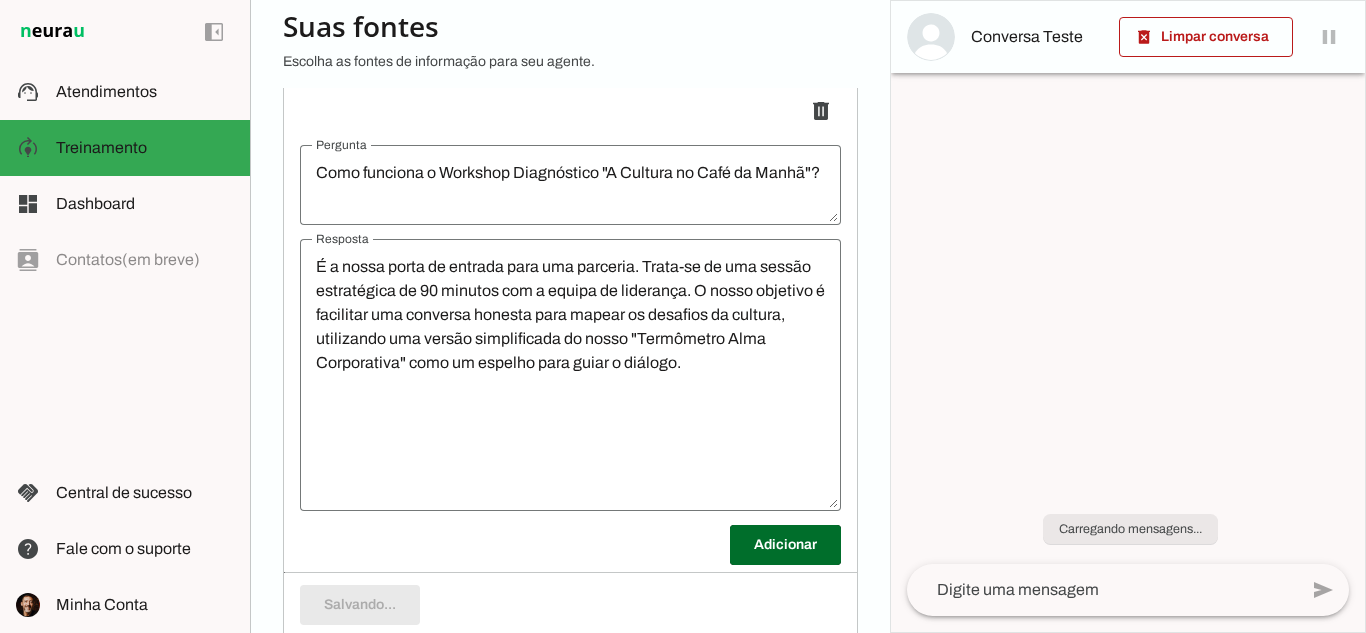 scroll, scrollTop: 0, scrollLeft: 0, axis: both 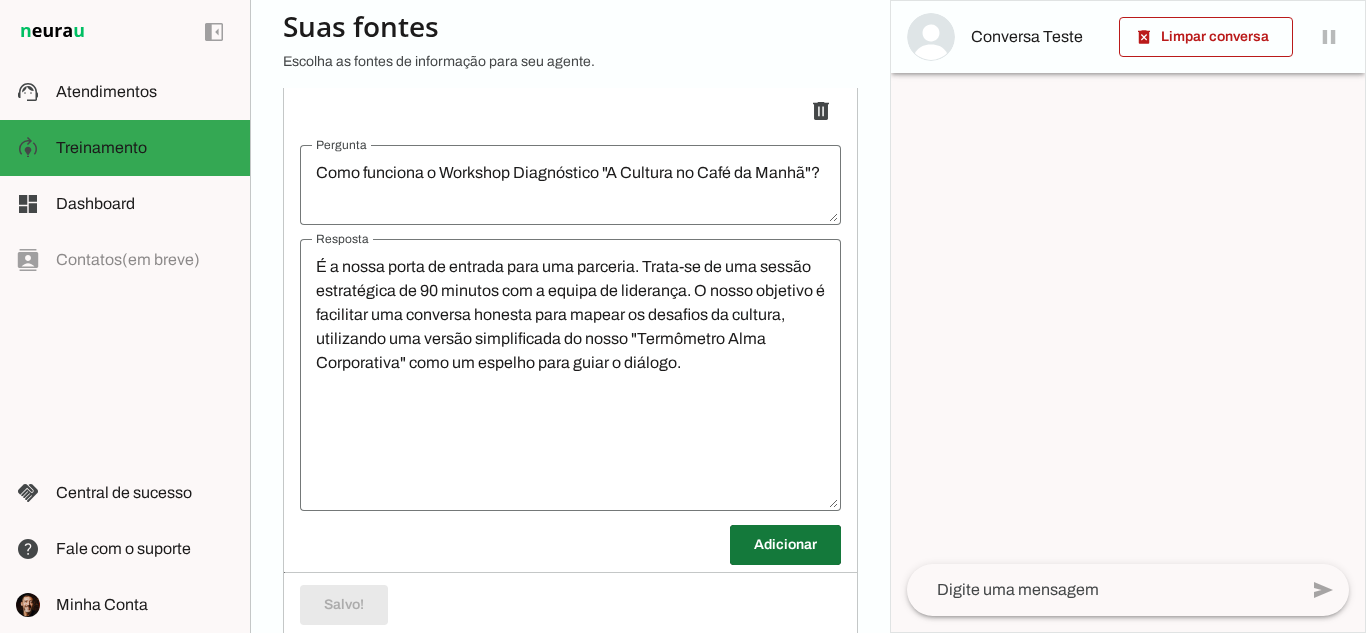 click at bounding box center [785, 545] 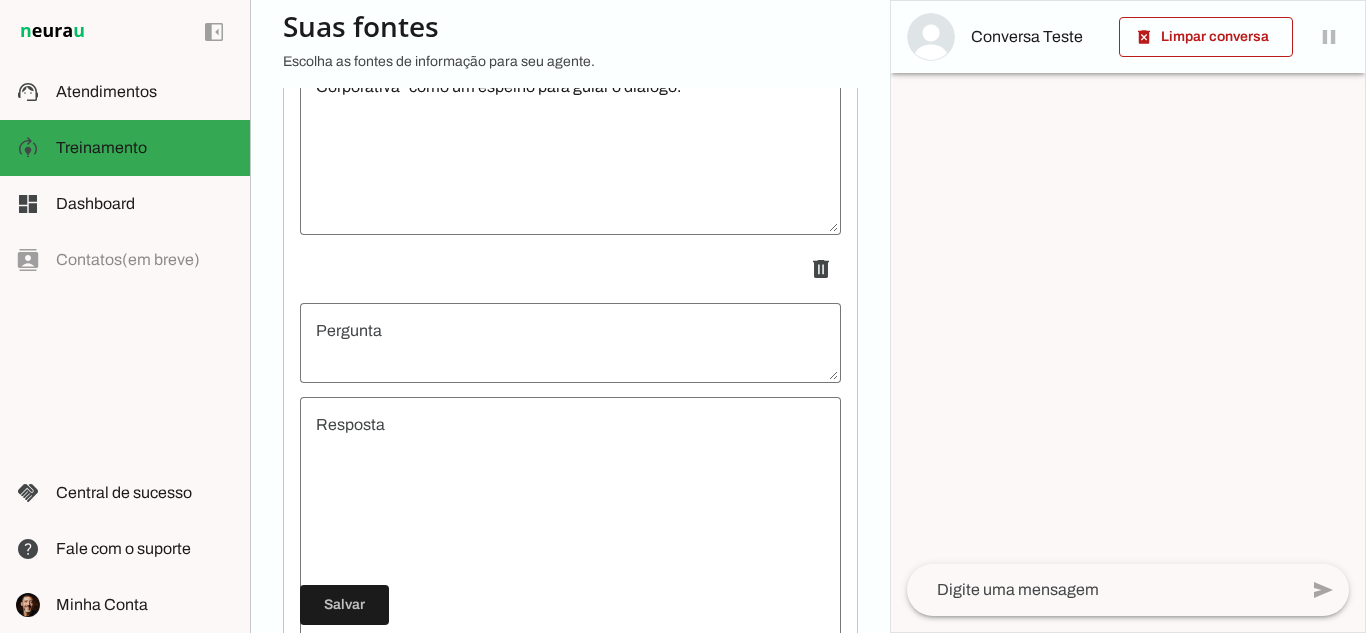 scroll, scrollTop: 3776, scrollLeft: 0, axis: vertical 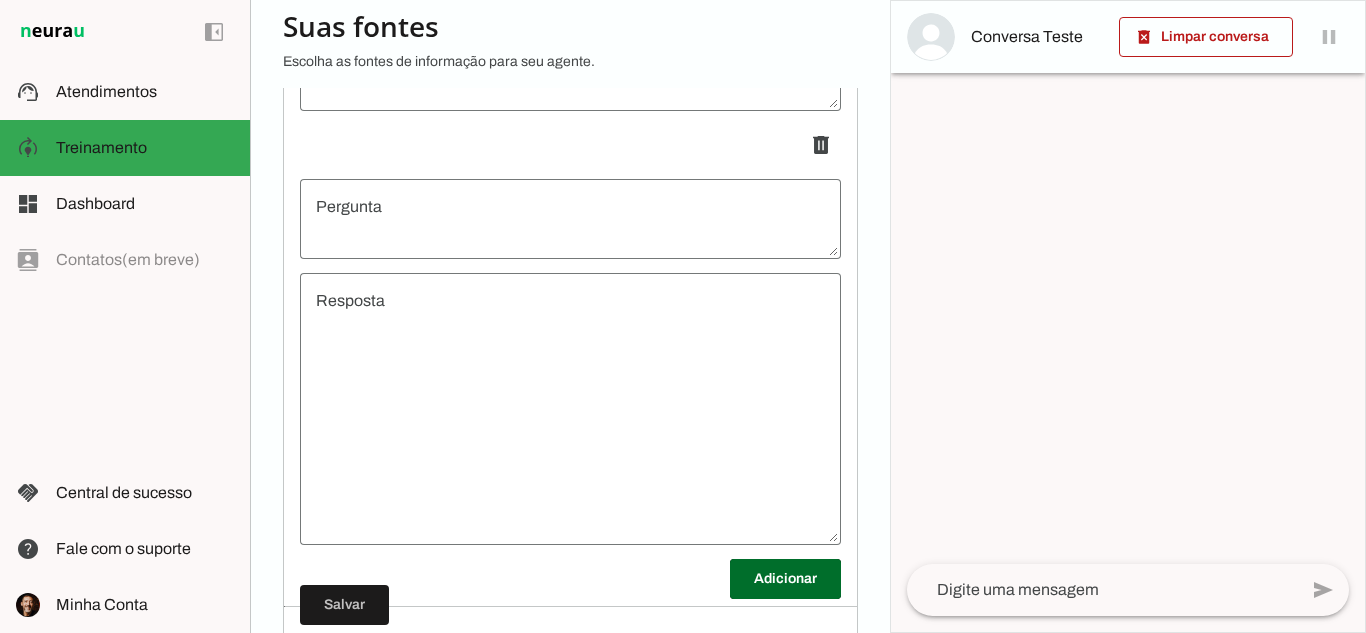 click at bounding box center (570, 219) 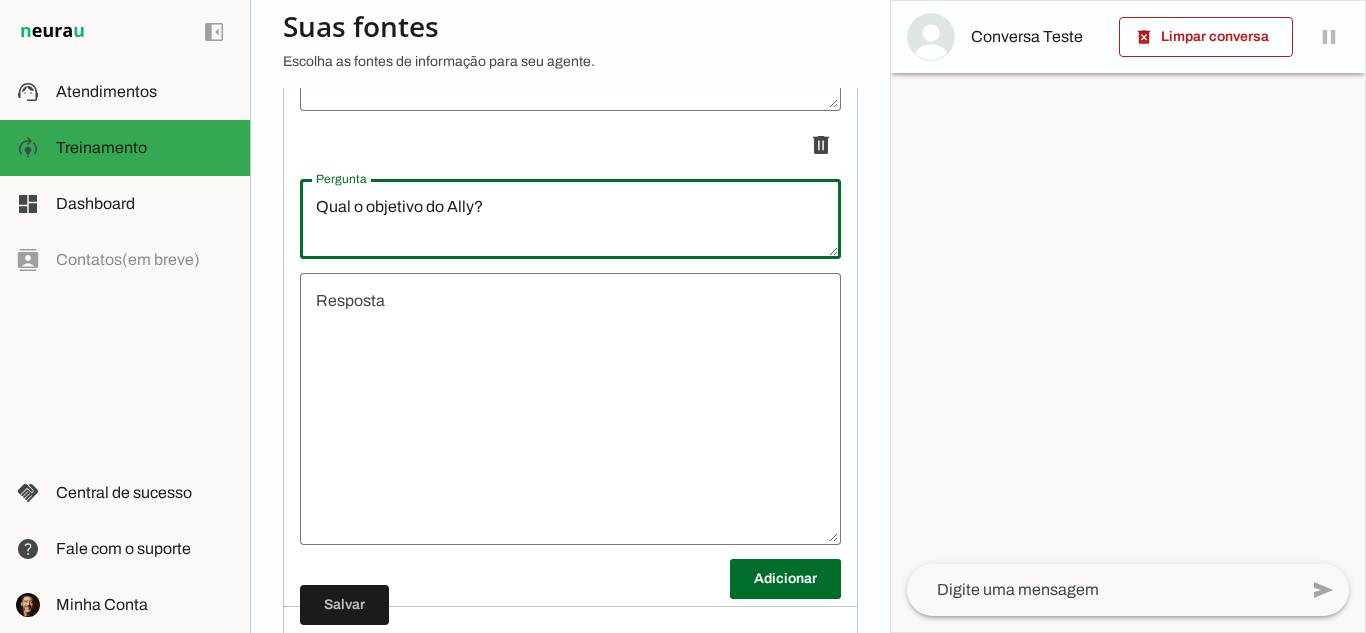 type on "Qual o objetivo do Ally?" 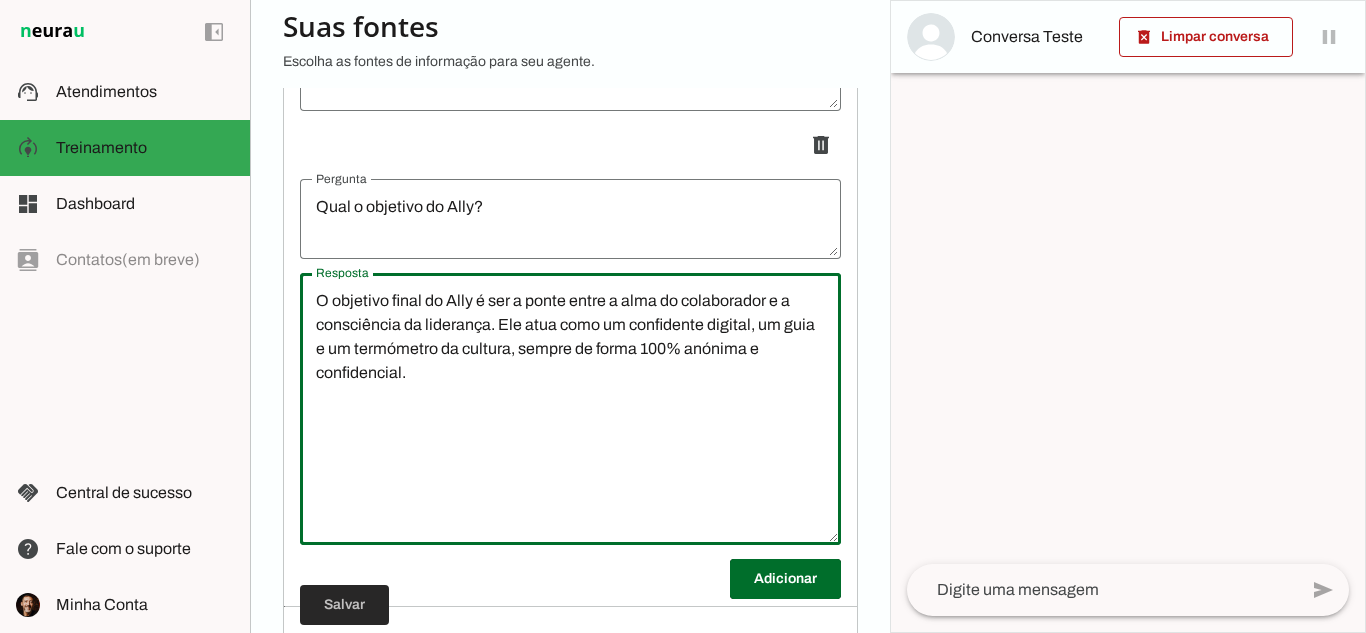 type on "O objetivo final do Ally é ser a ponte entre a alma do colaborador e a consciência da liderança. Ele atua como um confidente digital, um guia e um termómetro da cultura, sempre de forma 100% anónima e confidencial." 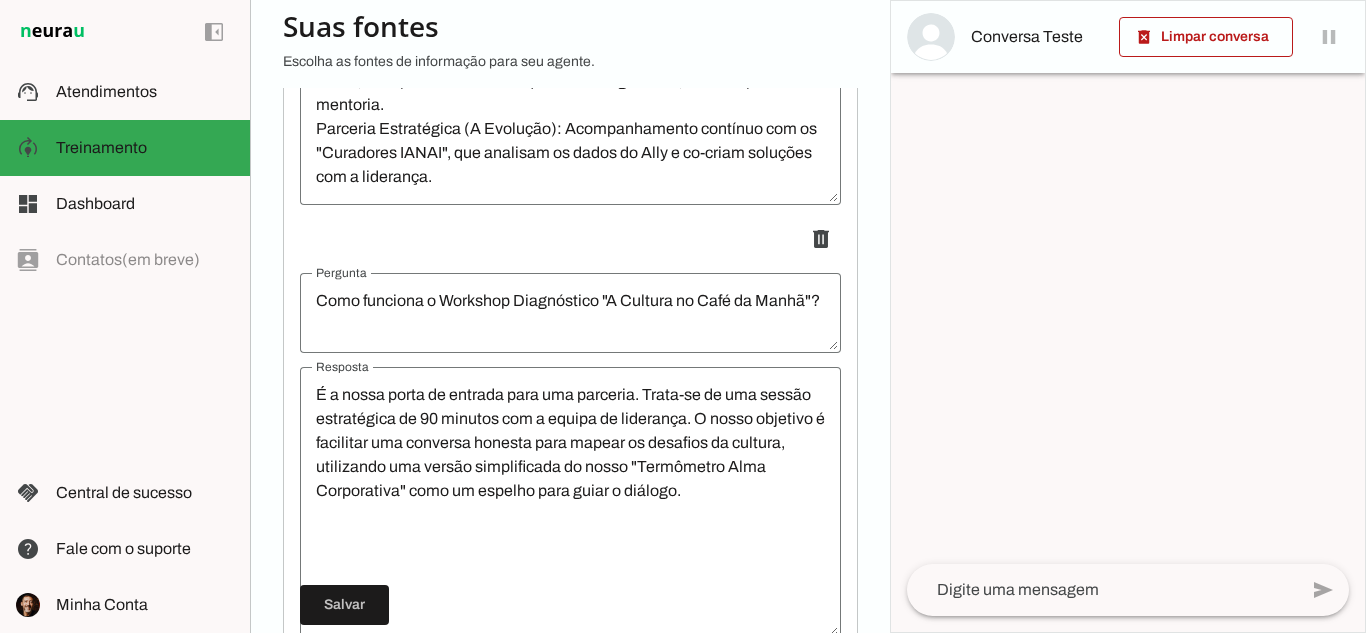 scroll, scrollTop: 3748, scrollLeft: 0, axis: vertical 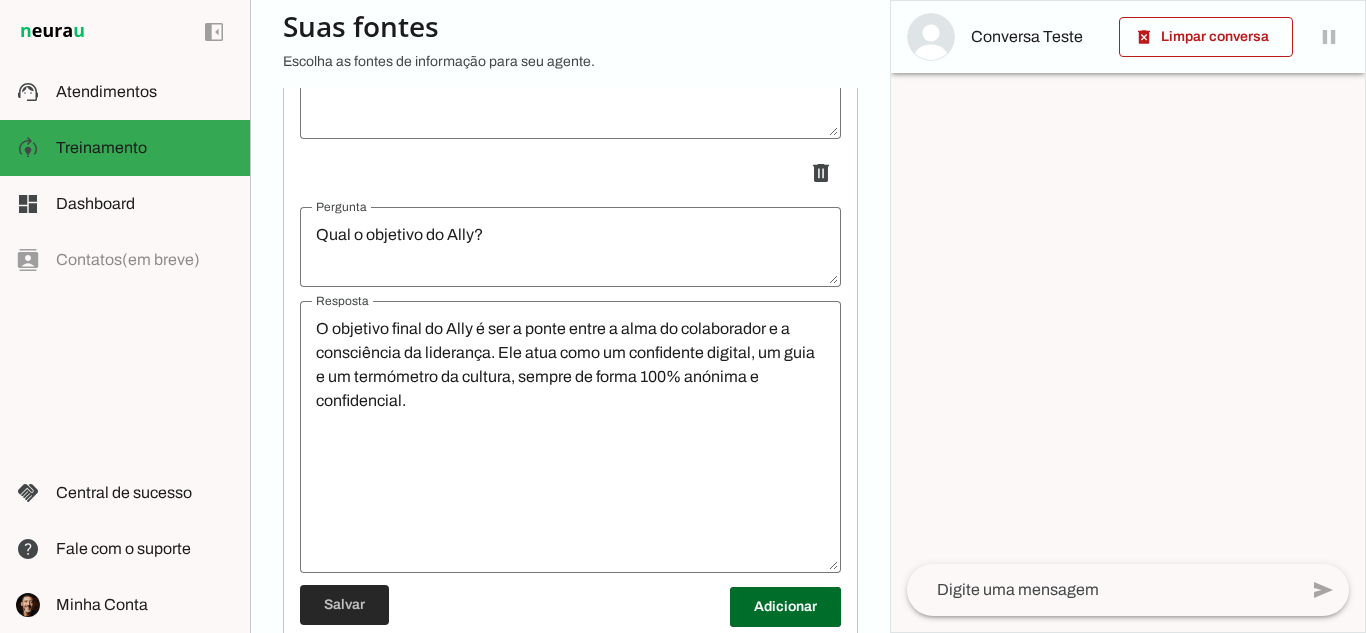 click at bounding box center [344, 605] 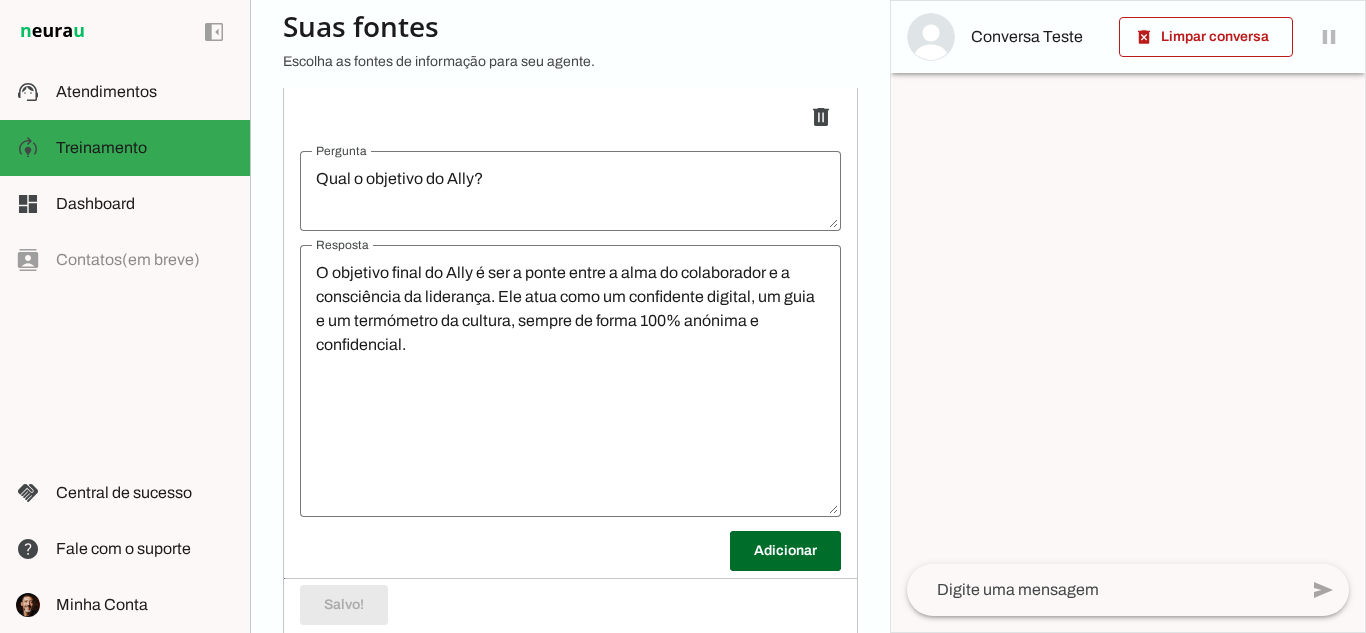 scroll, scrollTop: 3878, scrollLeft: 0, axis: vertical 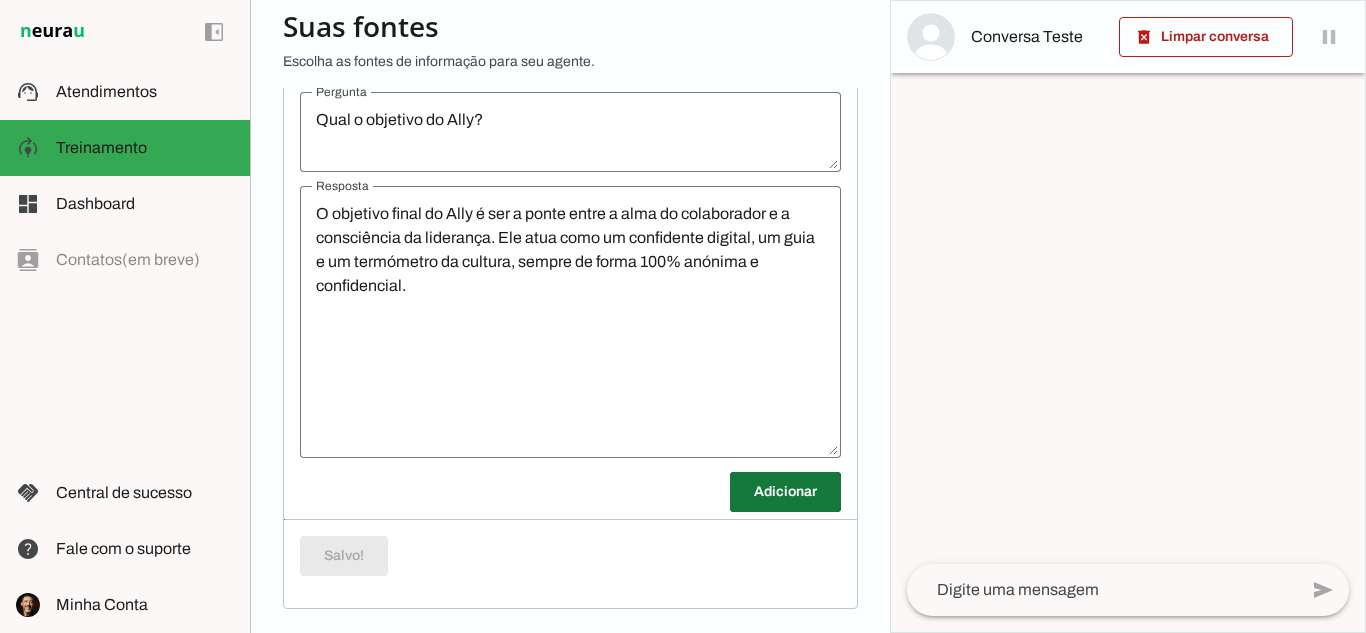 click at bounding box center [785, 492] 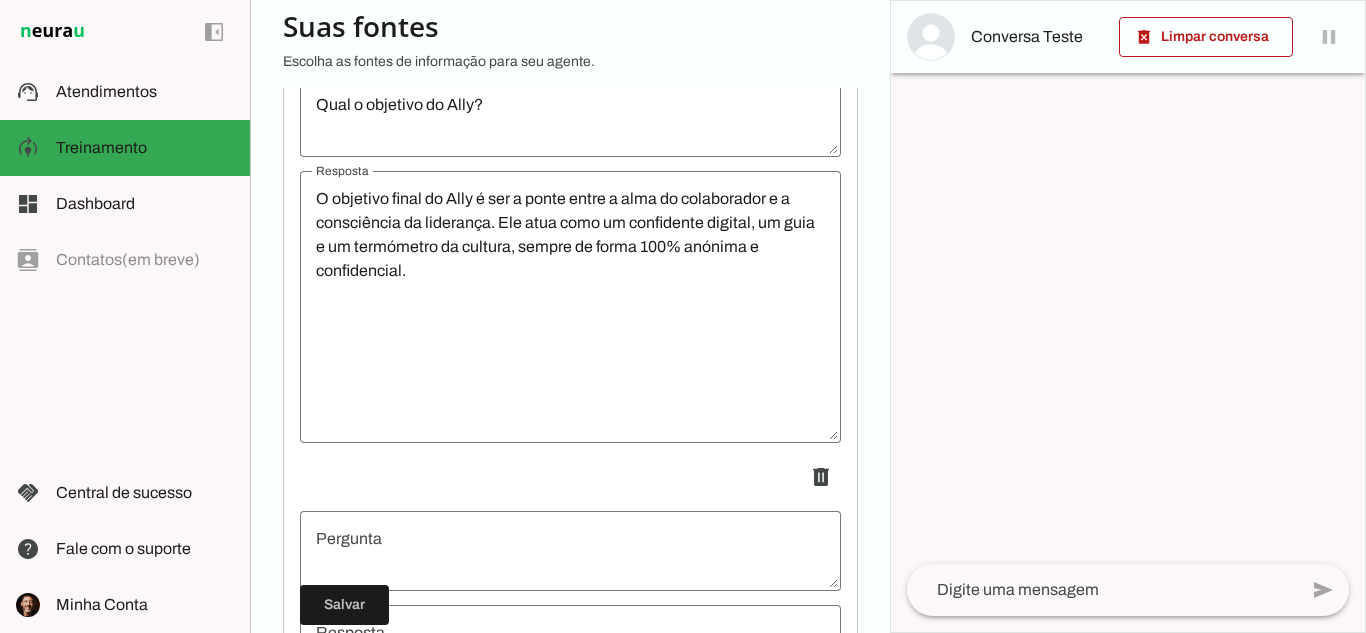 click at bounding box center (570, 551) 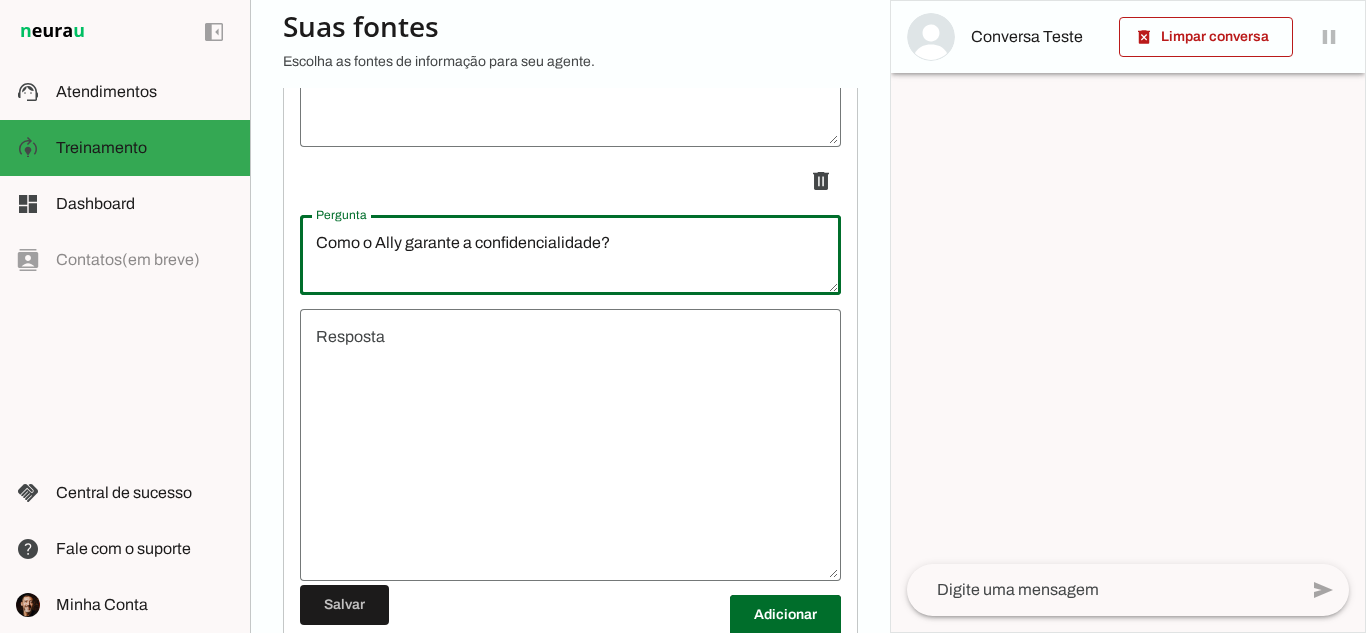 scroll, scrollTop: 4178, scrollLeft: 0, axis: vertical 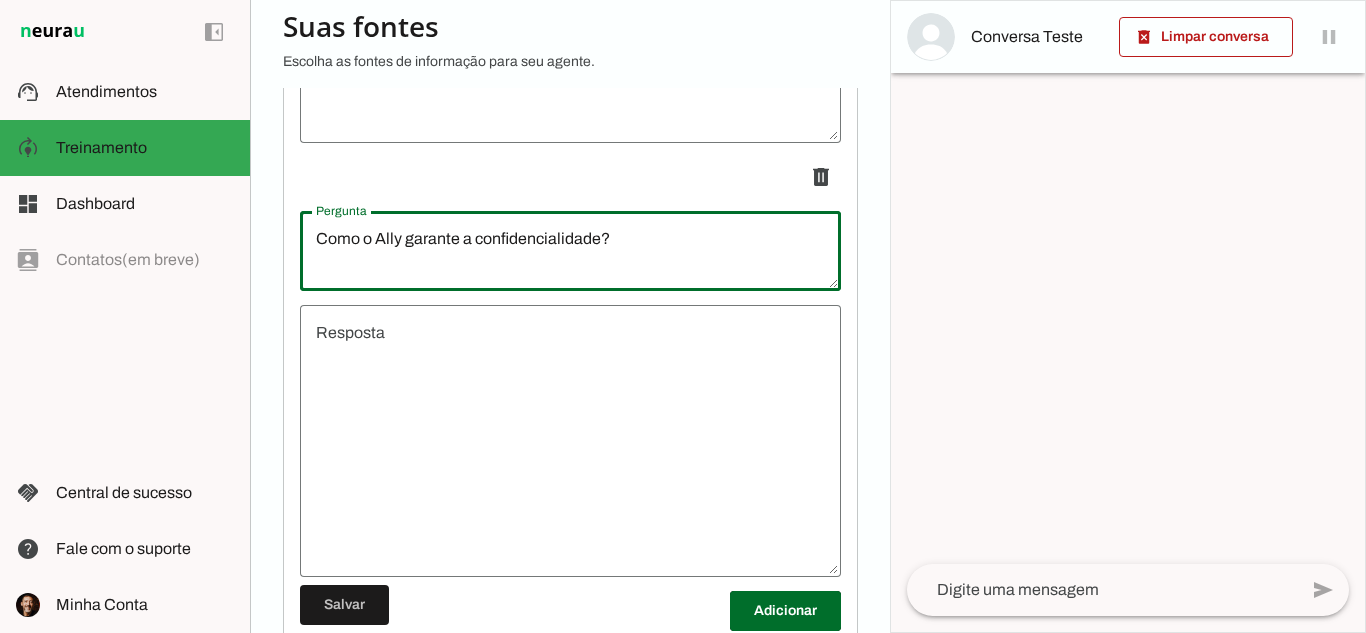 type on "Como o Ally garante a confidencialidade?" 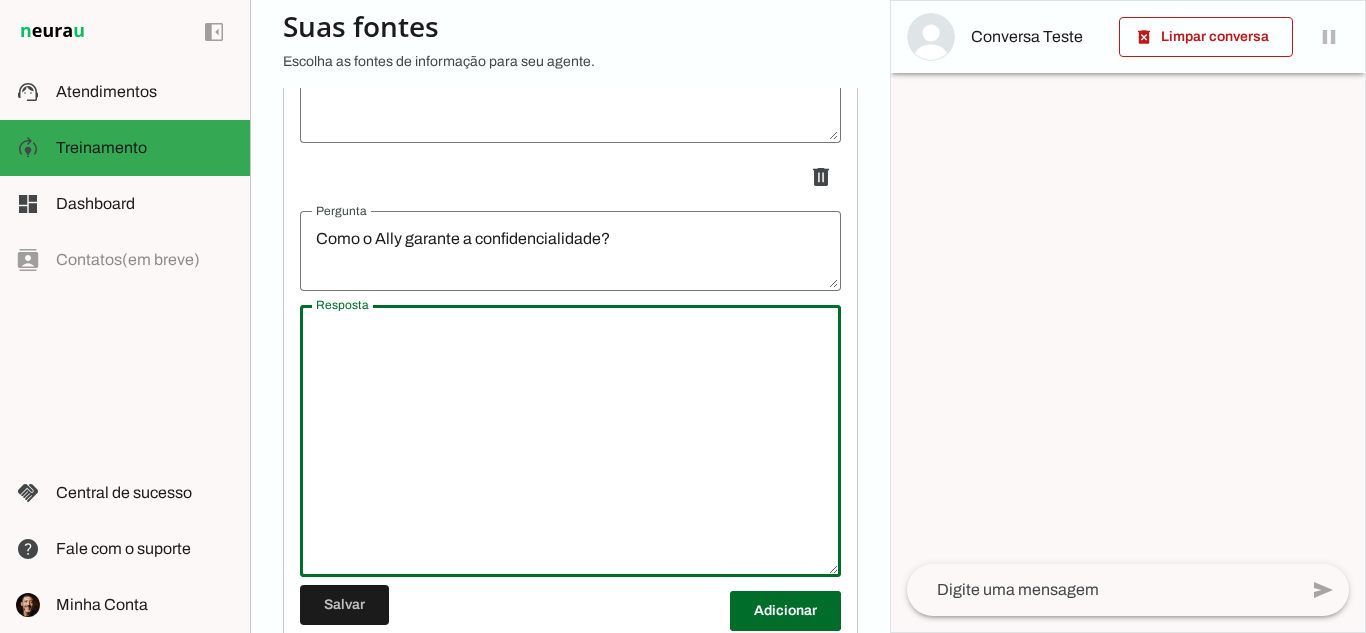 paste on "Este é o nosso princípio mais sagrado. O Ally pode até usar o primeiro nome do usuário na saudação (se ele permitir), mas todas as respostas (sentimentos, contextos) são enviadas para o nosso sistema de análise de forma totalmente anónima. A liderança e os Curadores só têm acesso a dados agregados e tendências (ex: "o nível de stresse na equipa X aumentou"), nunca a respostas individuais" 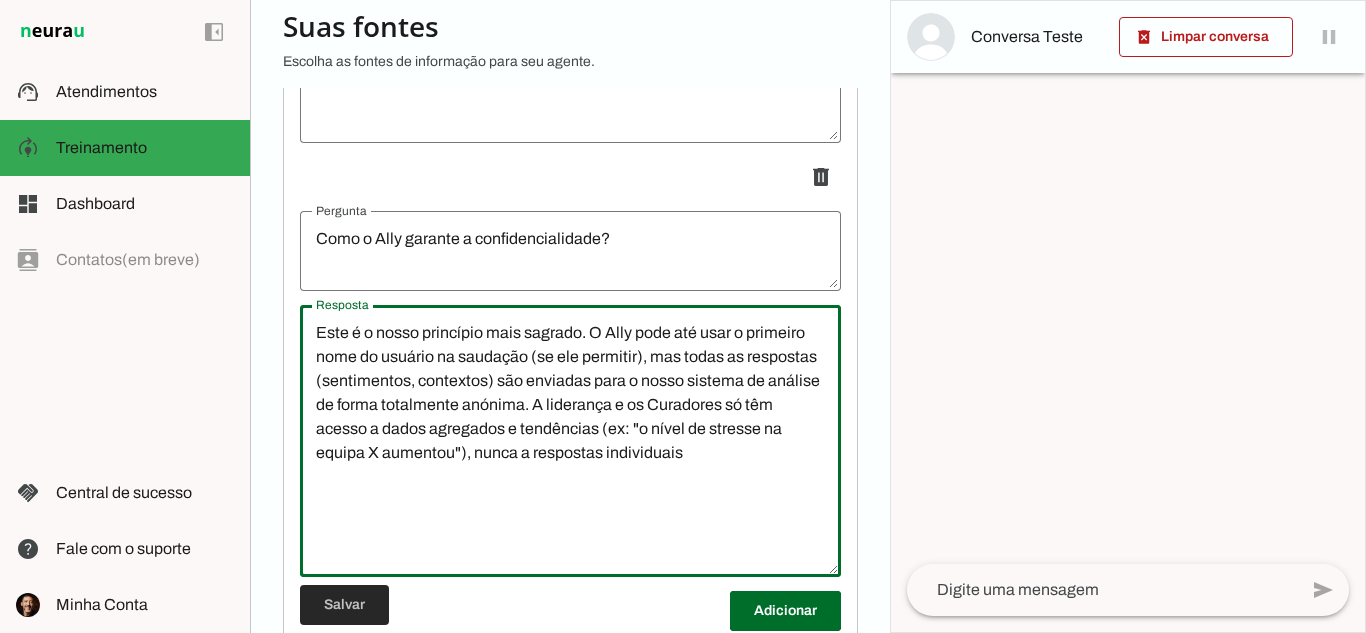 type on "Este é o nosso princípio mais sagrado. O Ally pode até usar o primeiro nome do usuário na saudação (se ele permitir), mas todas as respostas (sentimentos, contextos) são enviadas para o nosso sistema de análise de forma totalmente anónima. A liderança e os Curadores só têm acesso a dados agregados e tendências (ex: "o nível de stresse na equipa X aumentou"), nunca a respostas individuais" 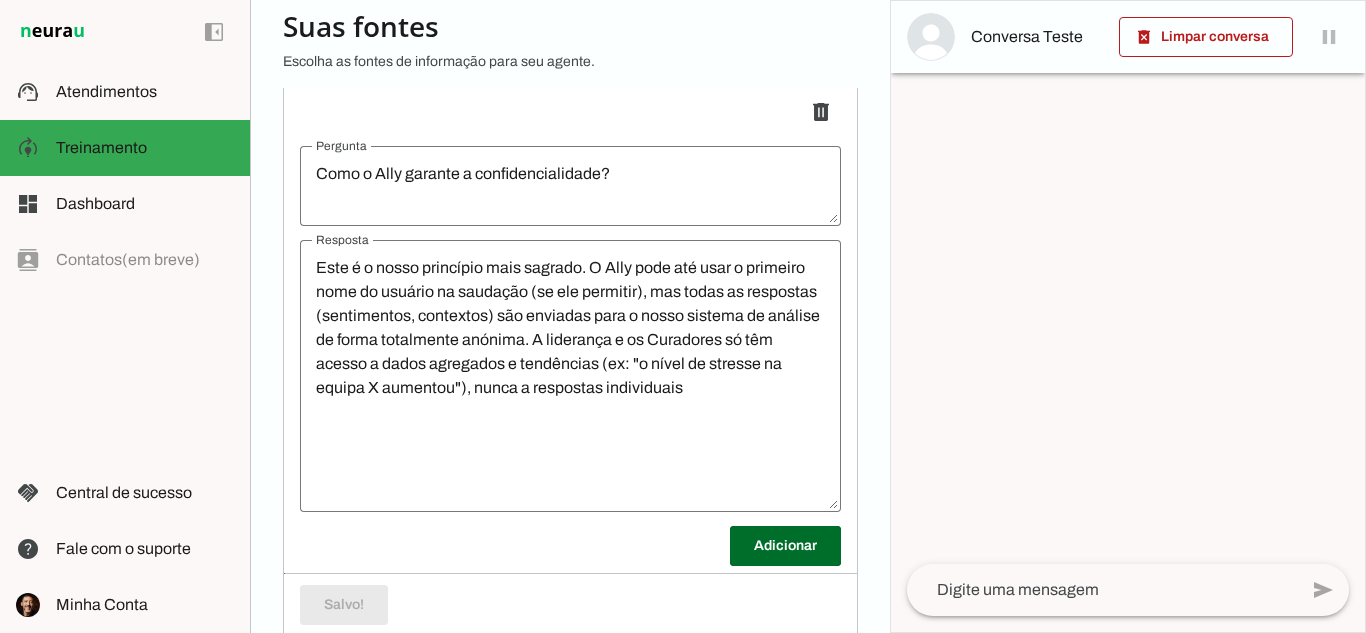 scroll, scrollTop: 4312, scrollLeft: 0, axis: vertical 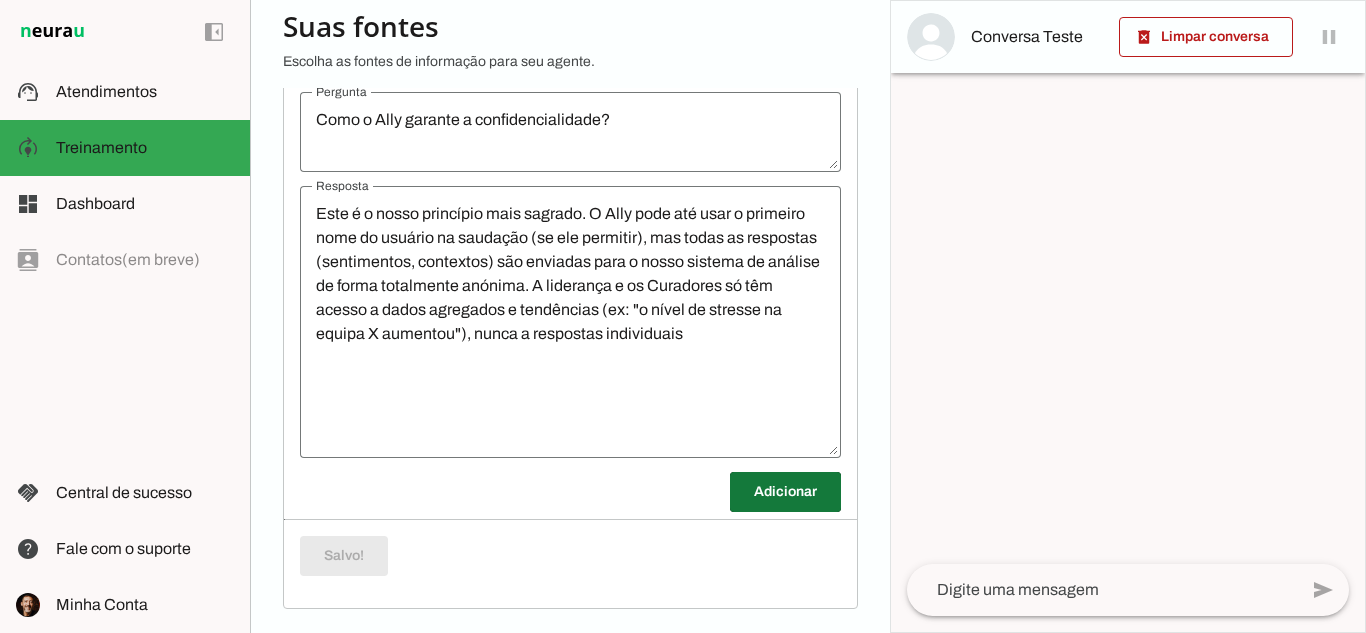 click at bounding box center (785, 492) 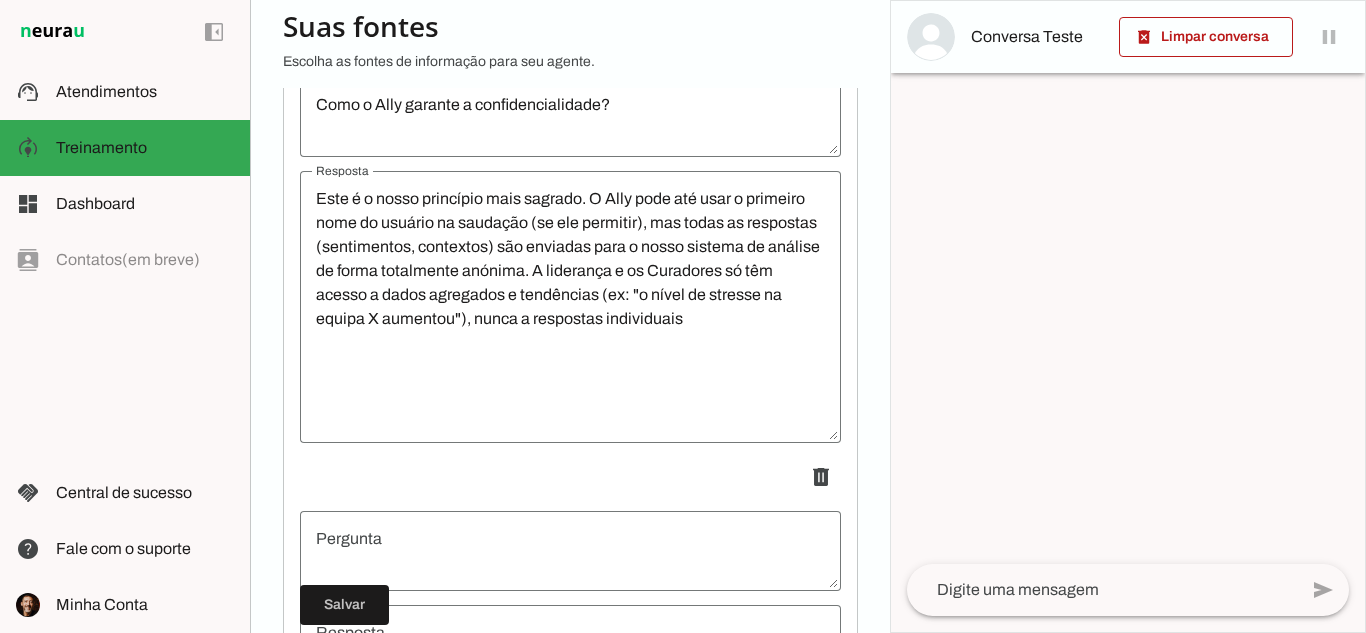 click at bounding box center (570, 551) 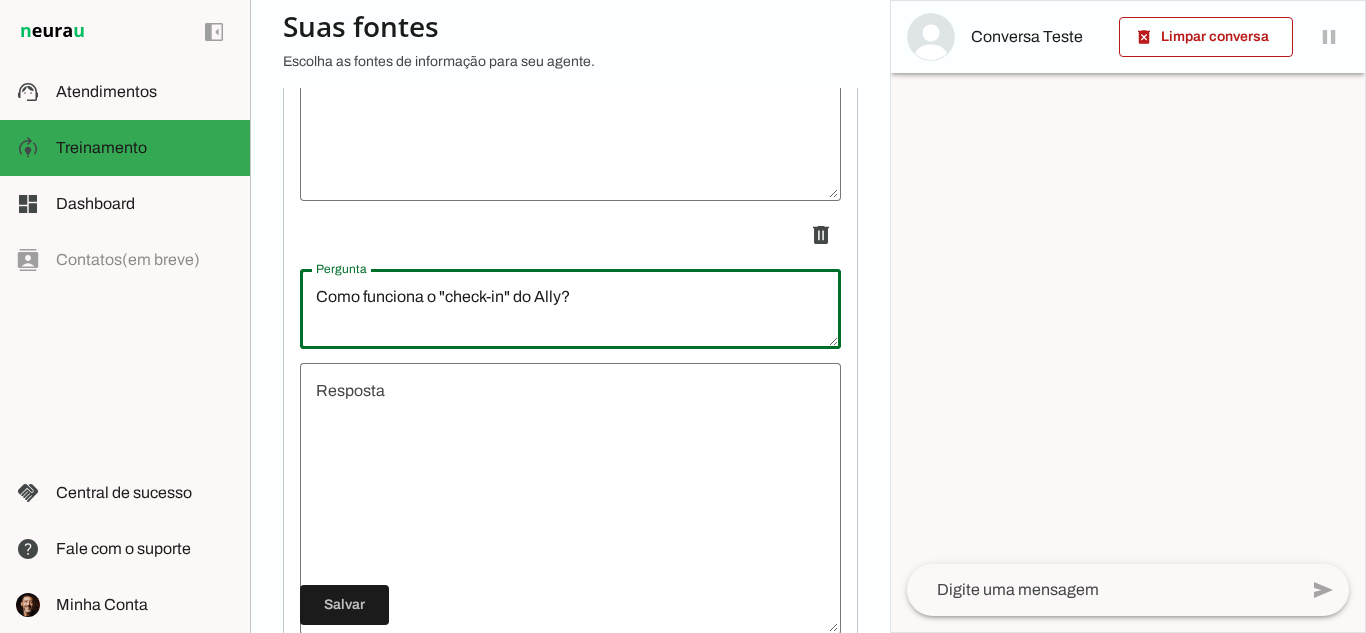 scroll, scrollTop: 4612, scrollLeft: 0, axis: vertical 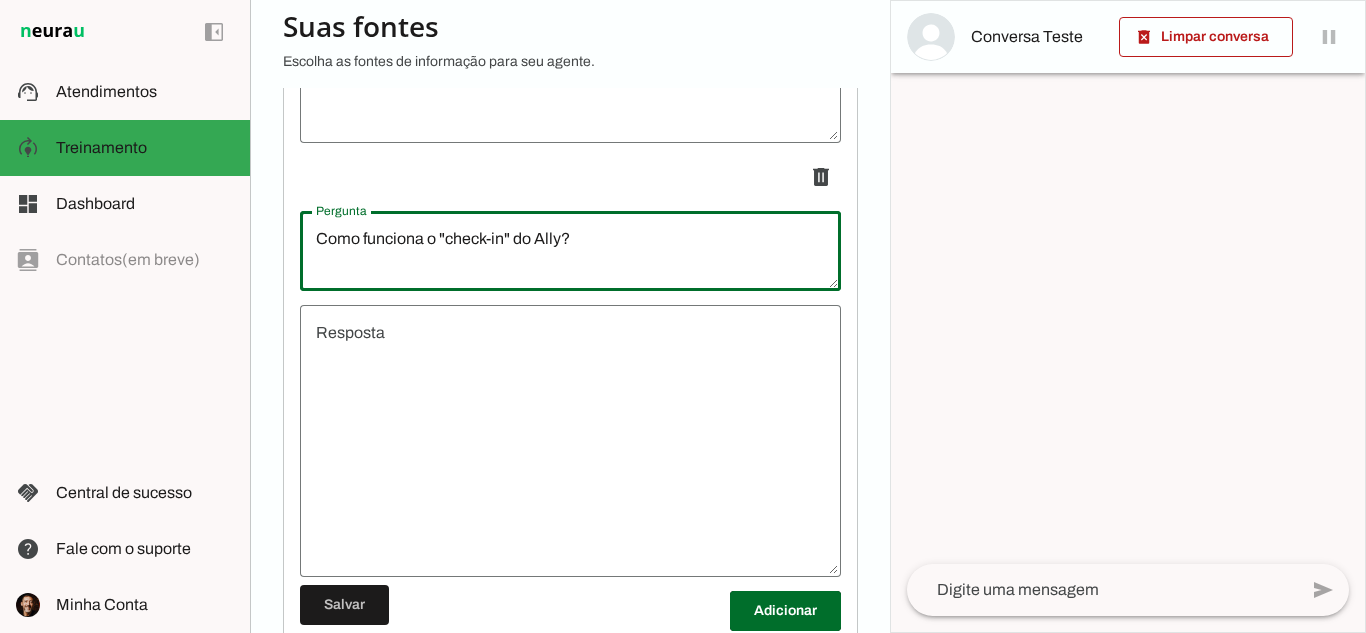 type on "Como funciona o "check-in" do Ally?" 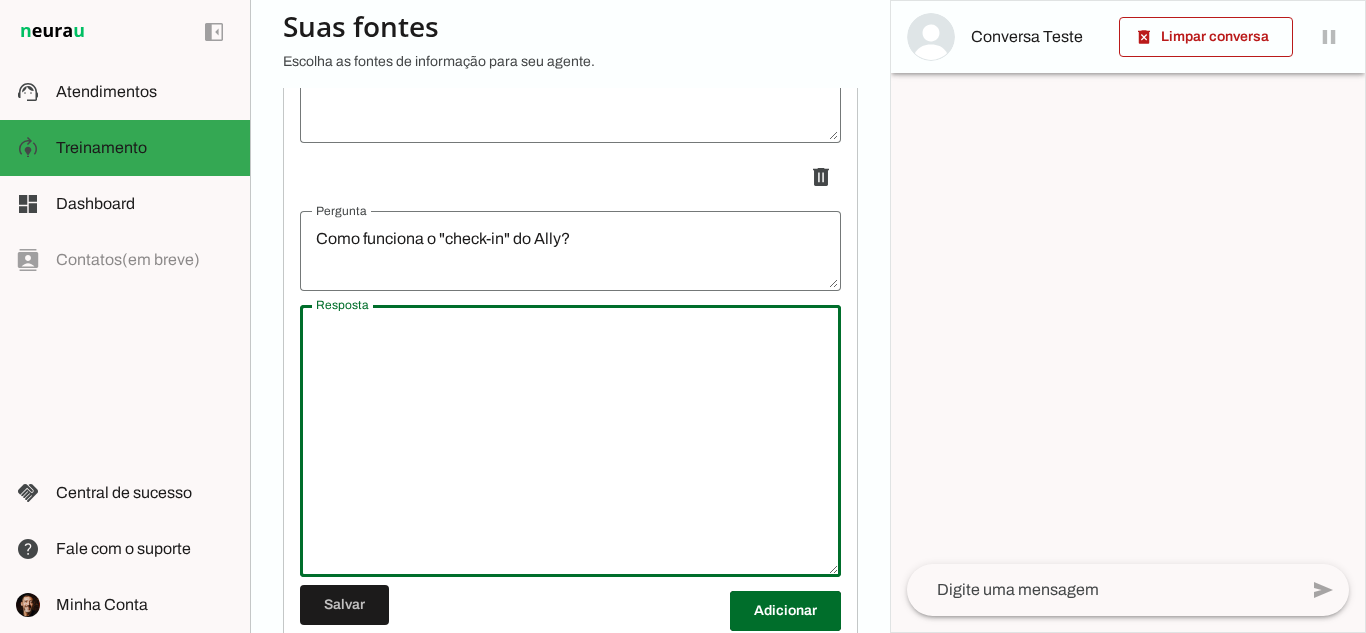 click at bounding box center (570, 441) 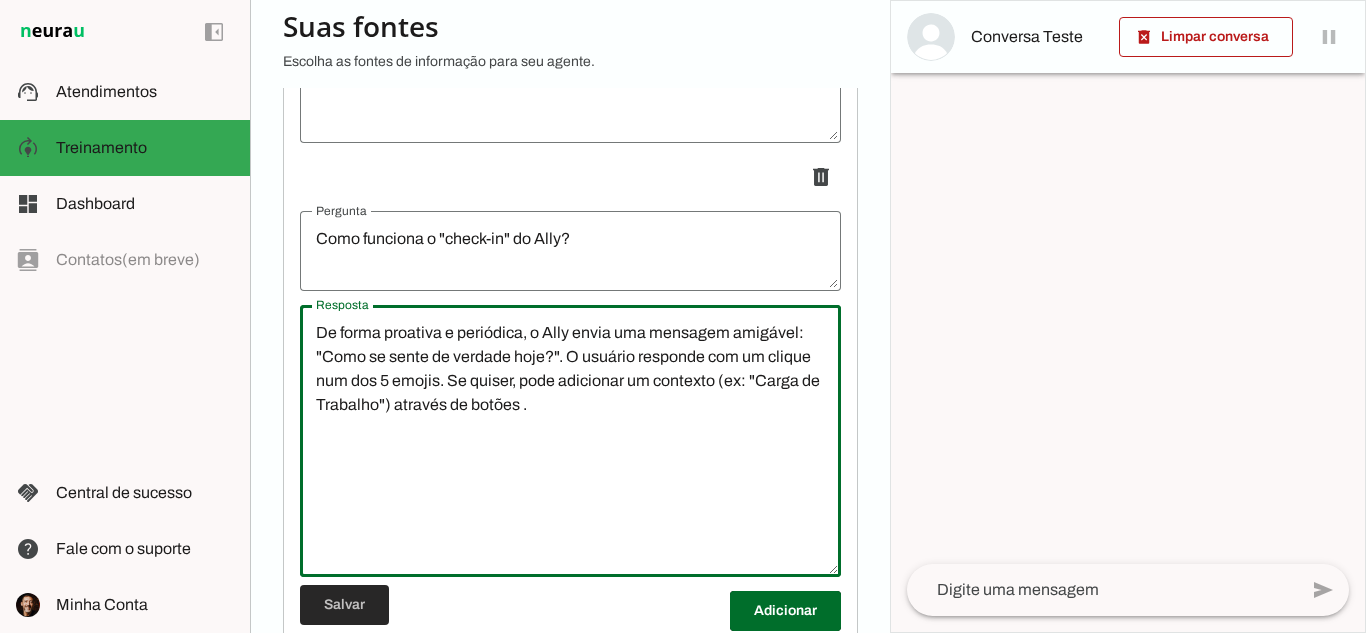 type on "De forma proativa e periódica, o Ally envia uma mensagem amigável: "Como se sente de verdade hoje?". O usuário responde com um clique num dos 5 emojis. Se quiser, pode adicionar um contexto (ex: "Carga de Trabalho") através de botões ." 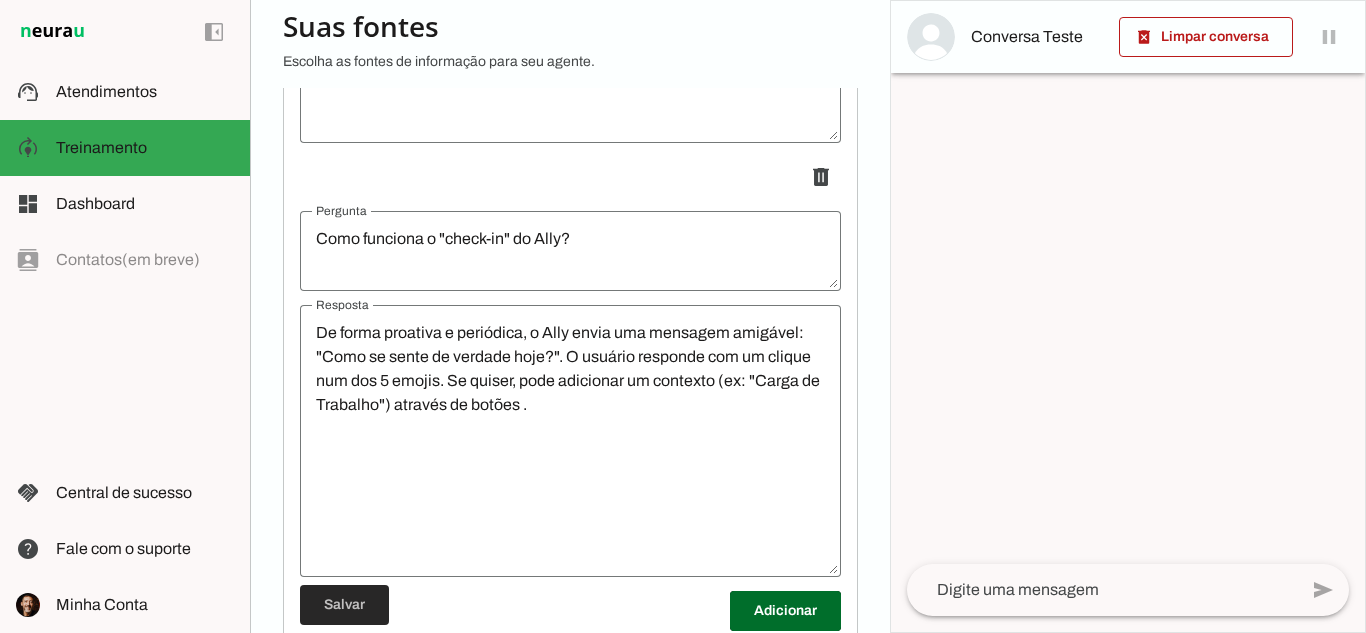 click at bounding box center (344, 605) 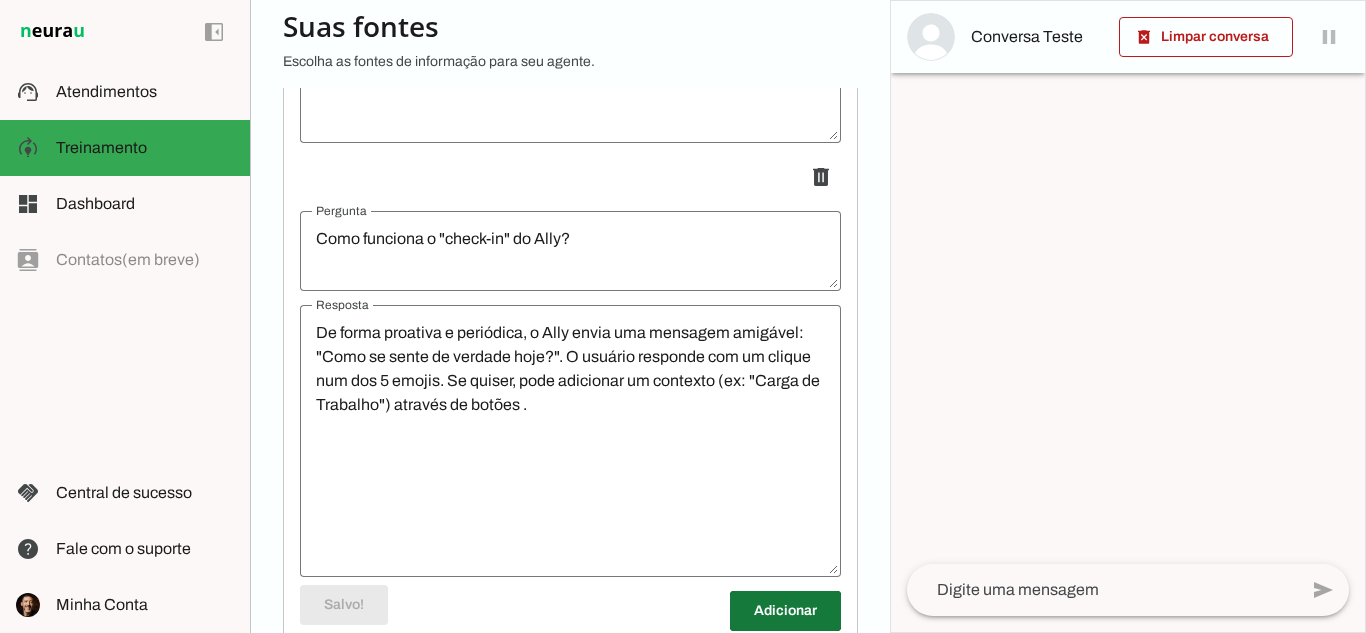 click at bounding box center [785, 611] 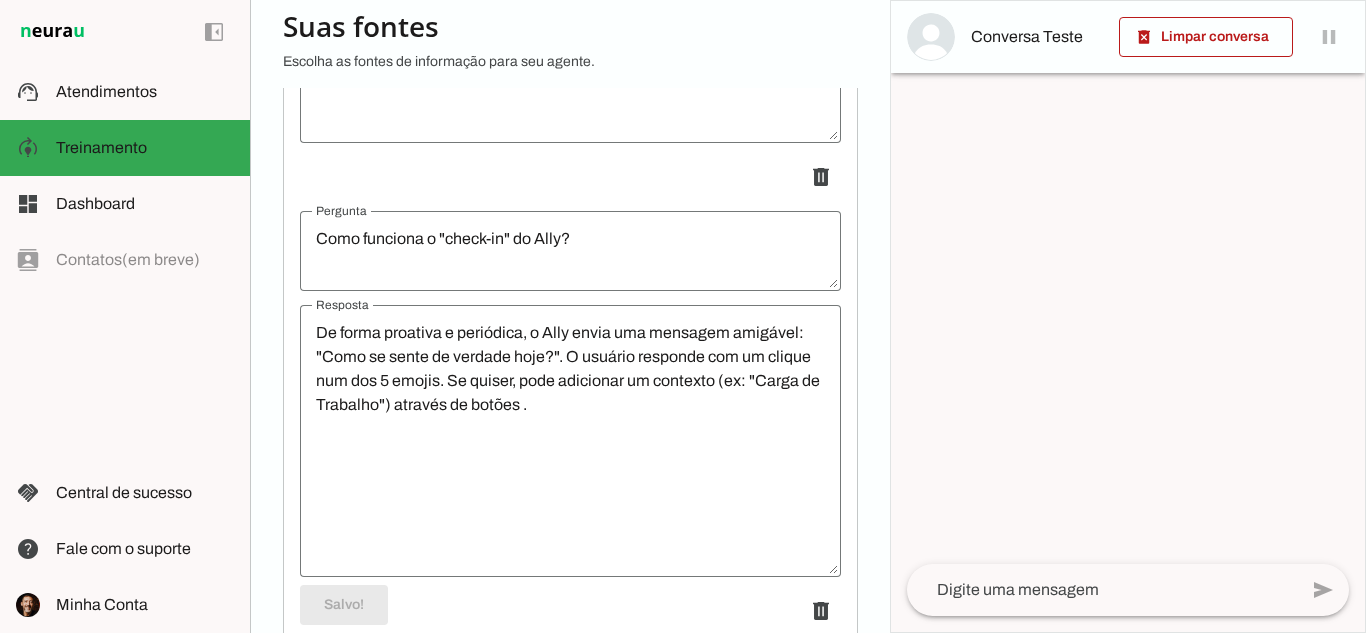 click on "delete" at bounding box center [570, 611] 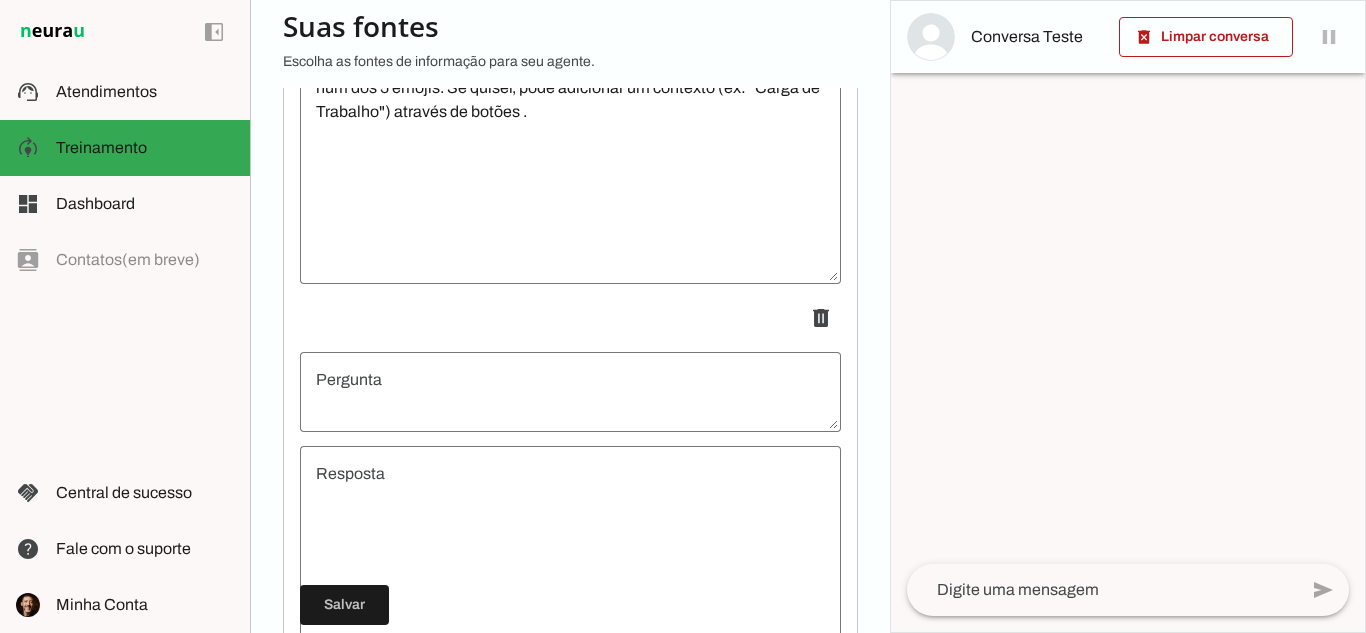 scroll, scrollTop: 4912, scrollLeft: 0, axis: vertical 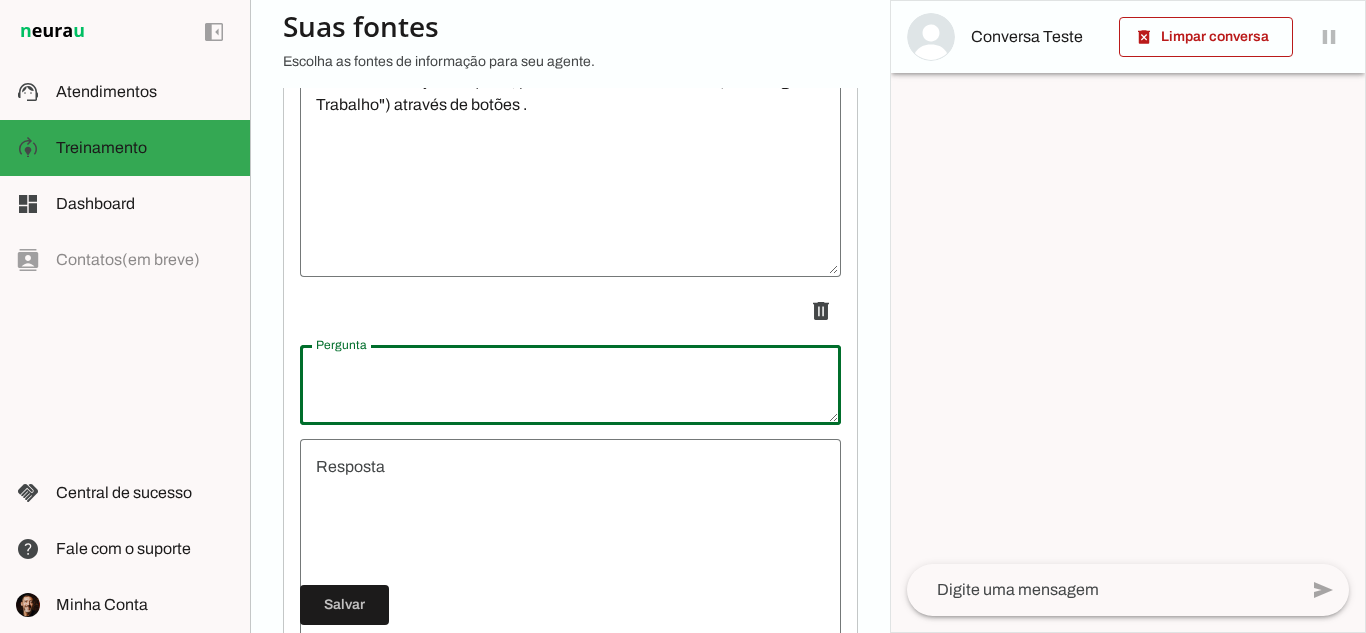 click at bounding box center (570, 385) 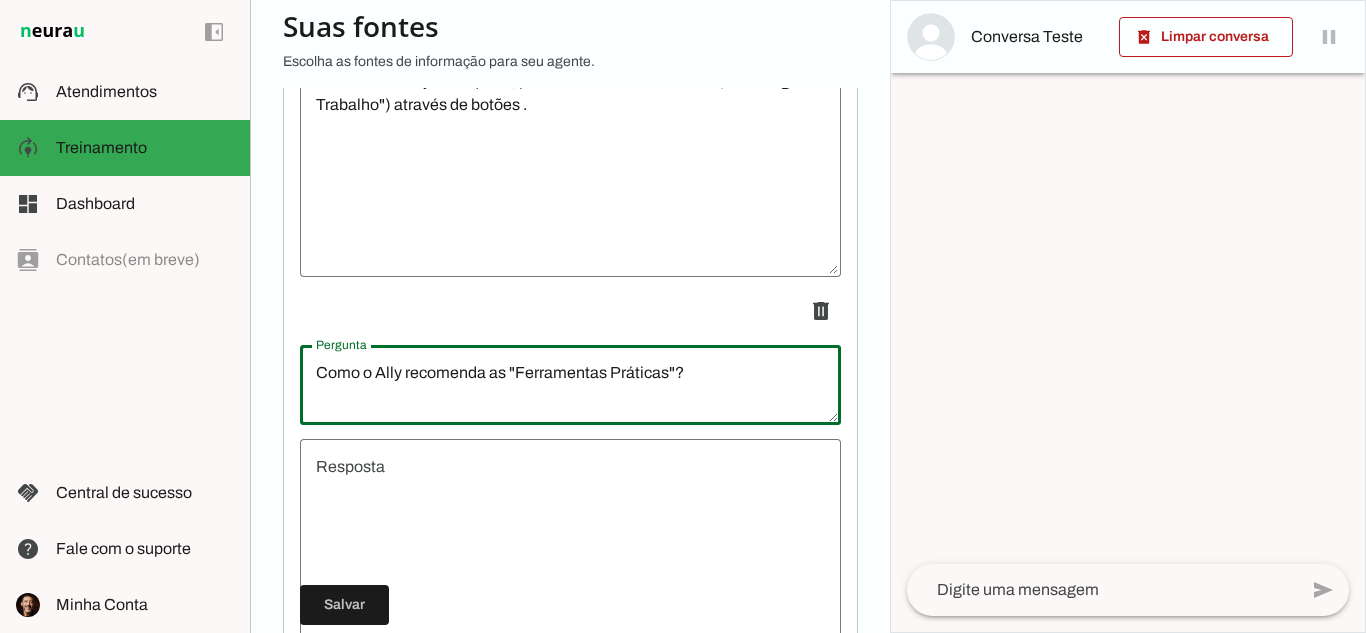type on "Como o Ally recomenda as "Ferramentas Práticas"?" 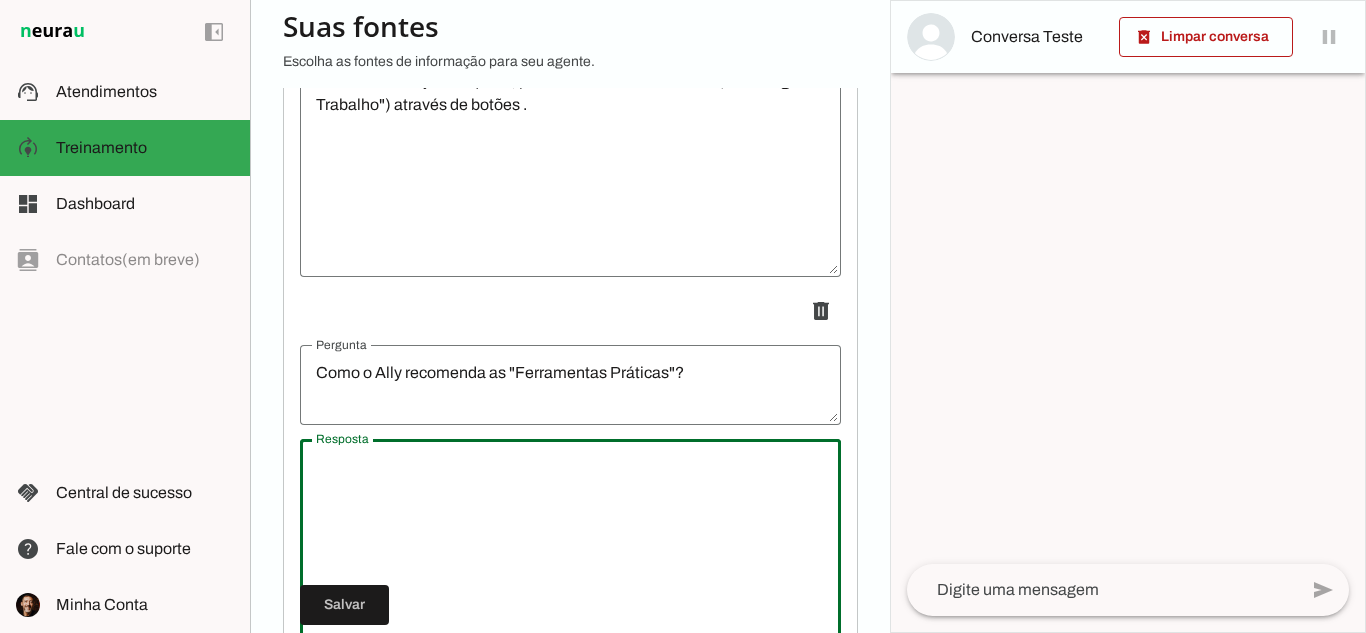 paste on "Através da "Matriz de Recomendação Inteligente". A IA do Ally cruza a resposta do sentimento (emoji) com a do contexto (botão) para identificar a necessidade do usuário e oferecer proativamente a ferramenta mais adequada do nosso Playbook para aquele cenário específico." 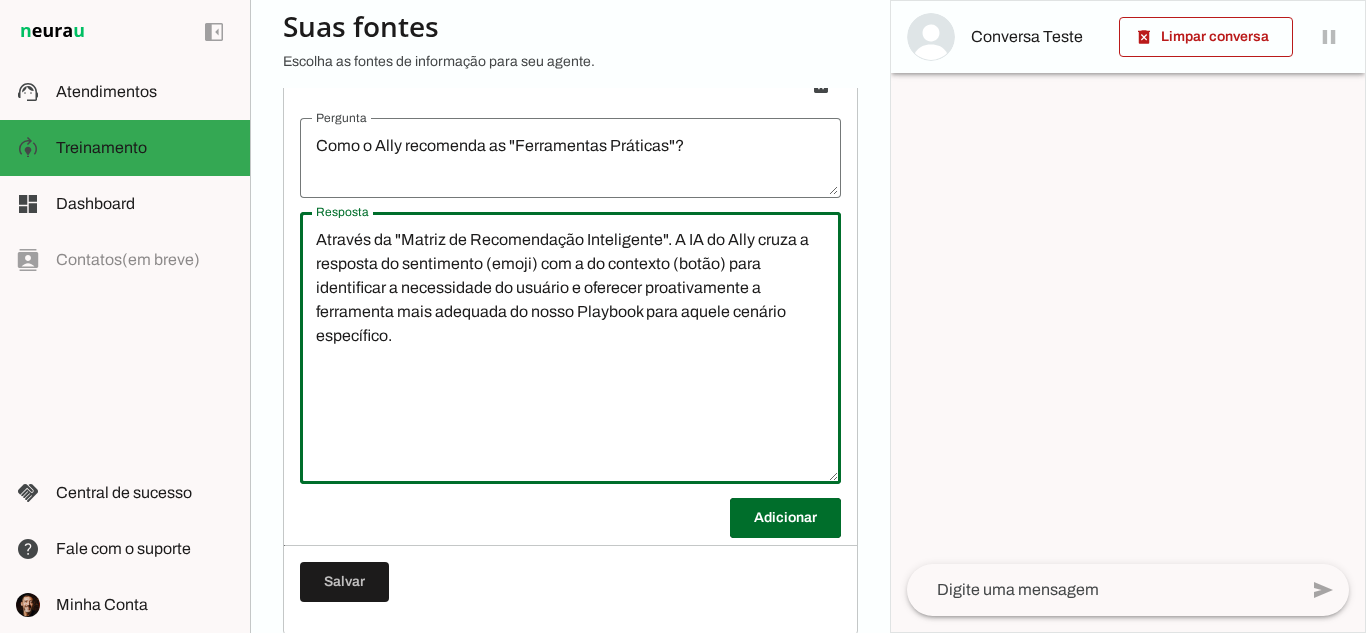 scroll, scrollTop: 5180, scrollLeft: 0, axis: vertical 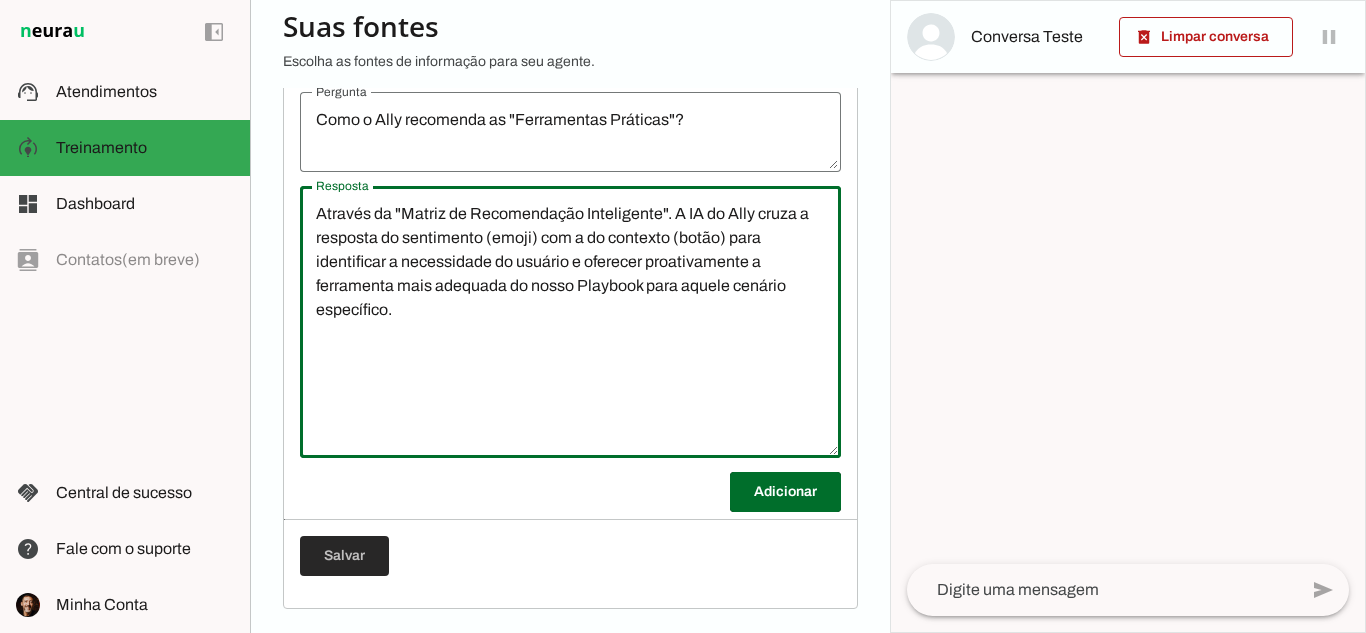 type on "Através da "Matriz de Recomendação Inteligente". A IA do Ally cruza a resposta do sentimento (emoji) com a do contexto (botão) para identificar a necessidade do usuário e oferecer proativamente a ferramenta mais adequada do nosso Playbook para aquele cenário específico." 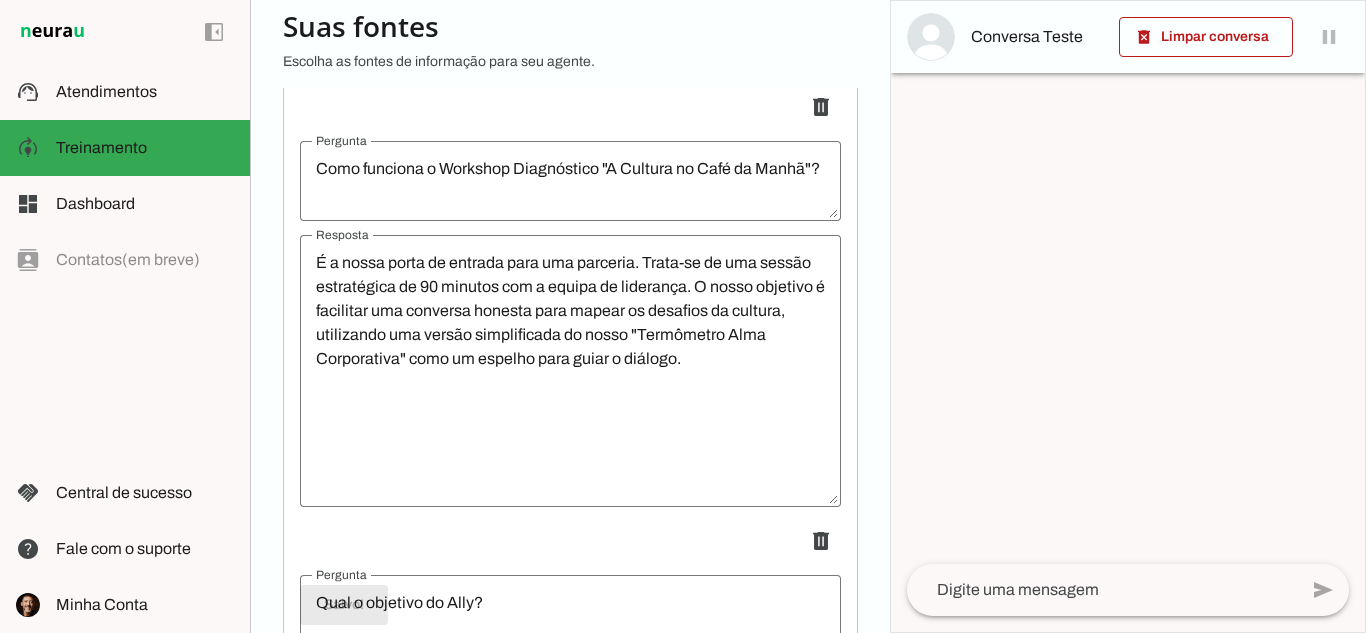 scroll, scrollTop: 2780, scrollLeft: 0, axis: vertical 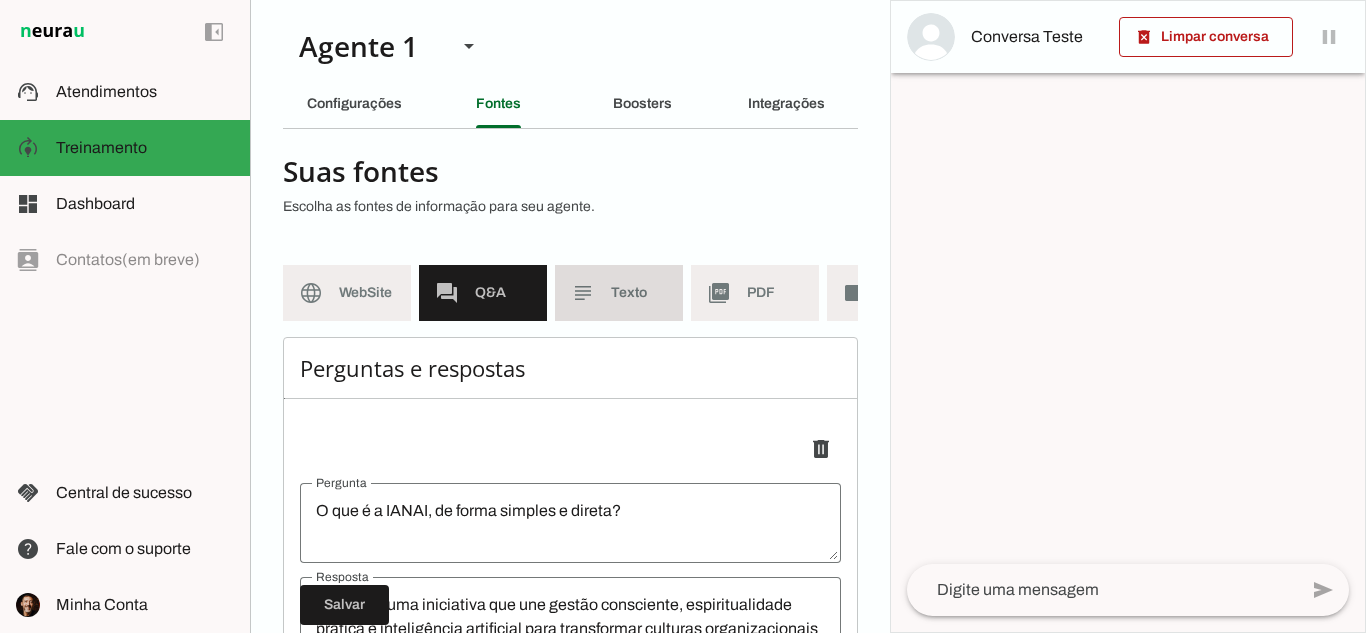 click on "subject
Texto" at bounding box center (619, 293) 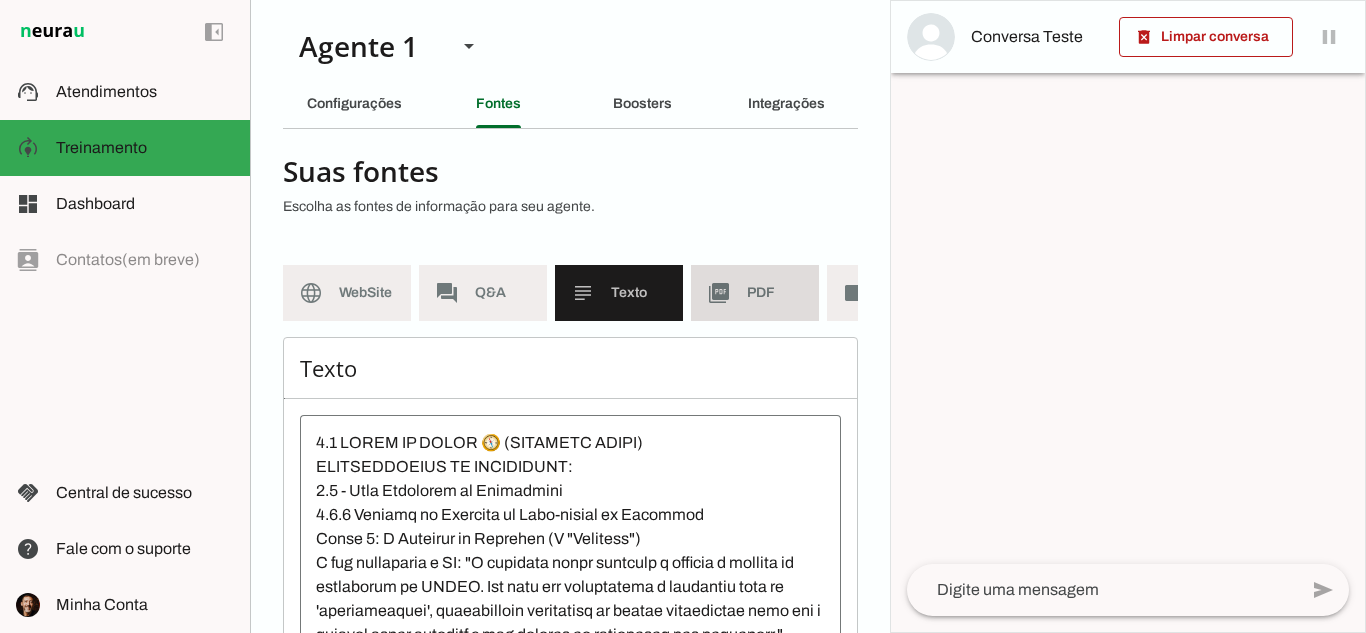 click on "picture_as_pdf
PDF" at bounding box center [755, 293] 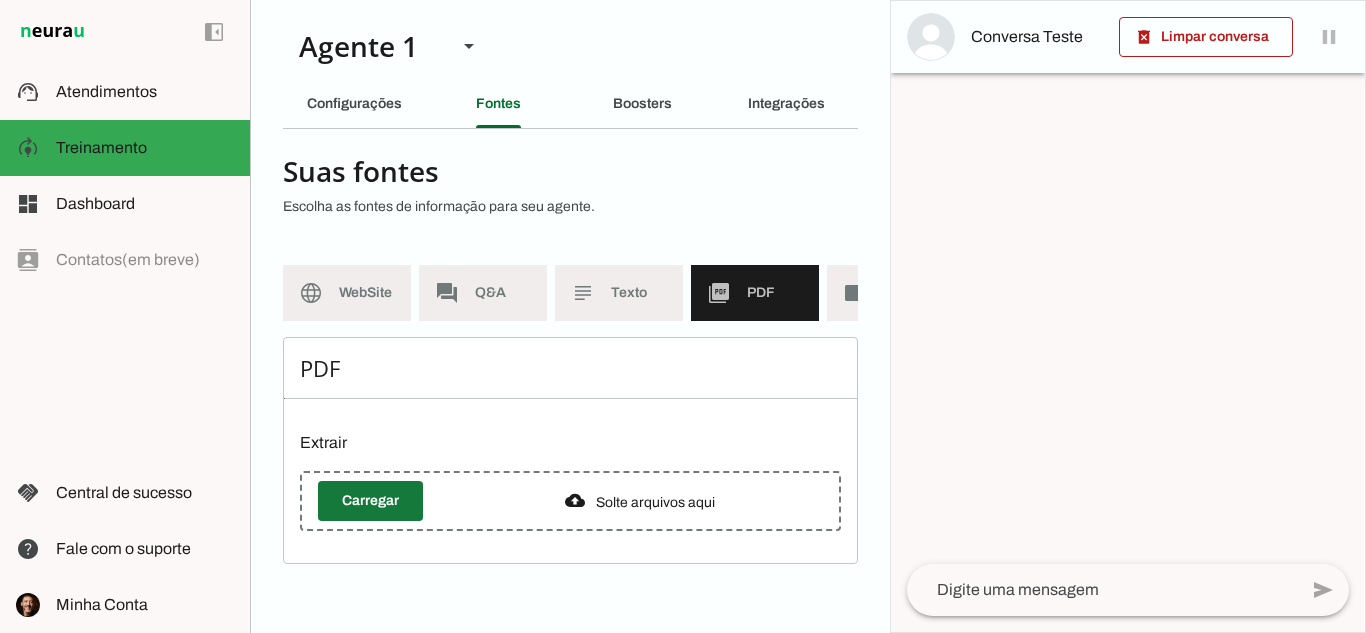 click at bounding box center (370, 501) 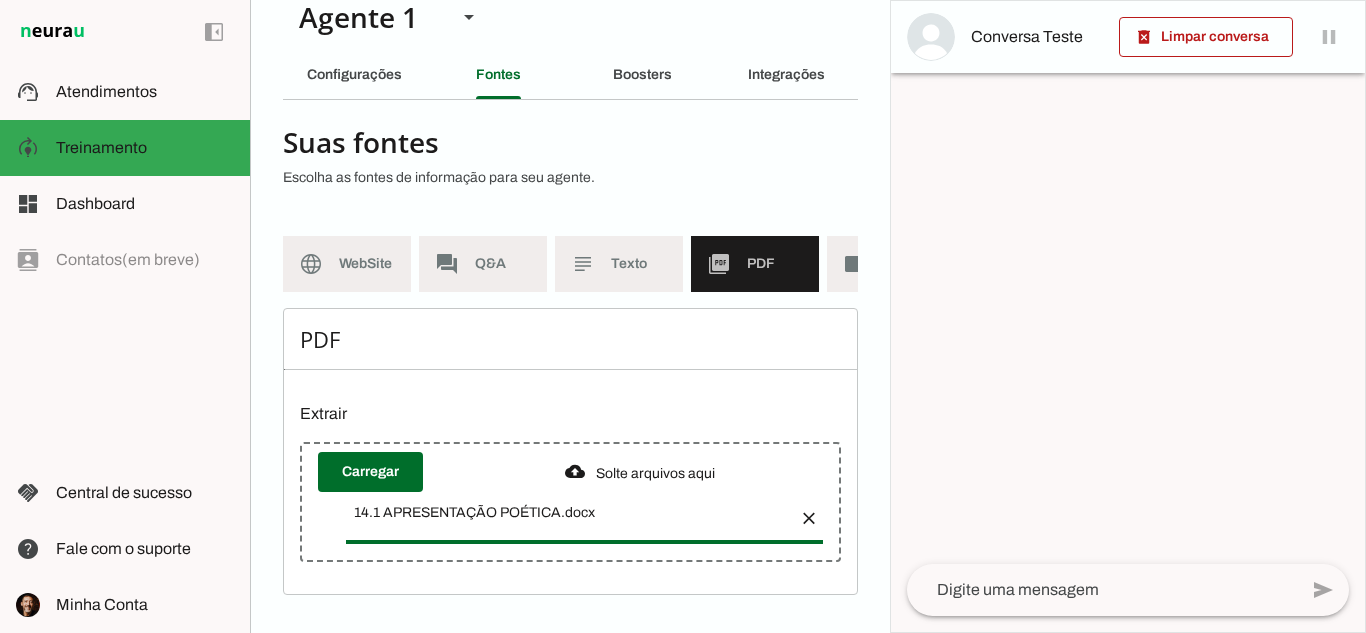 scroll, scrollTop: 45, scrollLeft: 0, axis: vertical 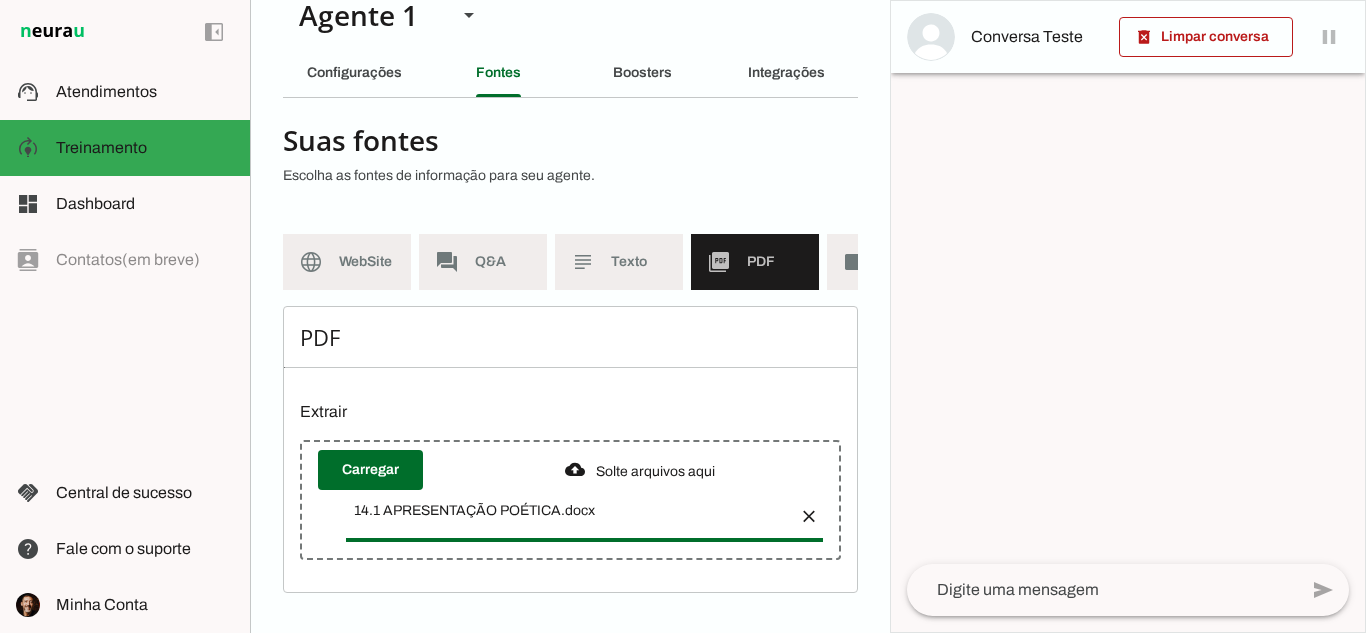 click 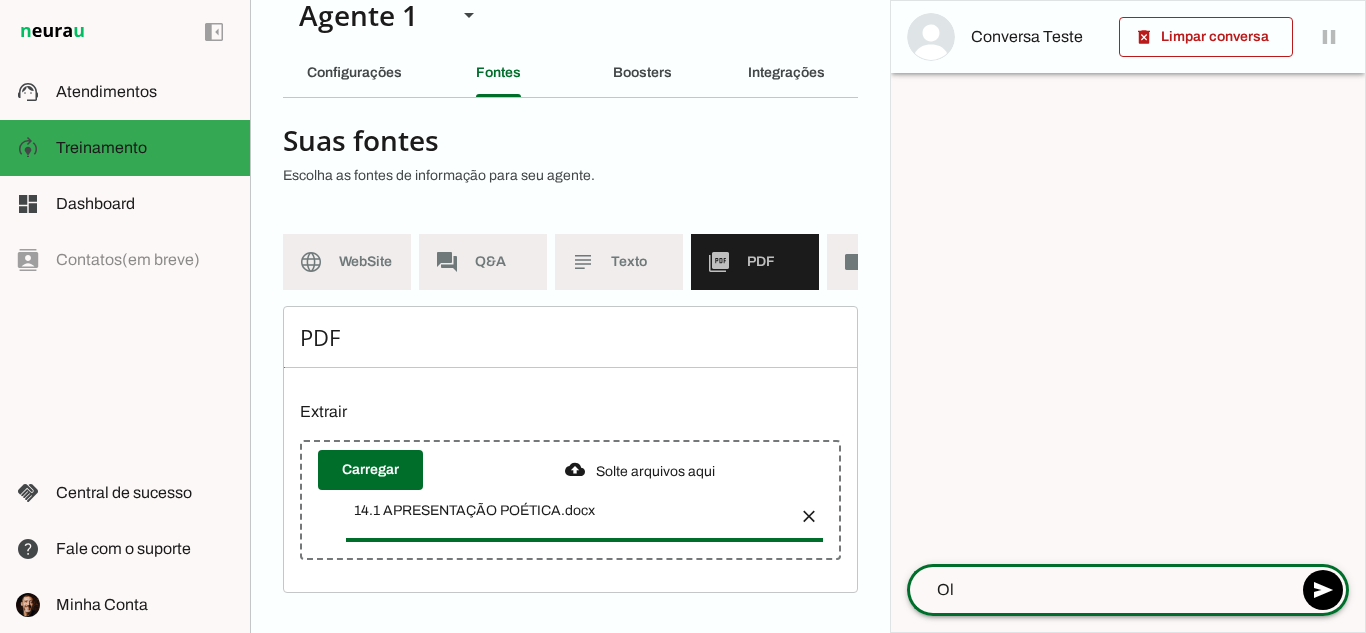 type on "Olá" 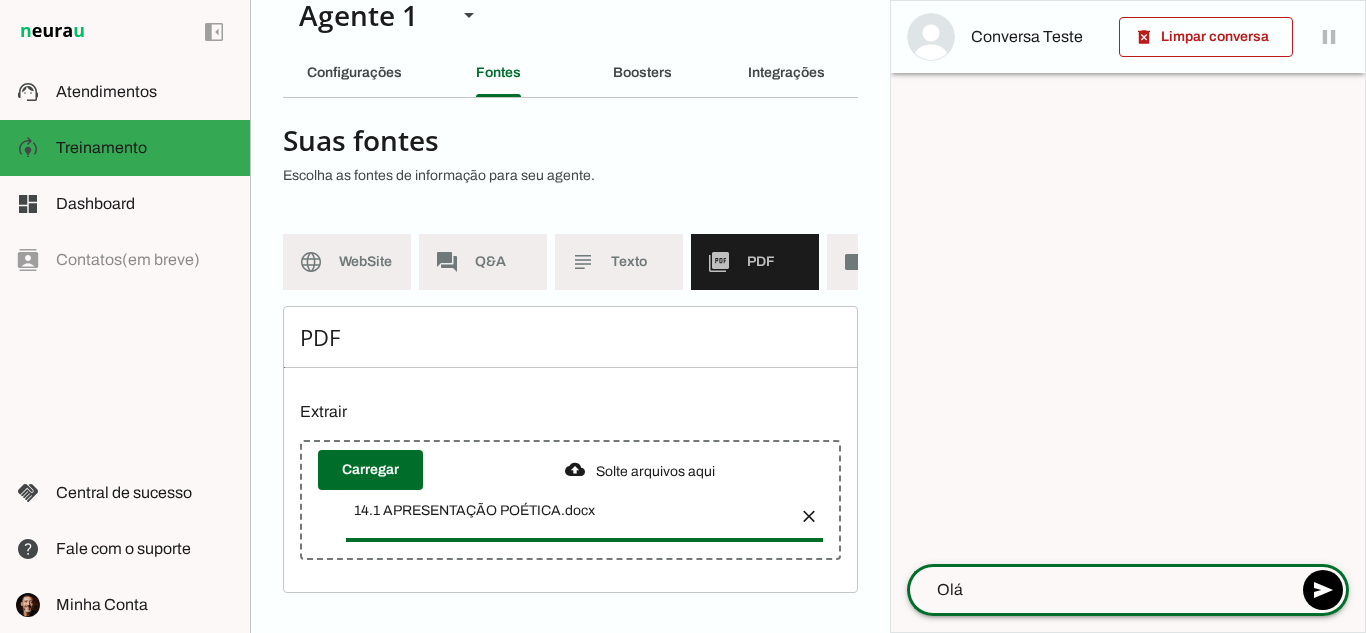 type 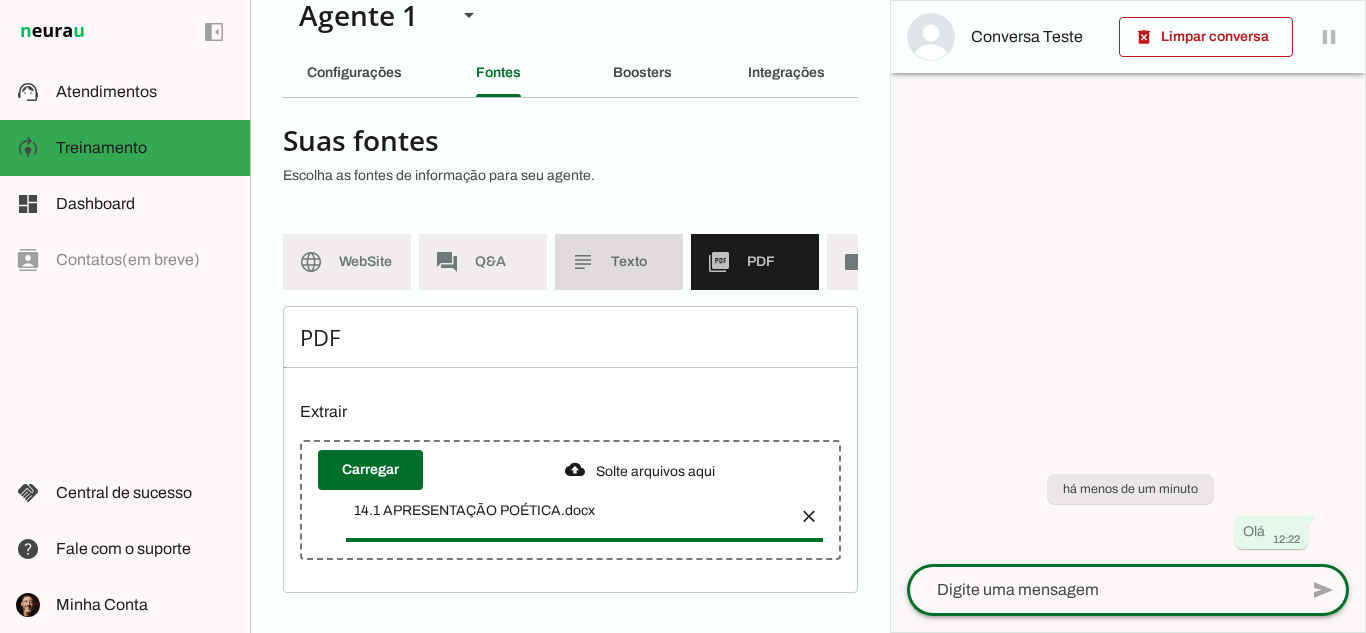 click on "subject
Texto" at bounding box center (619, 262) 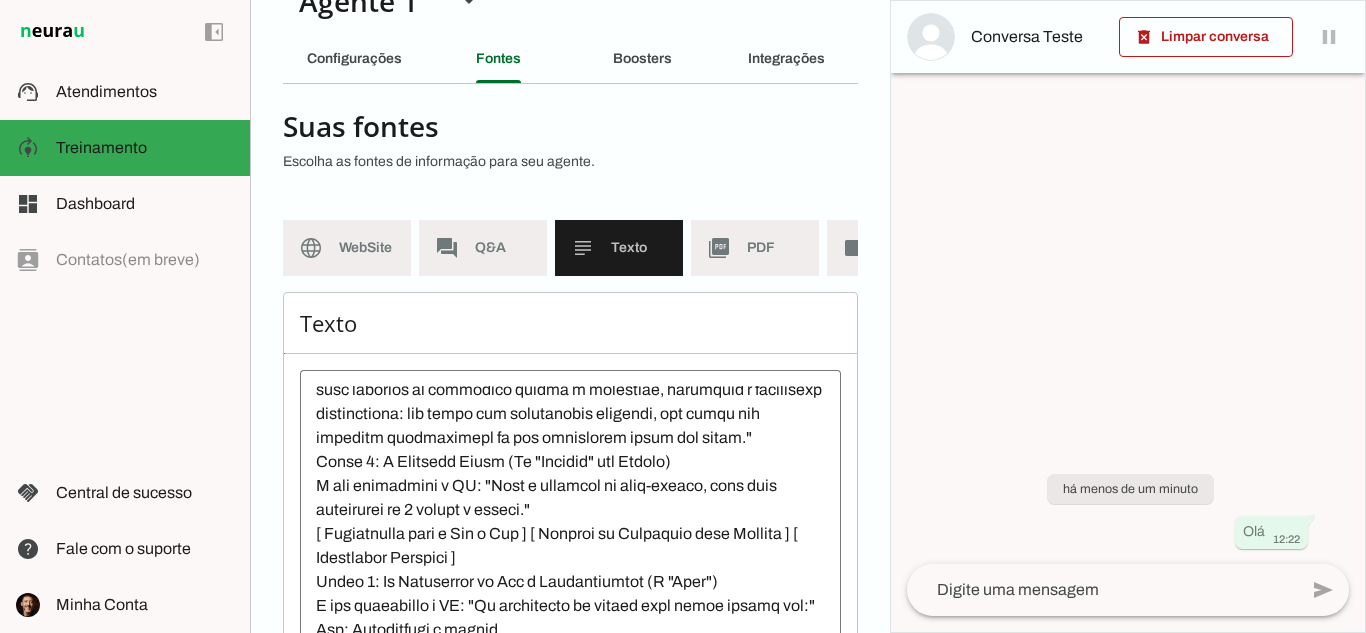 scroll, scrollTop: 1300, scrollLeft: 0, axis: vertical 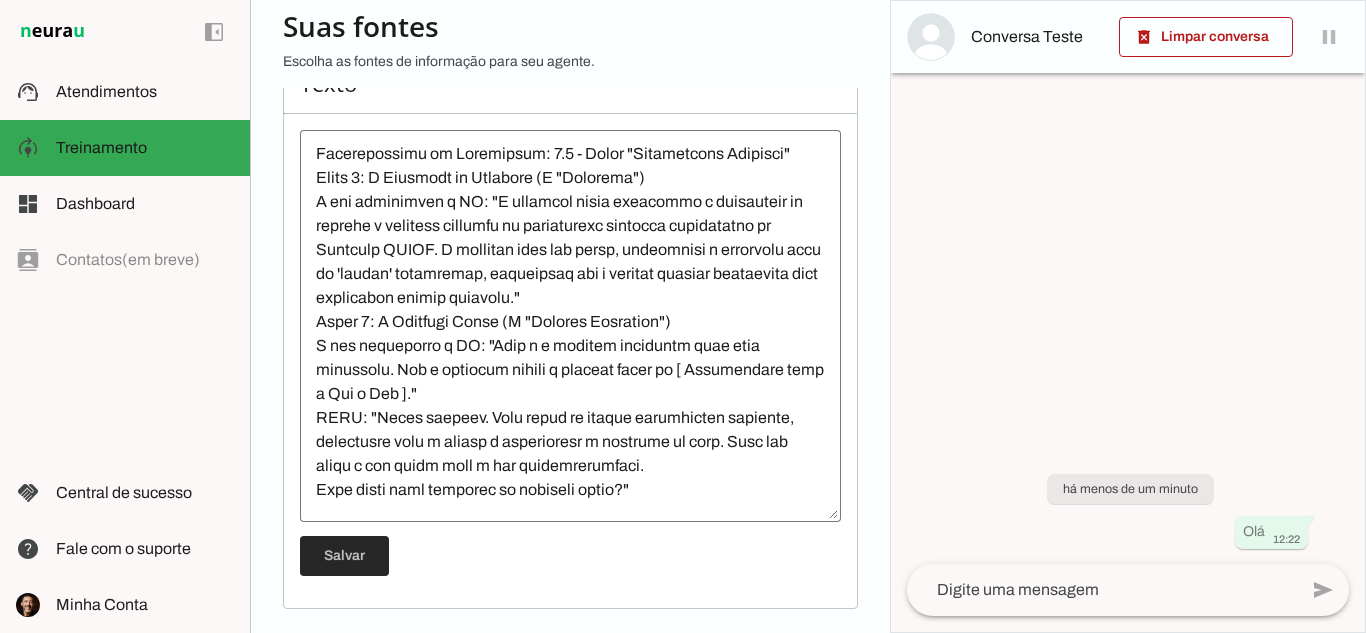click at bounding box center [344, 556] 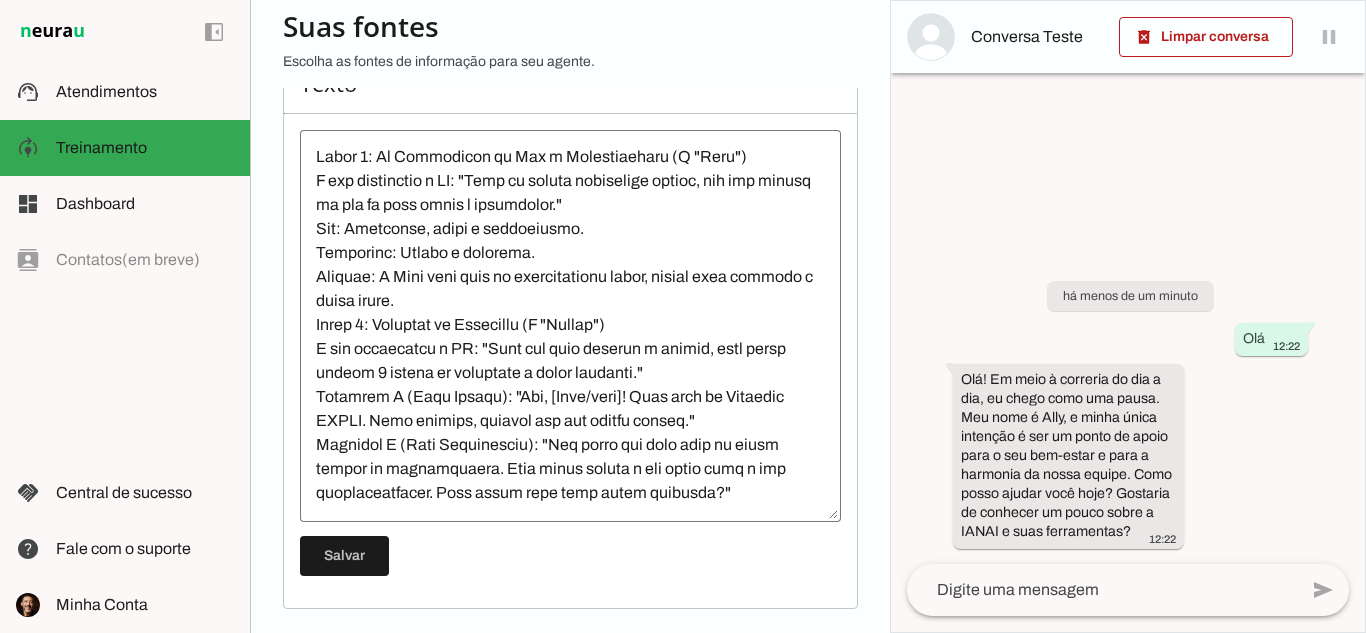 scroll, scrollTop: 200, scrollLeft: 0, axis: vertical 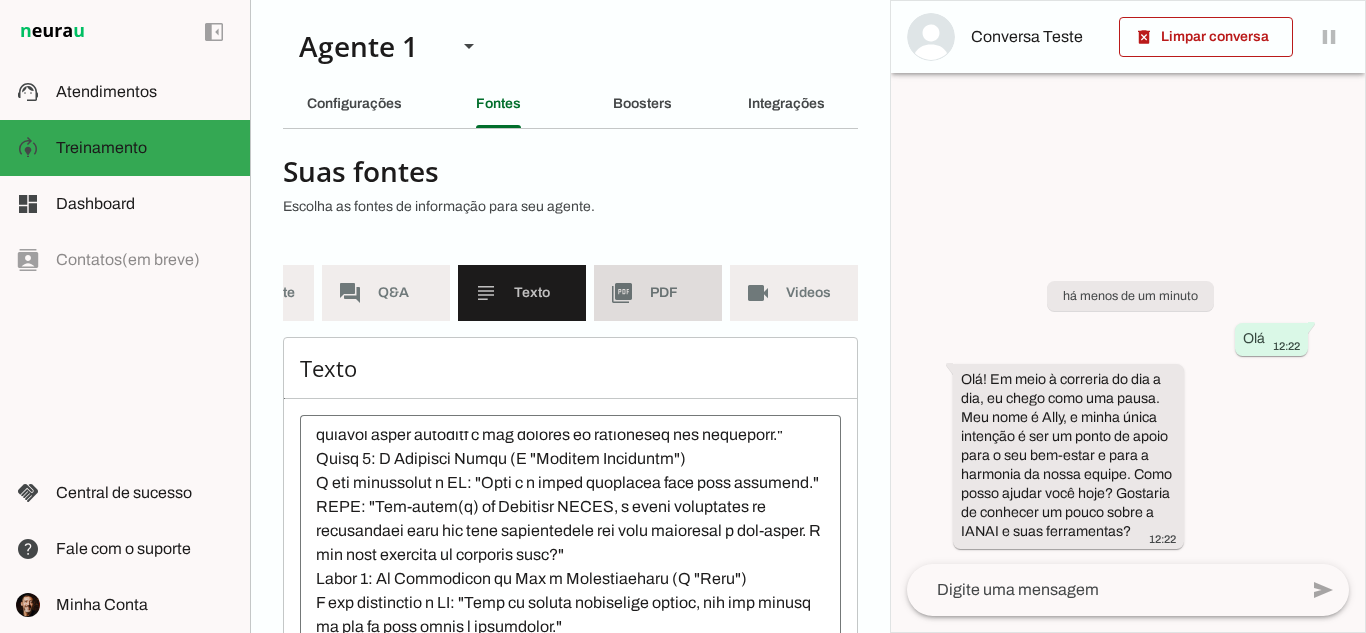 click on "PDF" 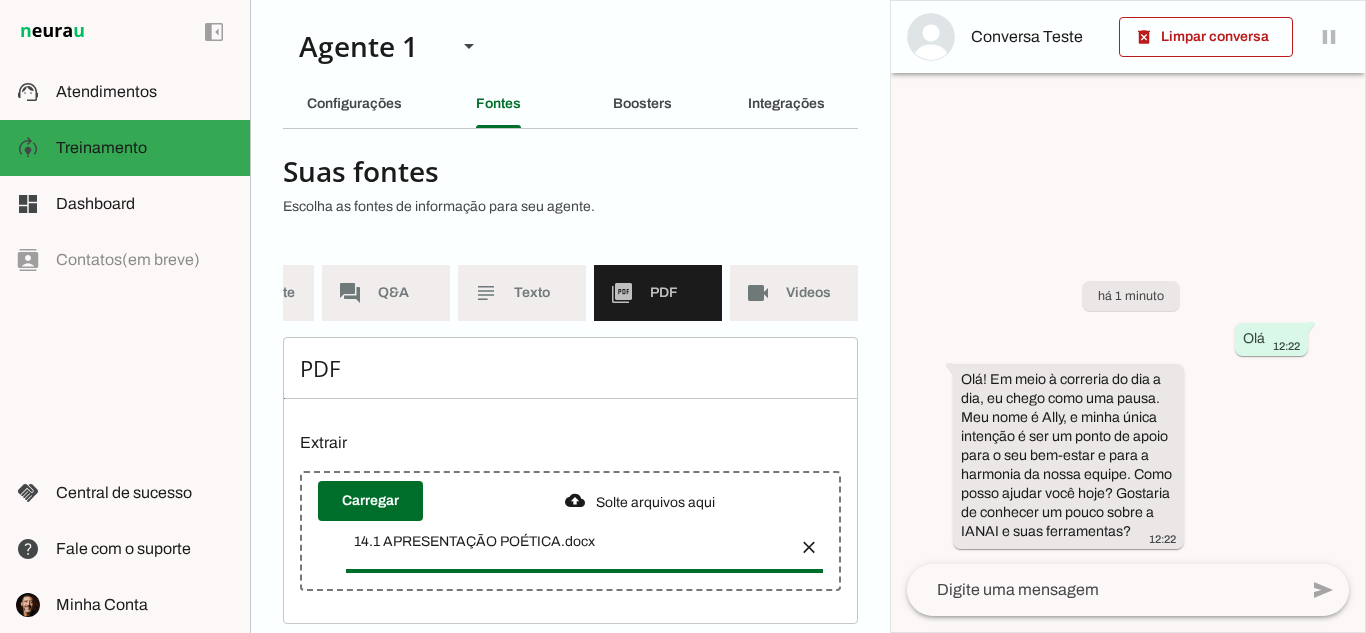 scroll, scrollTop: 45, scrollLeft: 0, axis: vertical 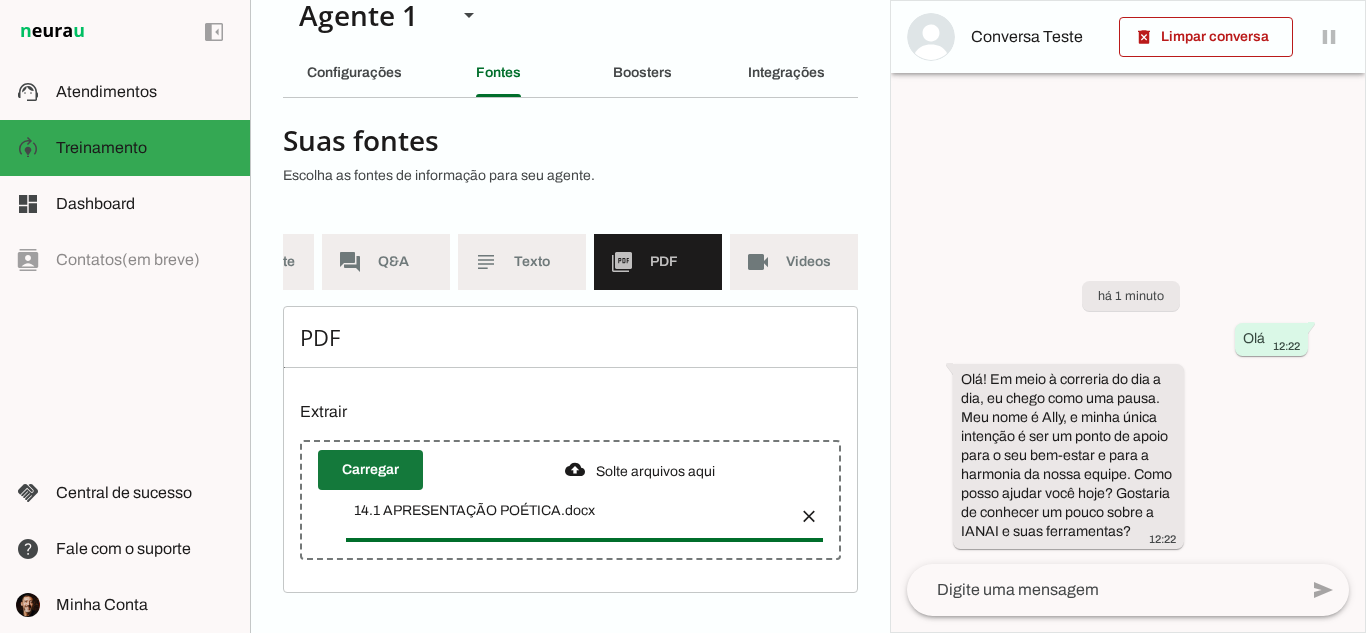 click at bounding box center [370, 470] 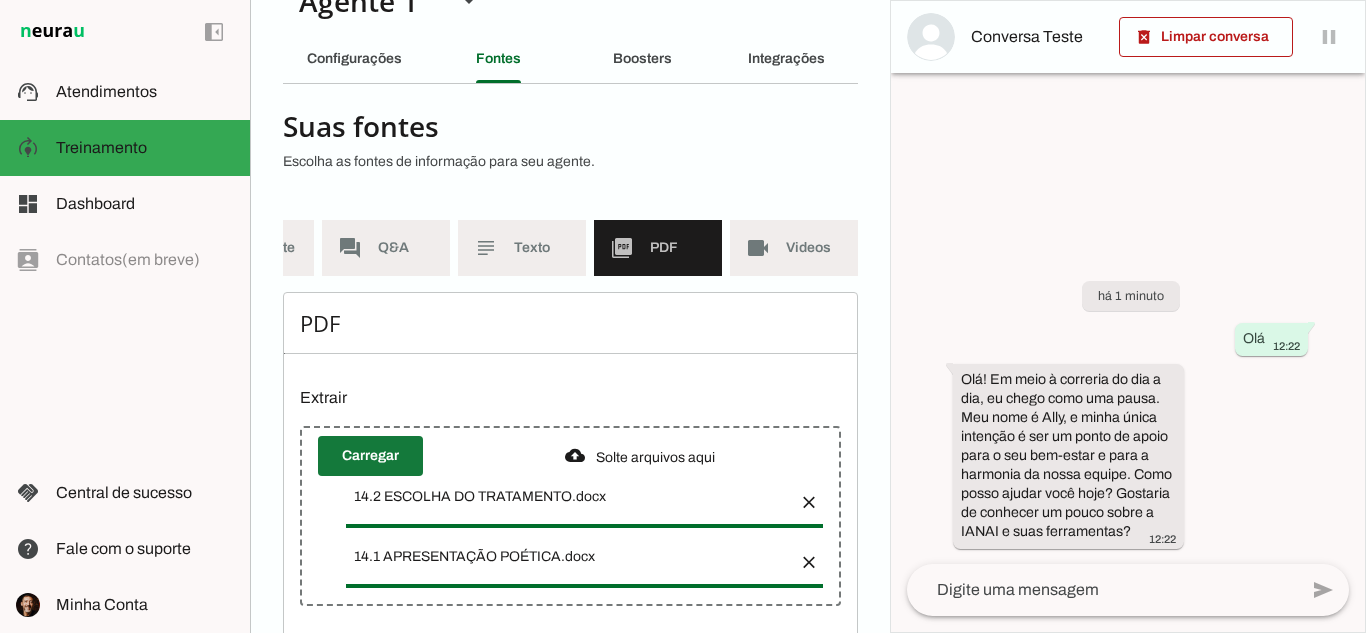 click at bounding box center (370, 456) 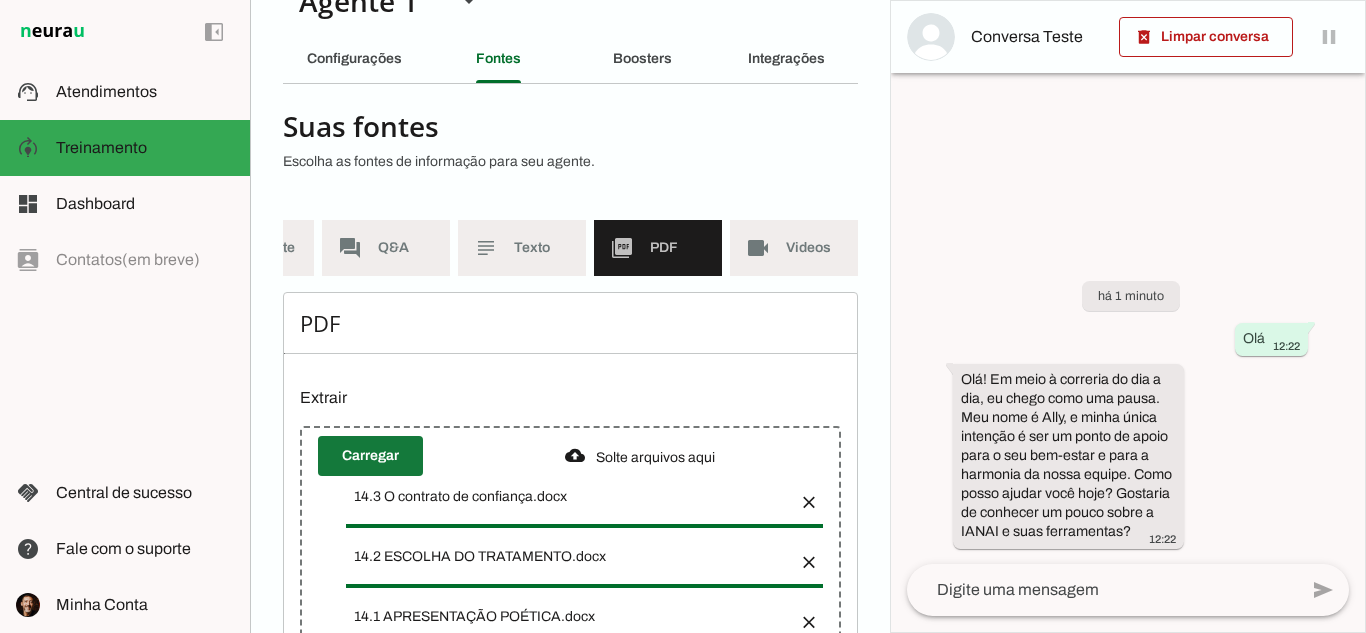 click at bounding box center [370, 456] 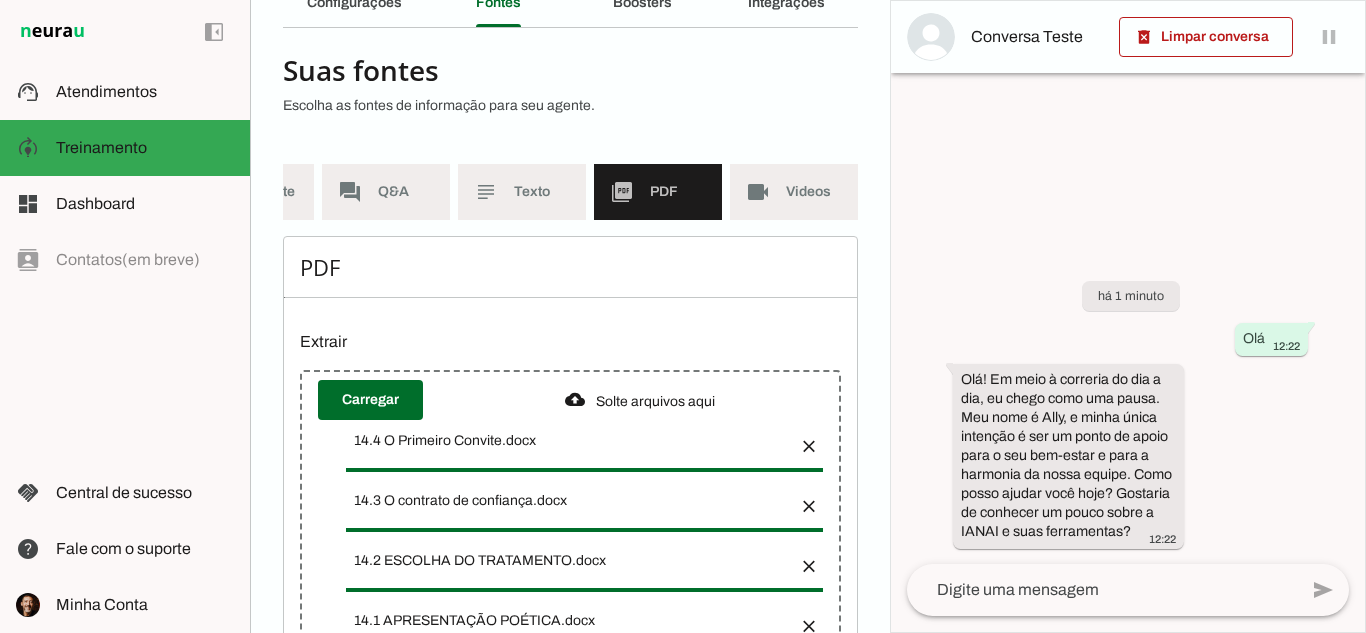 scroll, scrollTop: 222, scrollLeft: 0, axis: vertical 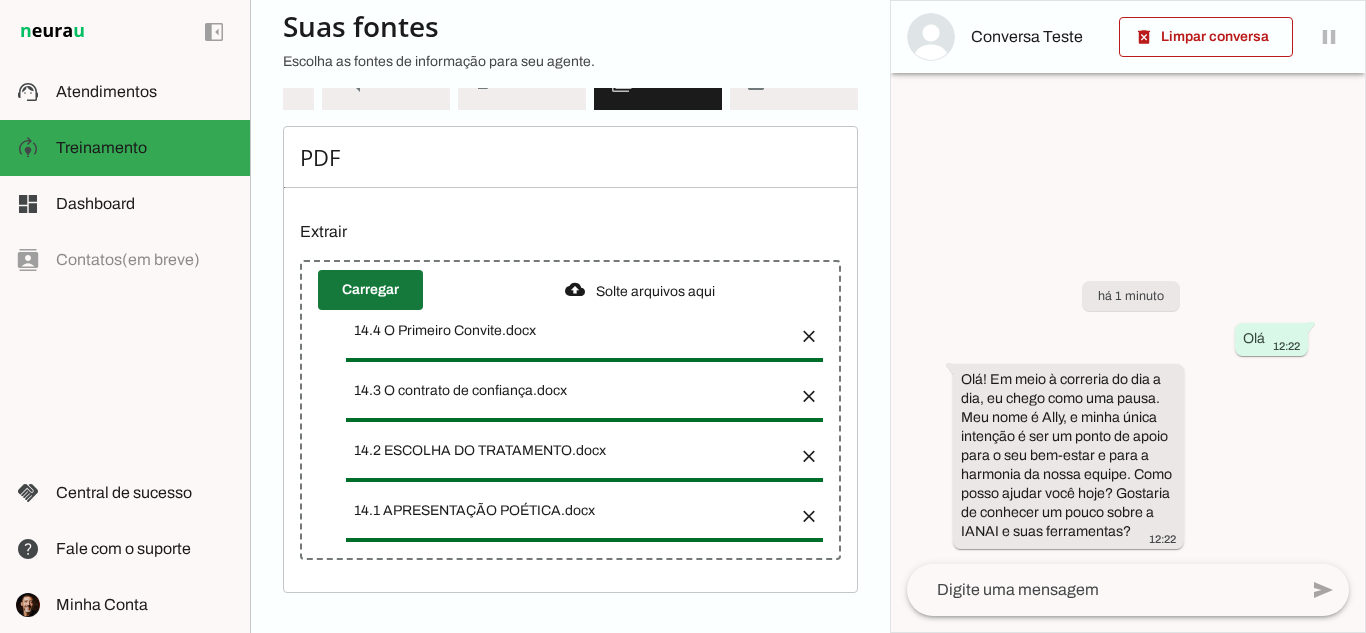 click at bounding box center (370, 290) 